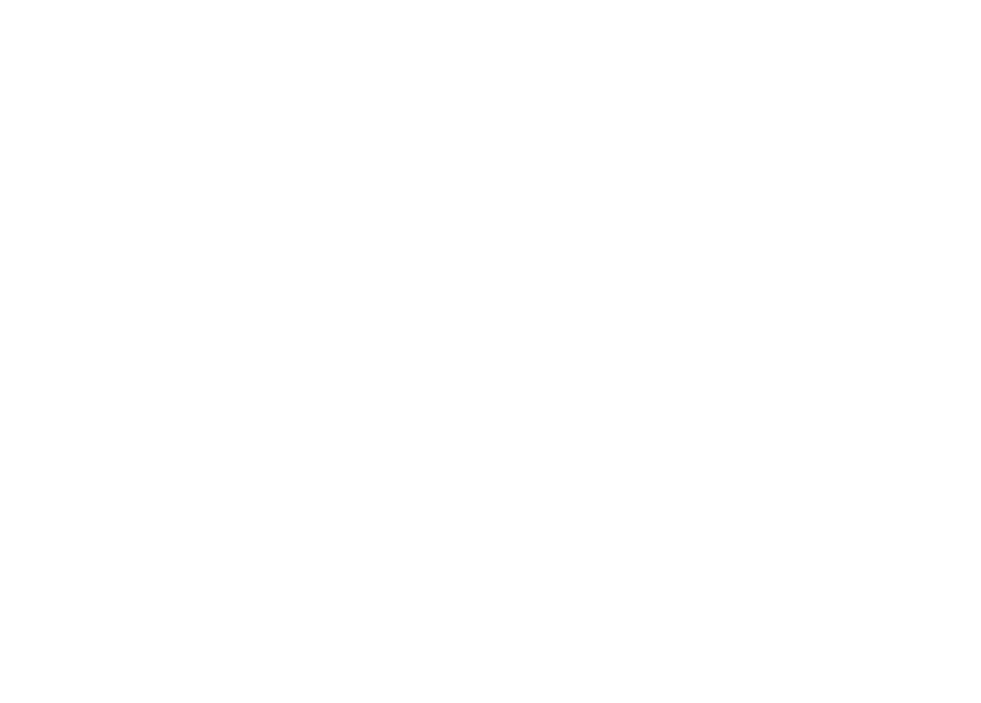 scroll, scrollTop: 0, scrollLeft: 0, axis: both 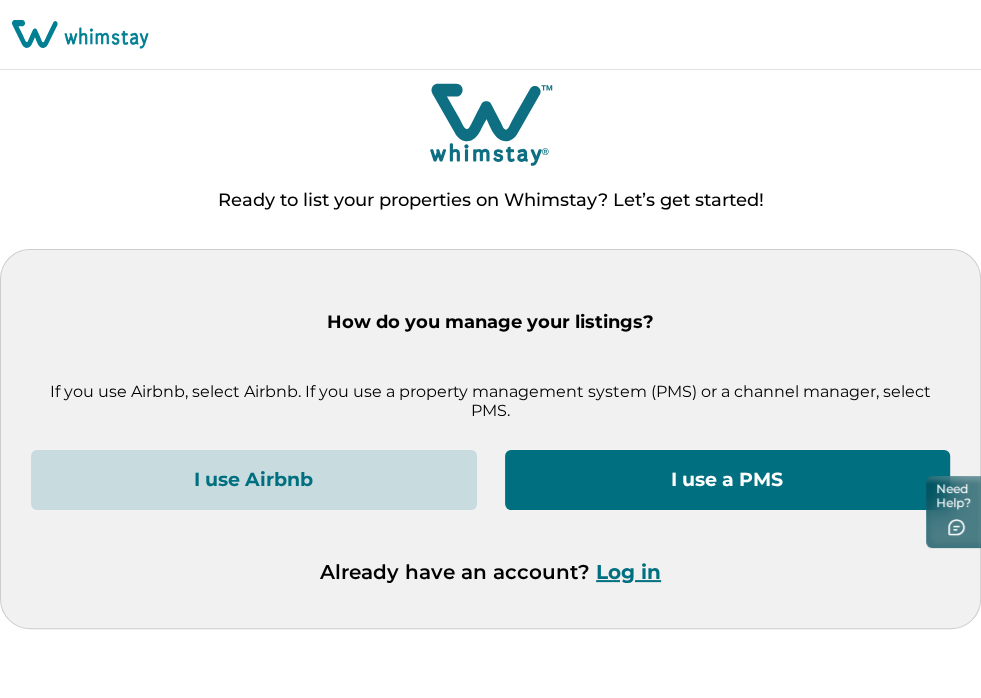 click on "I use a PMS" at bounding box center (728, 480) 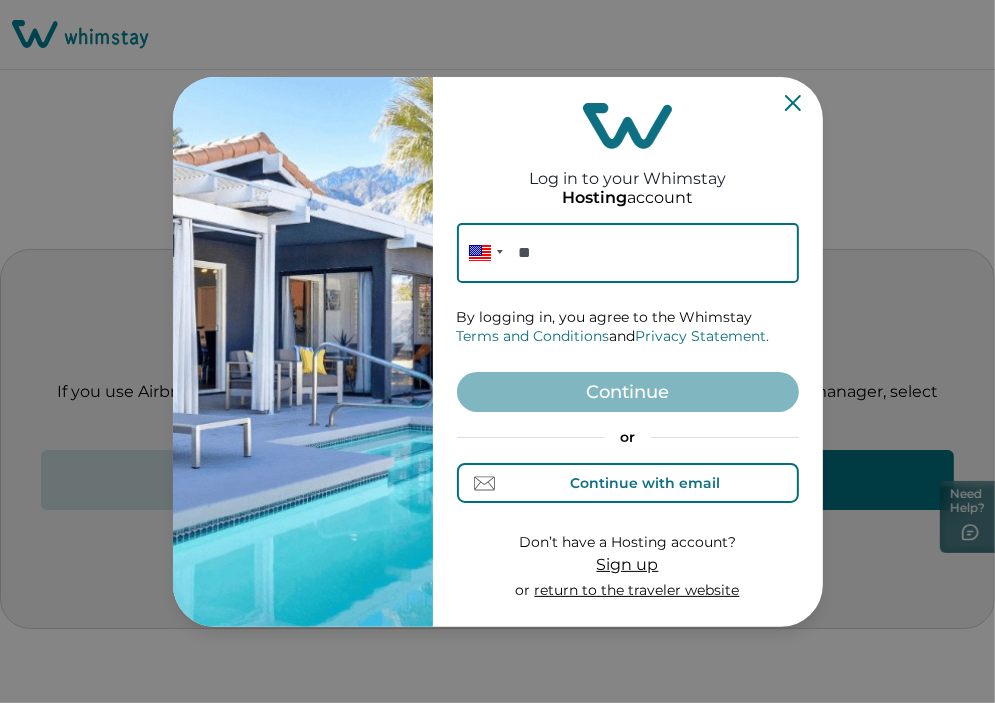 click on "Continue with email" at bounding box center (628, 483) 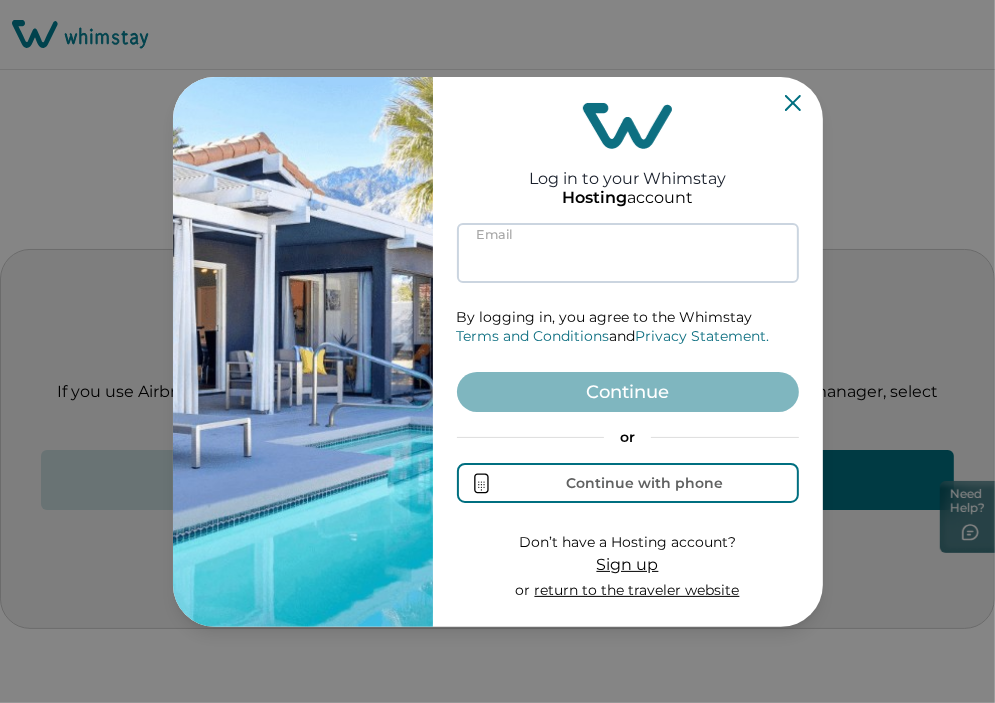 click at bounding box center (628, 253) 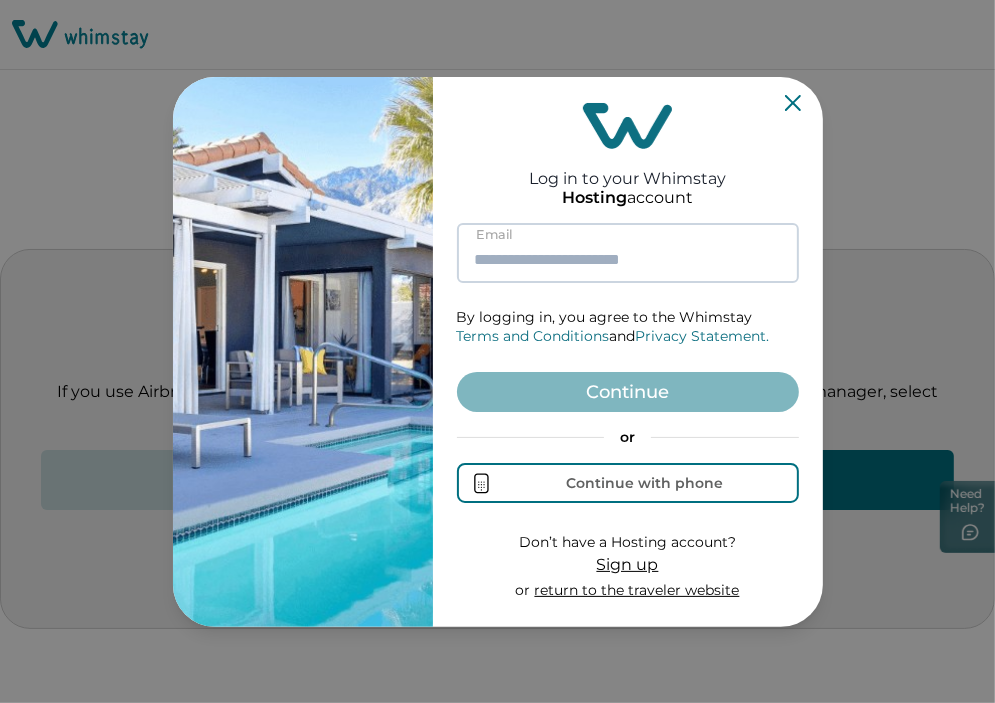 click at bounding box center [628, 253] 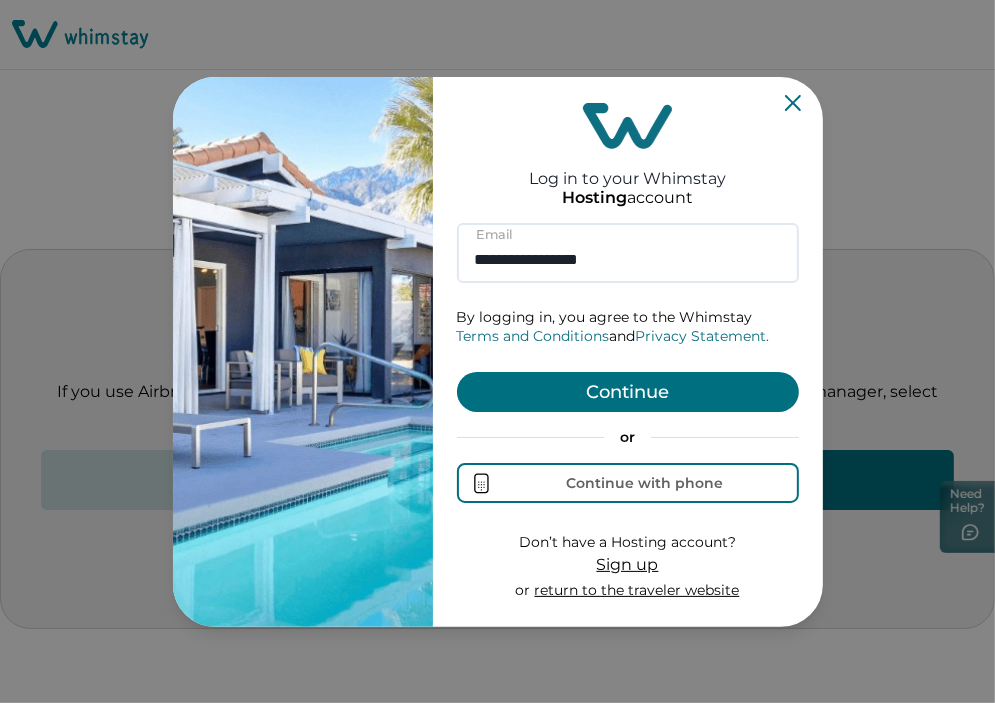 type on "**********" 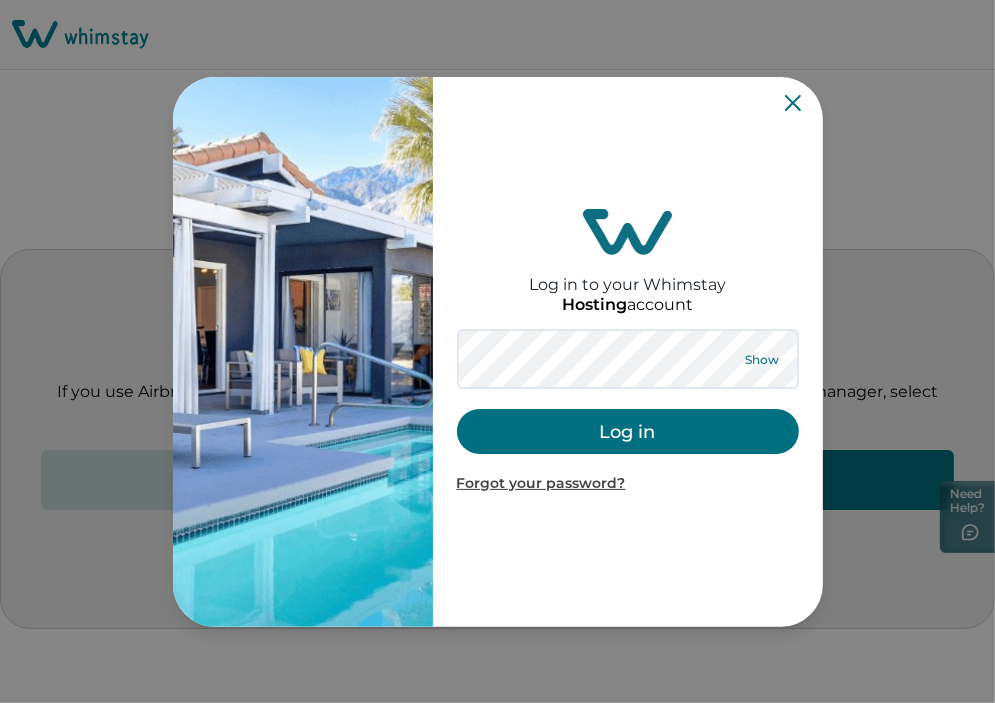 click on "Show" at bounding box center [763, 359] 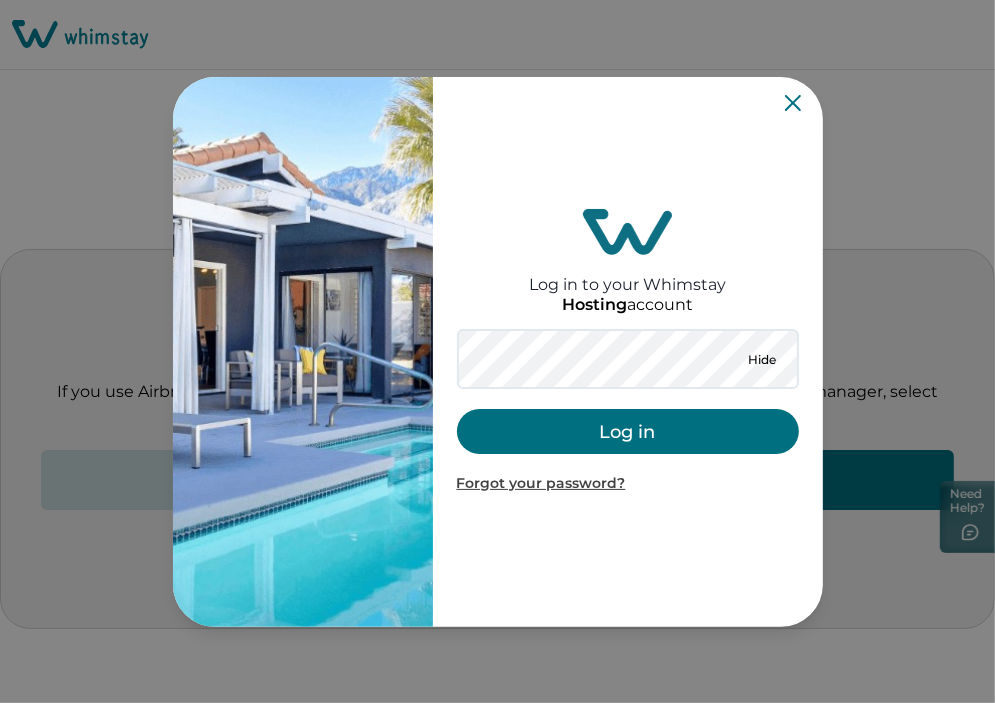 click on "Log in" at bounding box center (628, 431) 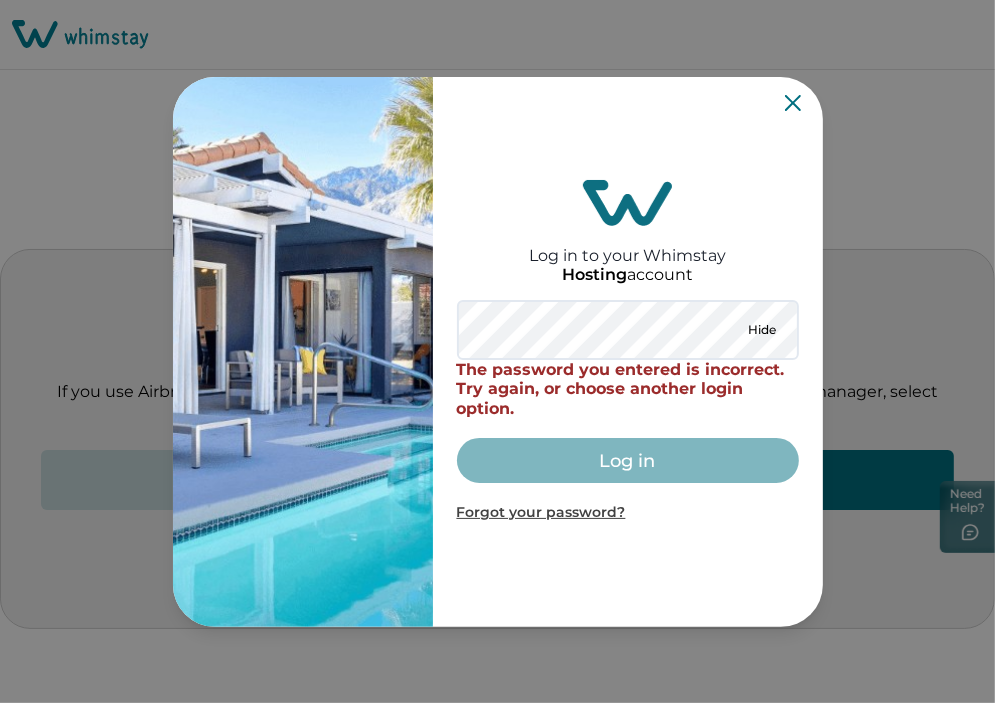 click on "Log in to your Whimstay  Hosting   account Hide The password you entered is incorrect. Try again, or choose another login option. Log in Forgot your password?" at bounding box center (498, 352) 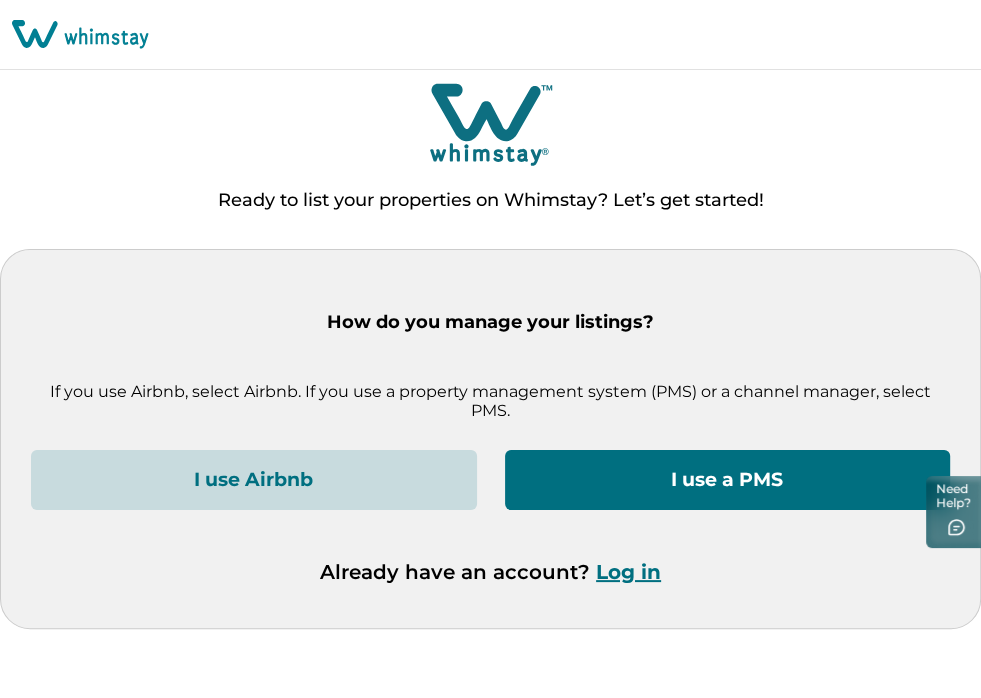 click on "Log in" at bounding box center [628, 572] 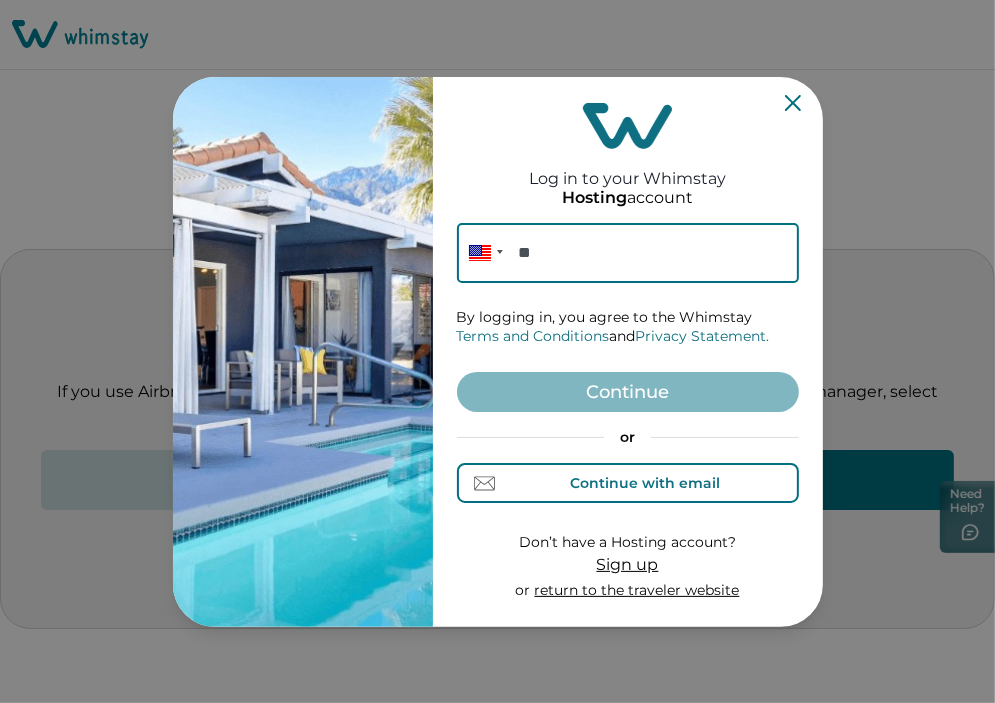 click on "Continue with email" at bounding box center [645, 483] 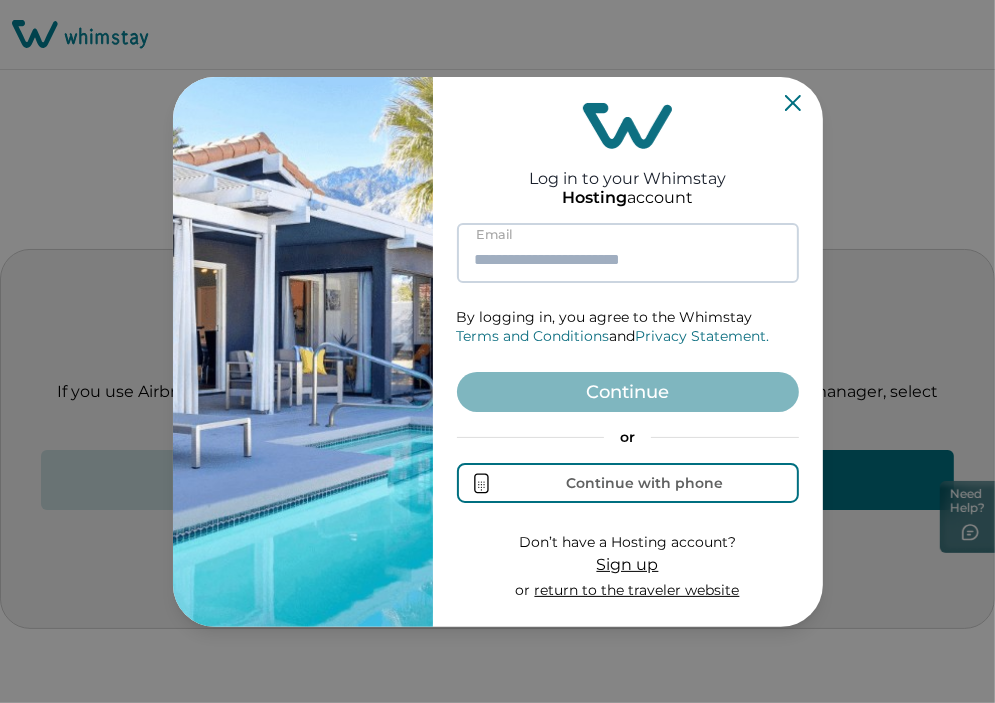 click at bounding box center [628, 253] 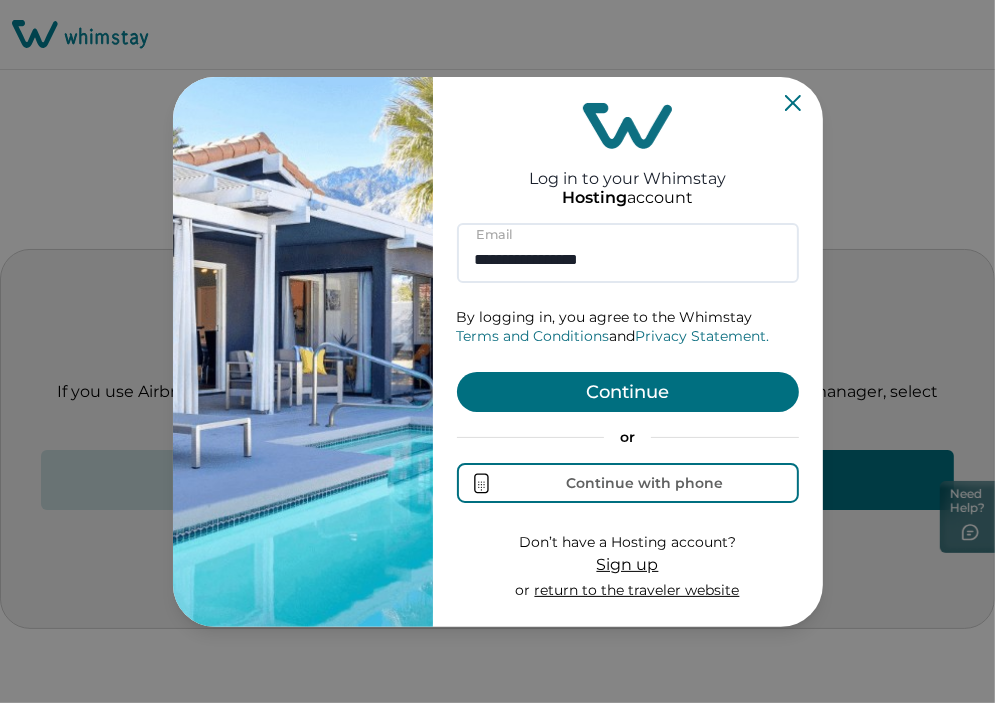 type on "**********" 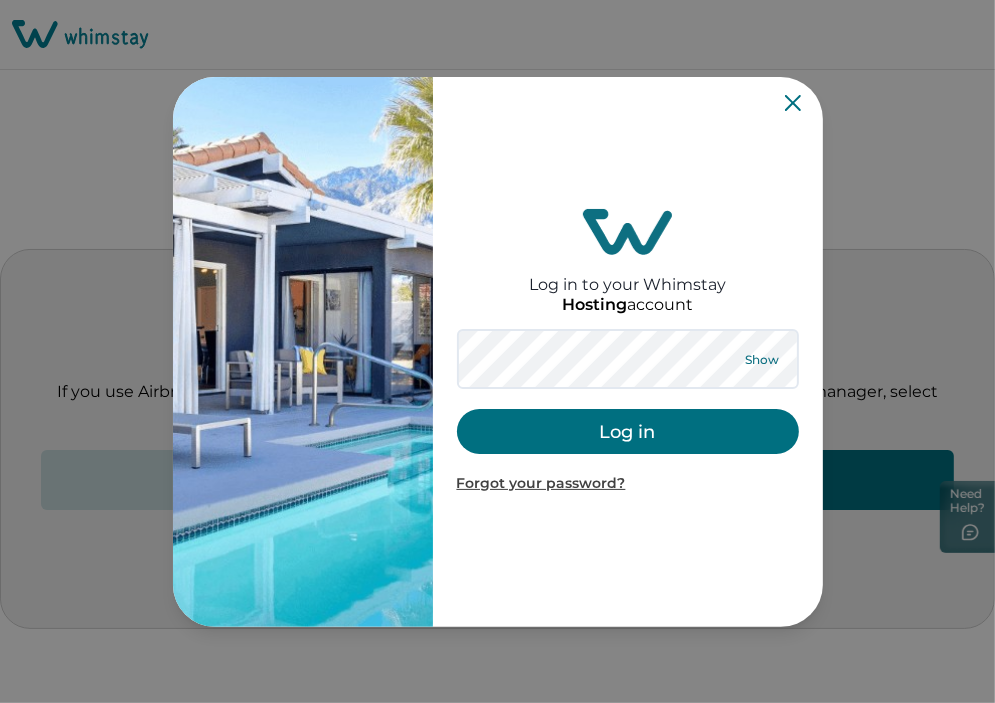 click on "Show" at bounding box center [763, 359] 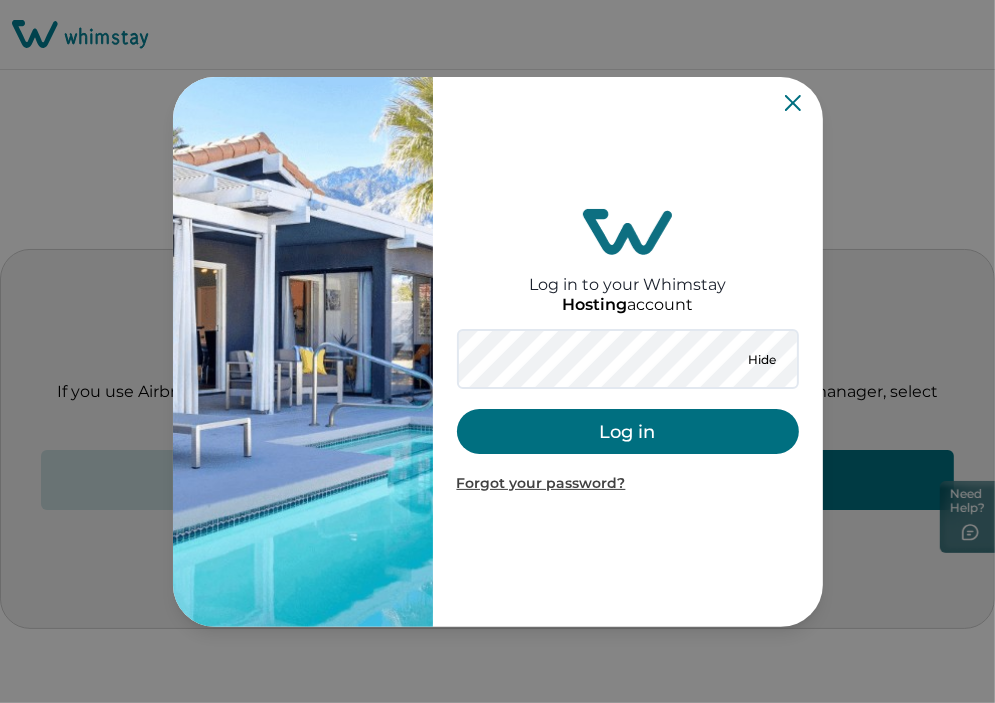 click on "Log in" at bounding box center [628, 431] 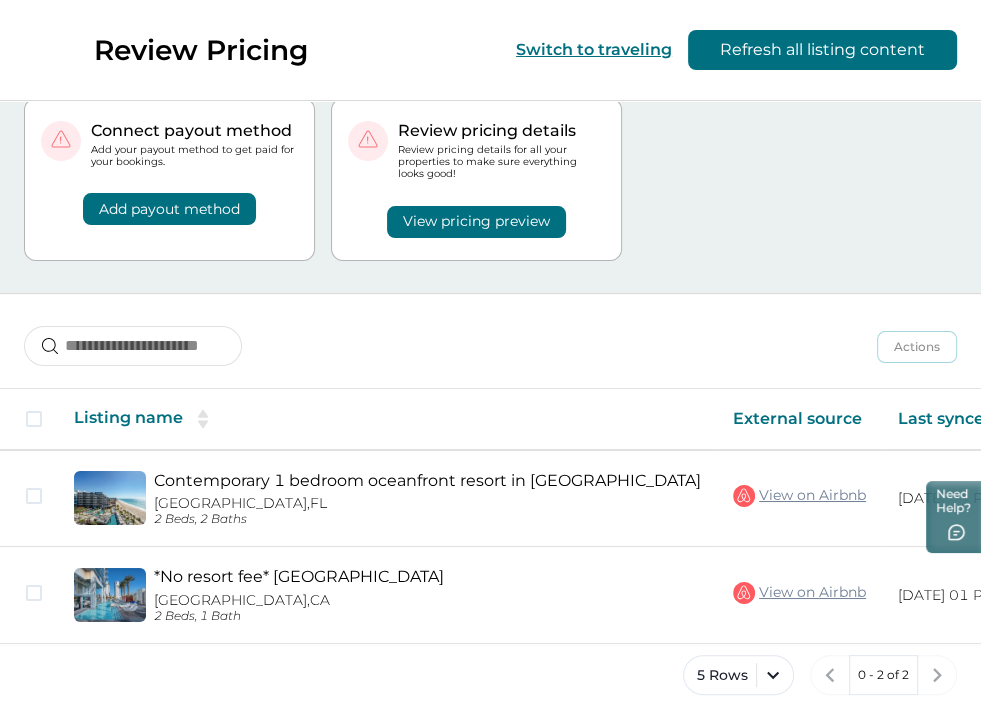 scroll, scrollTop: 92, scrollLeft: 0, axis: vertical 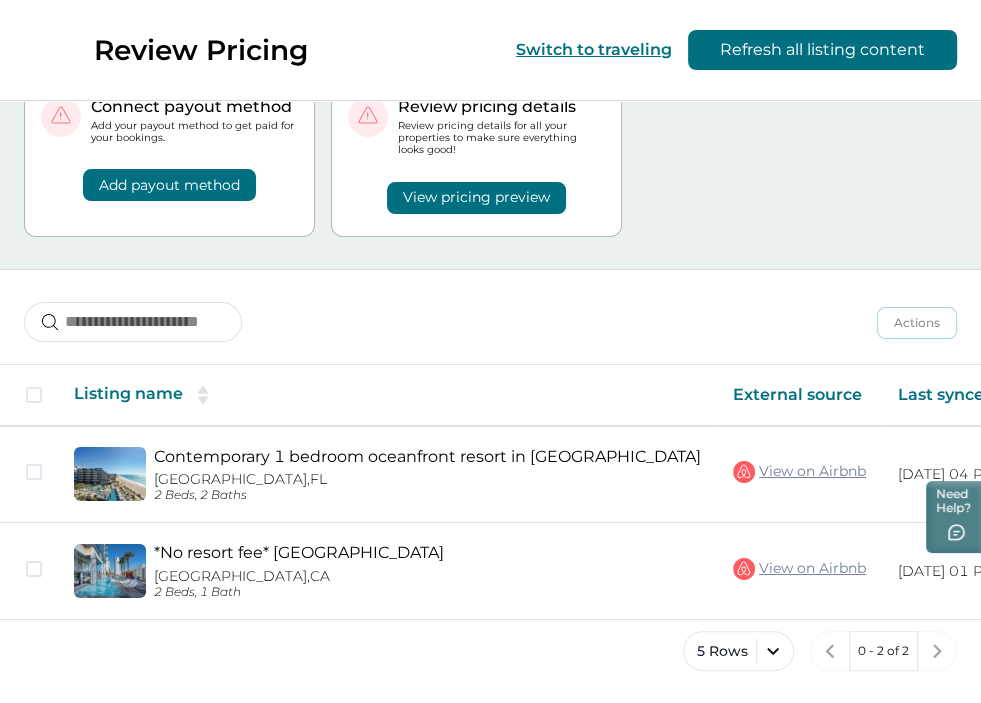 click on "View pricing preview" at bounding box center (476, 185) 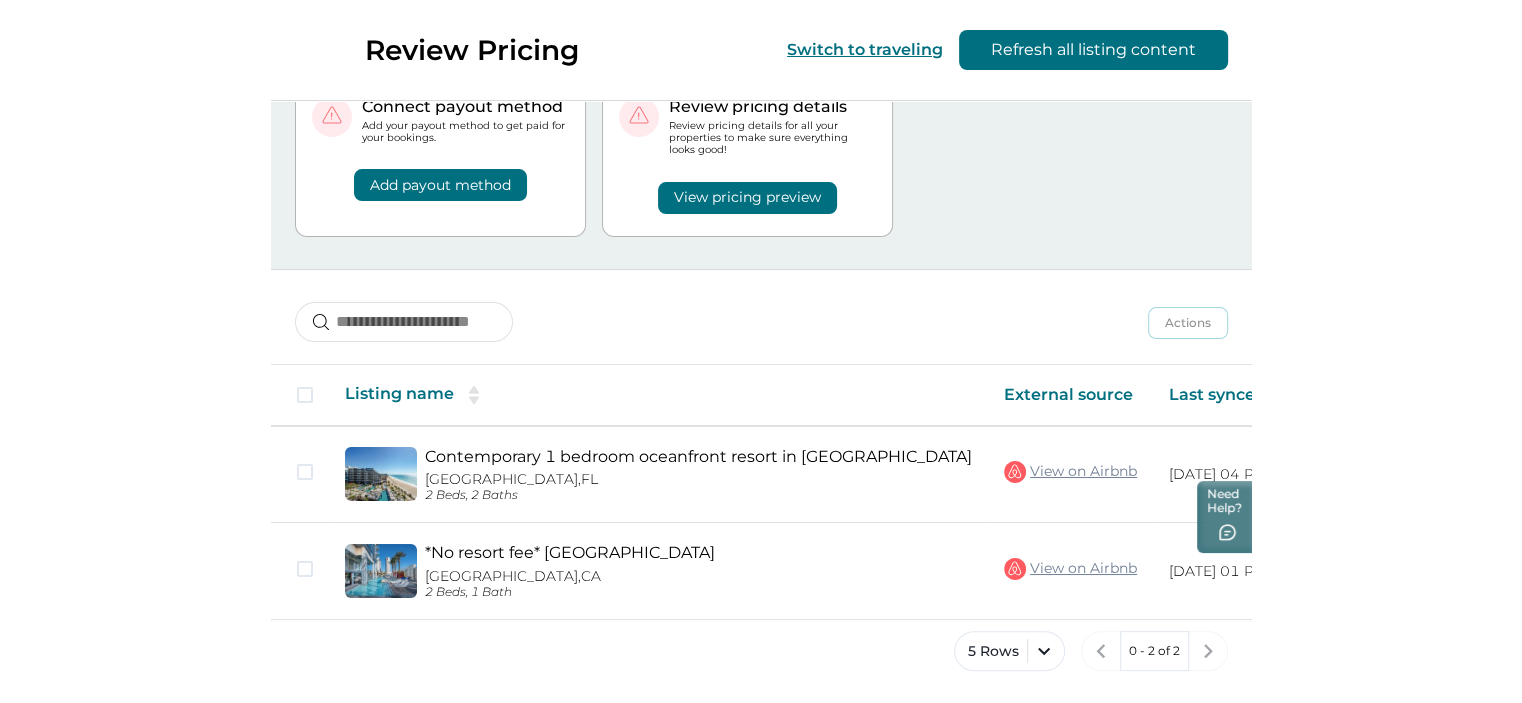 scroll, scrollTop: 72, scrollLeft: 0, axis: vertical 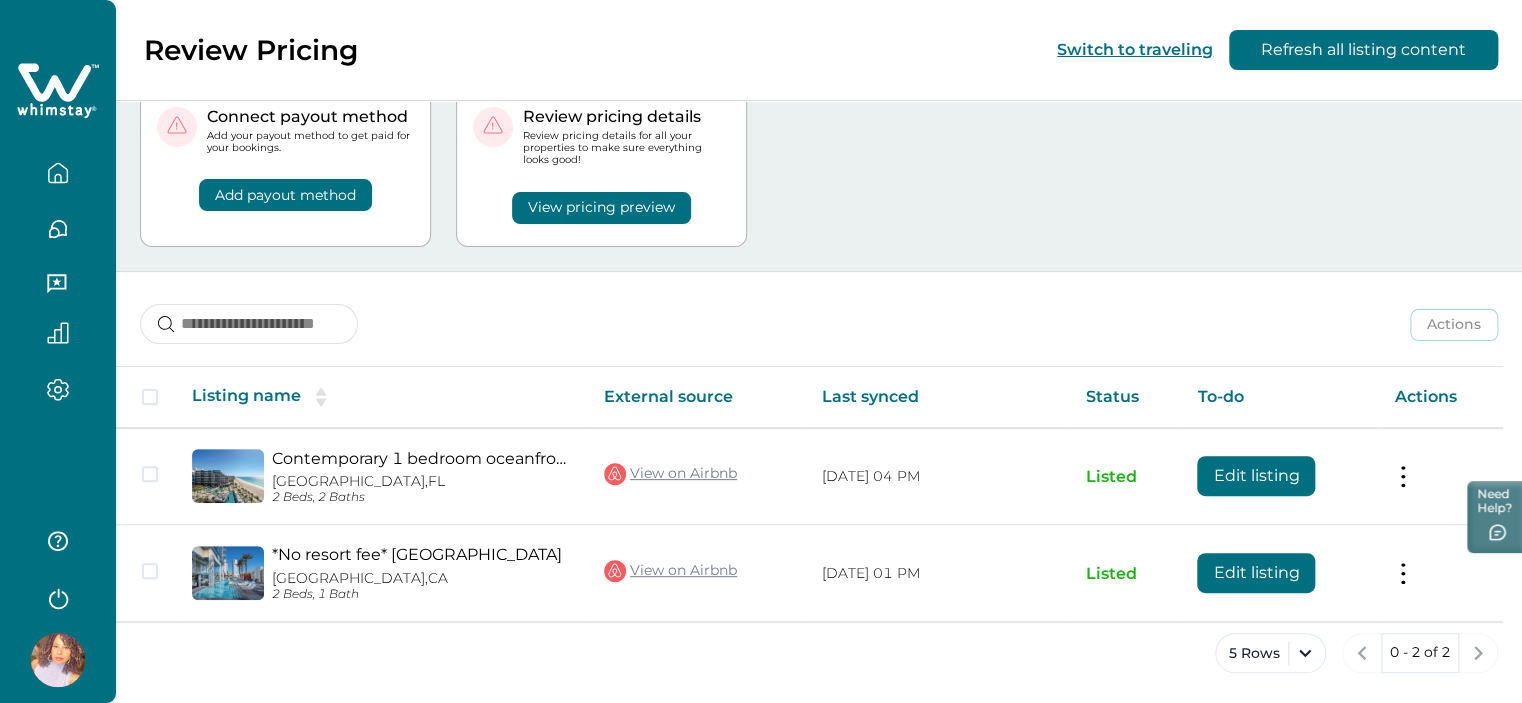 click on "View pricing preview" at bounding box center (601, 208) 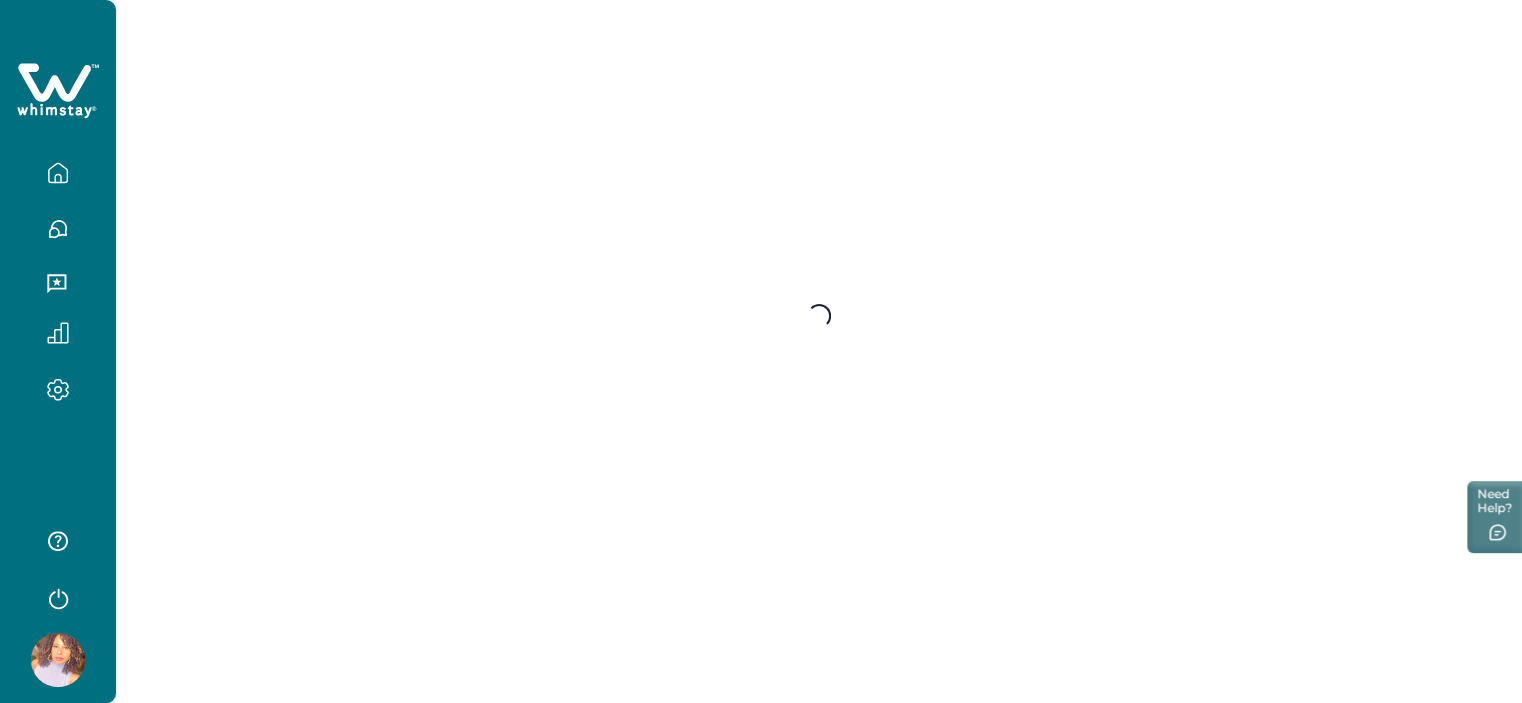 scroll, scrollTop: 0, scrollLeft: 0, axis: both 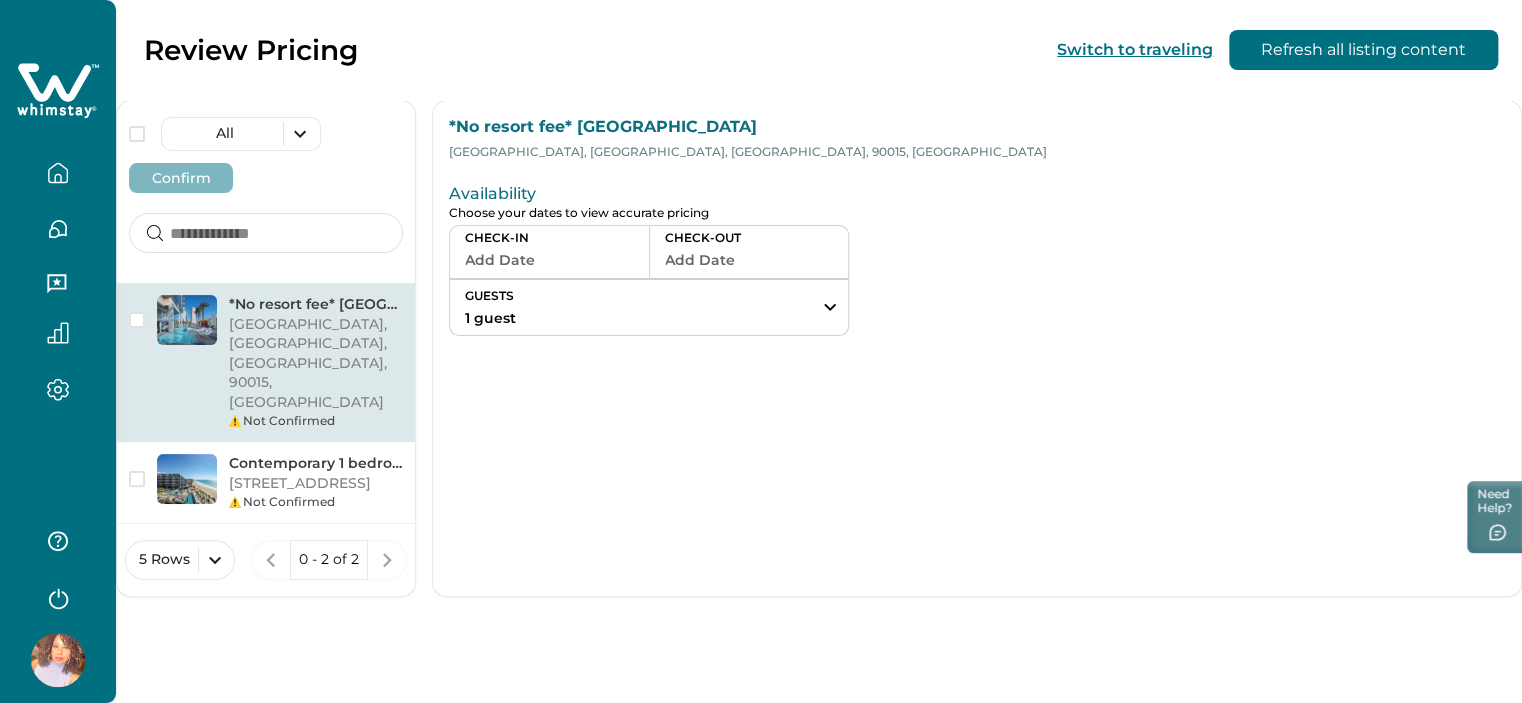 click on "Add Date" at bounding box center [549, 260] 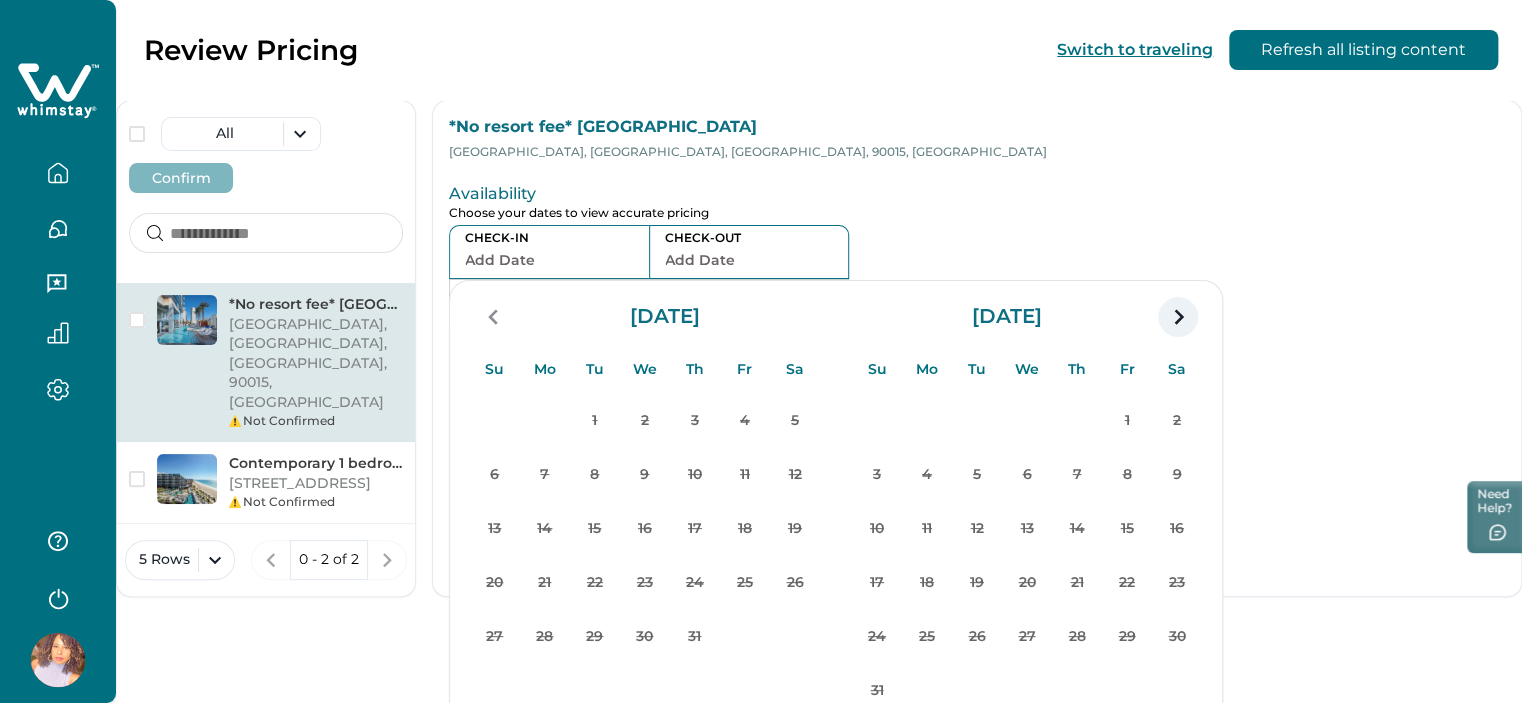 click 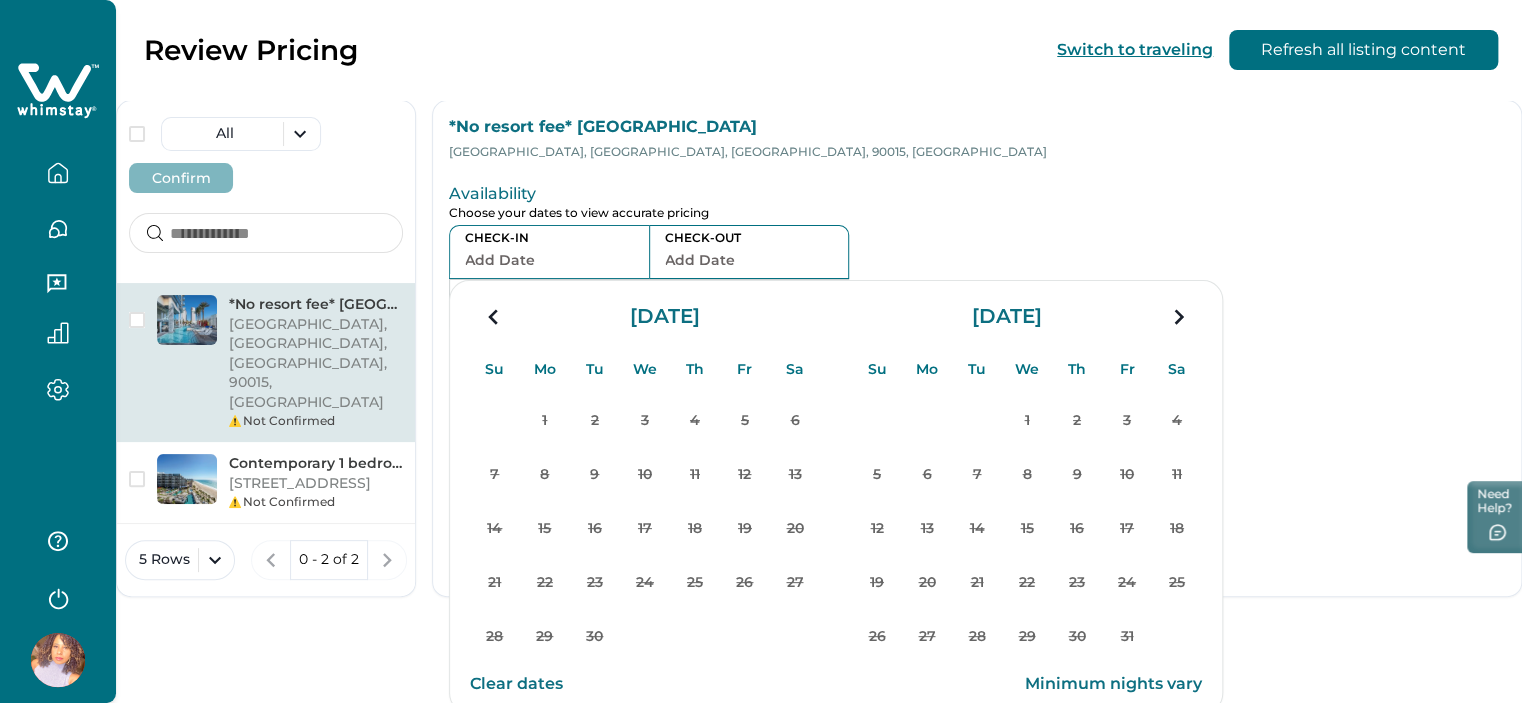 click 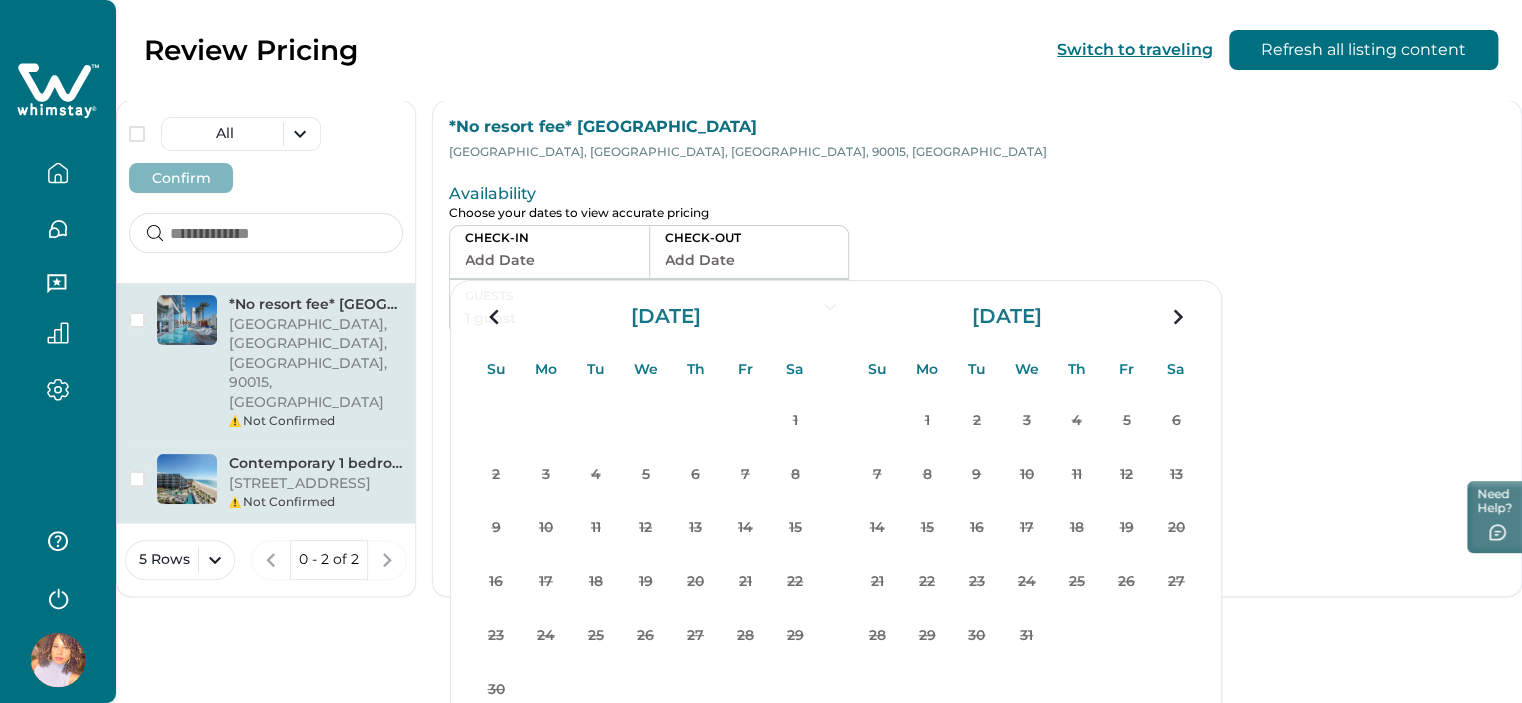 click on "Contemporary 1 bedroom oceanfront resort in Cabo 3448, Ile De France Drive, Tallahassee, FL, 32308, US   Not Confirmed" at bounding box center (266, 482) 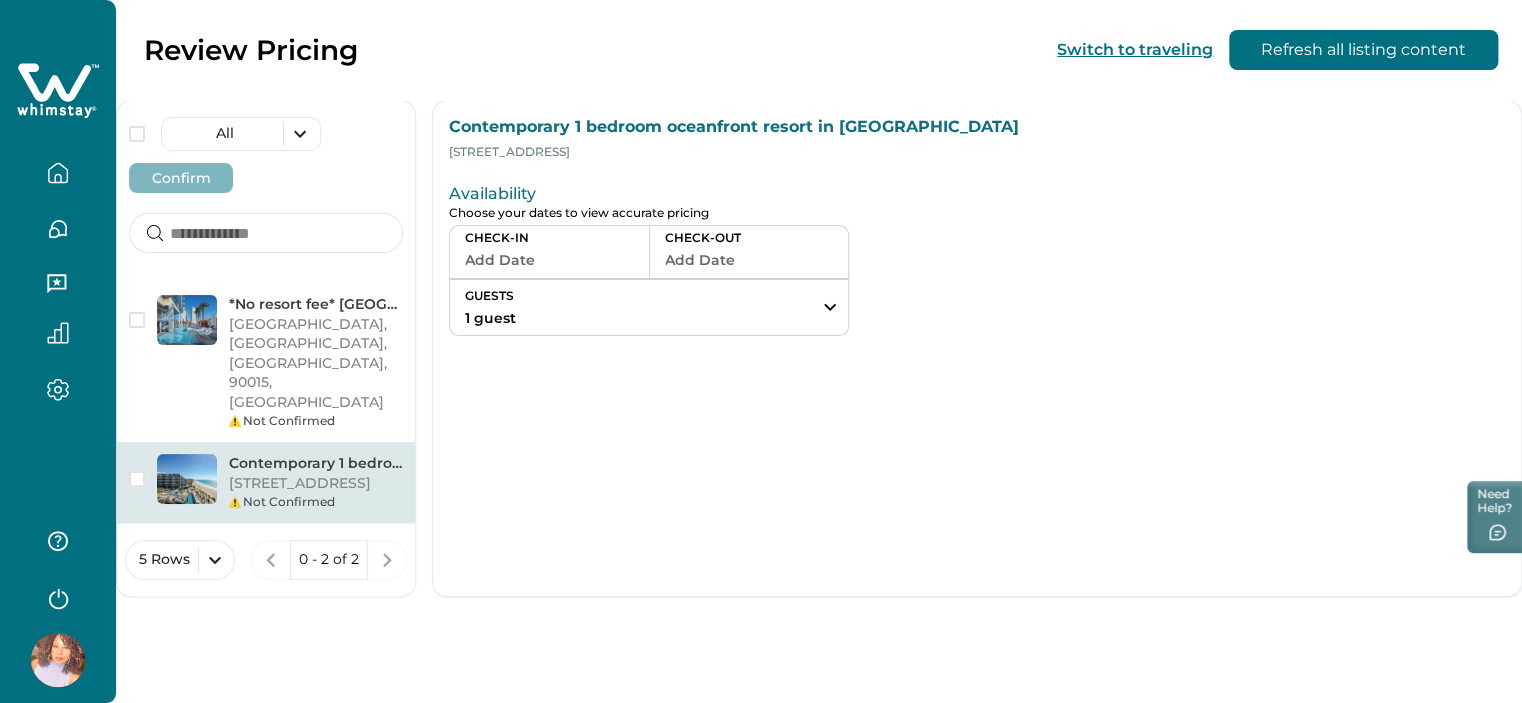 click on "All Confirm *No resort fee* Palms Place Condo Santee Alley, Los Angeles, CA, 90015, US   Not Confirmed Contemporary 1 bedroom oceanfront resort in Cabo 3448, Ile De France Drive, Tallahassee, FL, 32308, US   Not Confirmed 5 Rows 0 - 2 of 2" at bounding box center (266, 348) 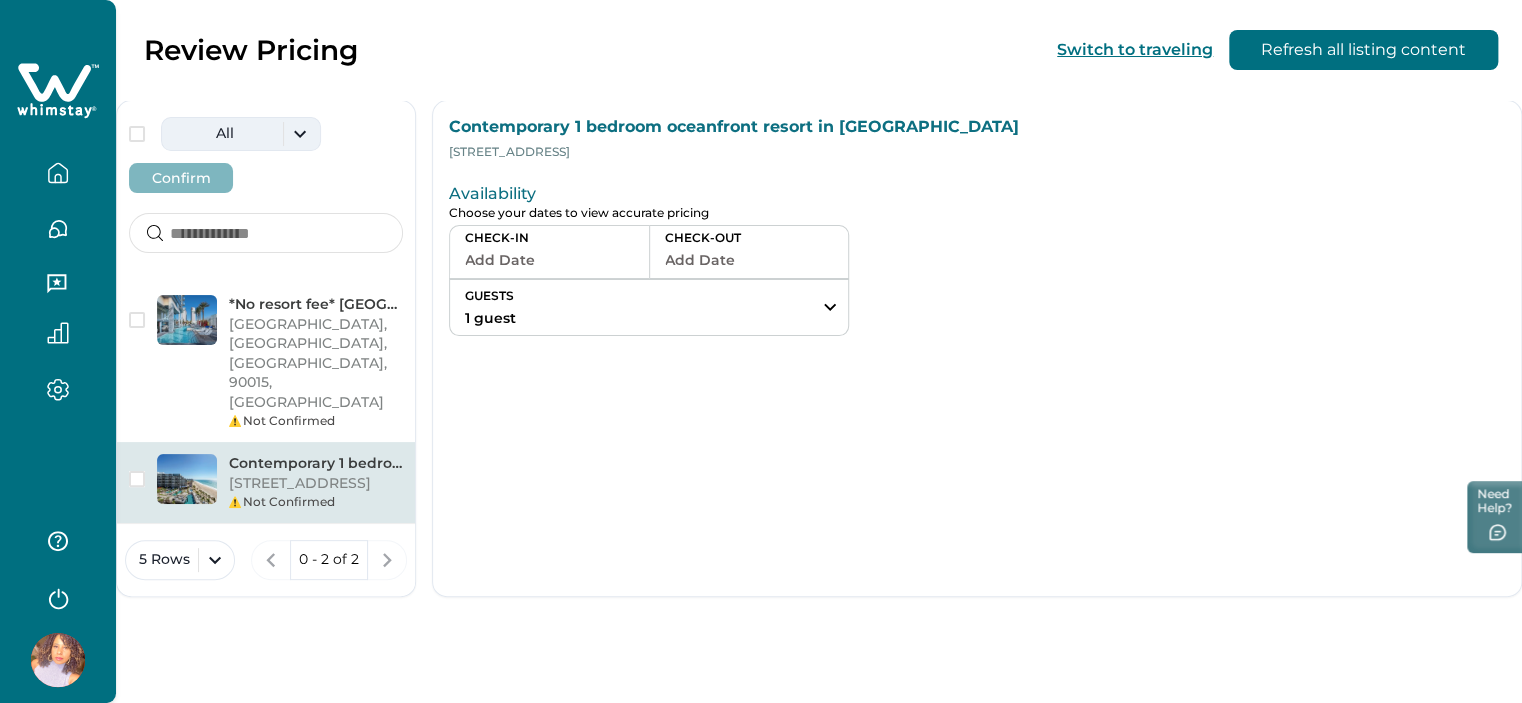 click on "All" at bounding box center [241, 134] 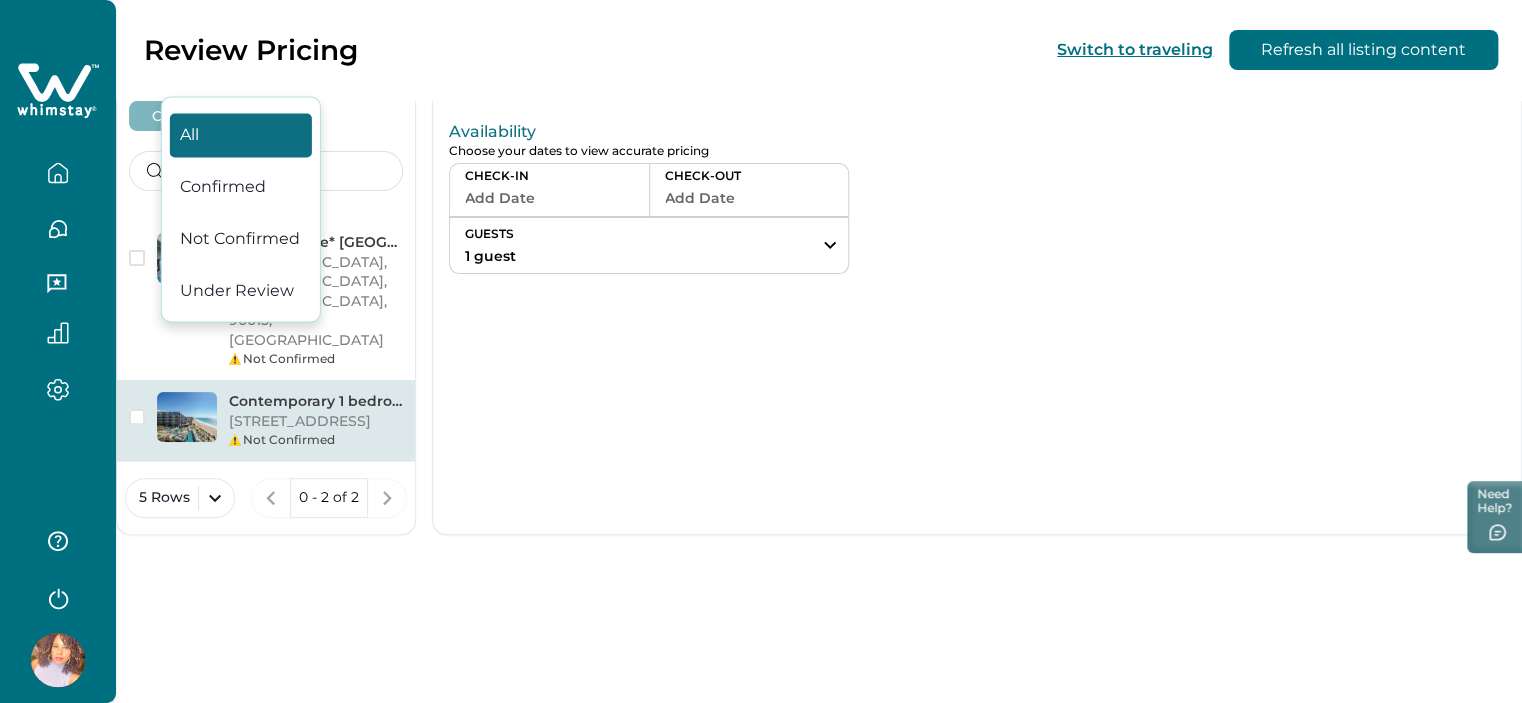 scroll, scrollTop: 126, scrollLeft: 0, axis: vertical 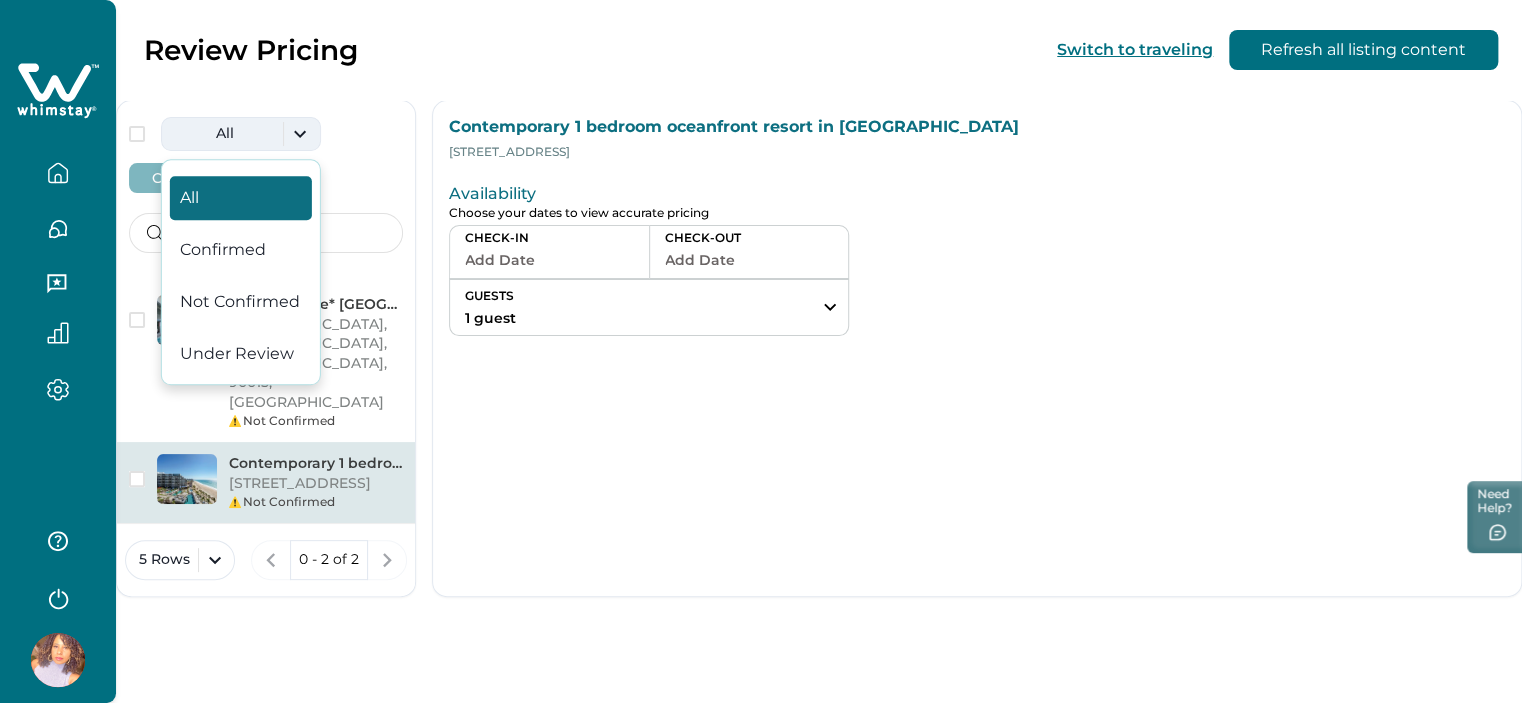 click on "Review Pricing Switch to traveling Refresh all listing content" at bounding box center [761, 50] 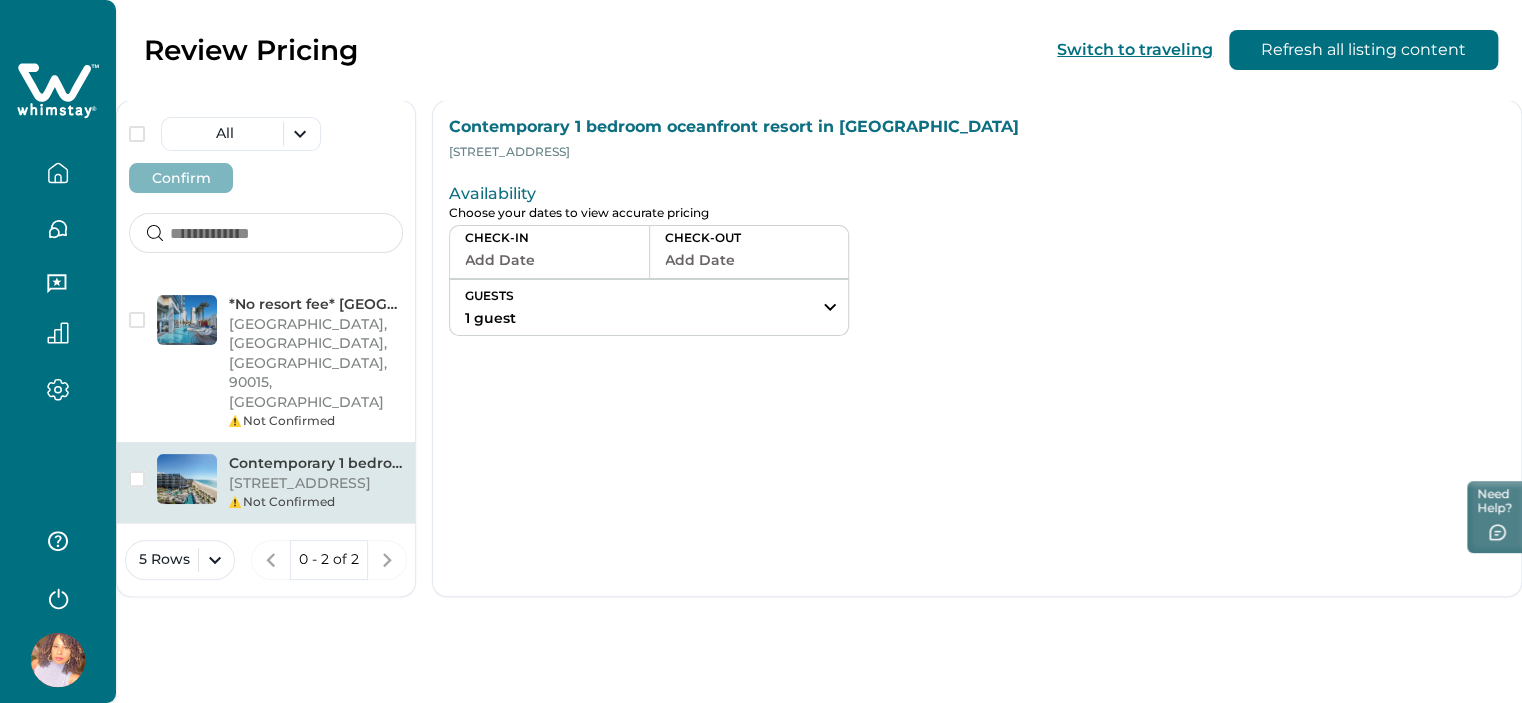 click at bounding box center [58, 173] 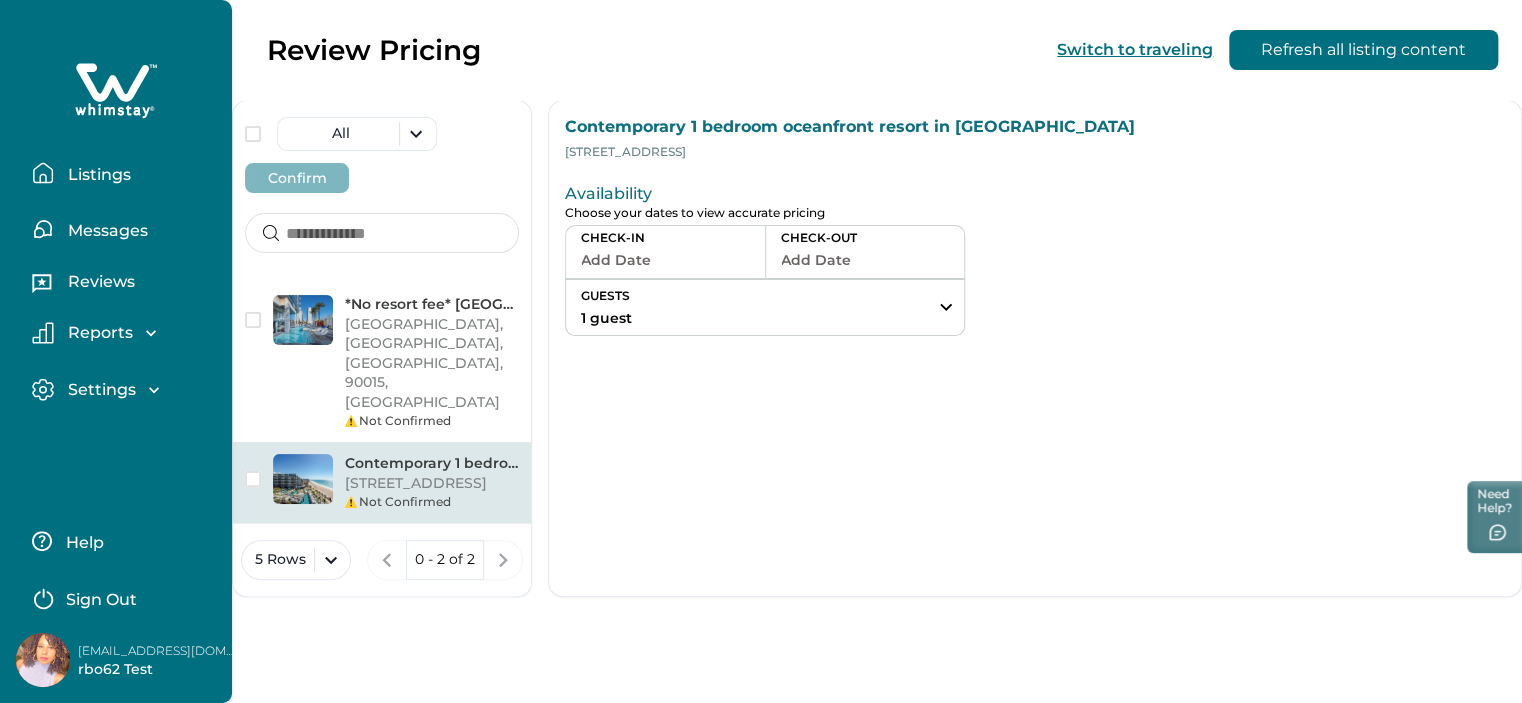 click on "Listings" at bounding box center [96, 175] 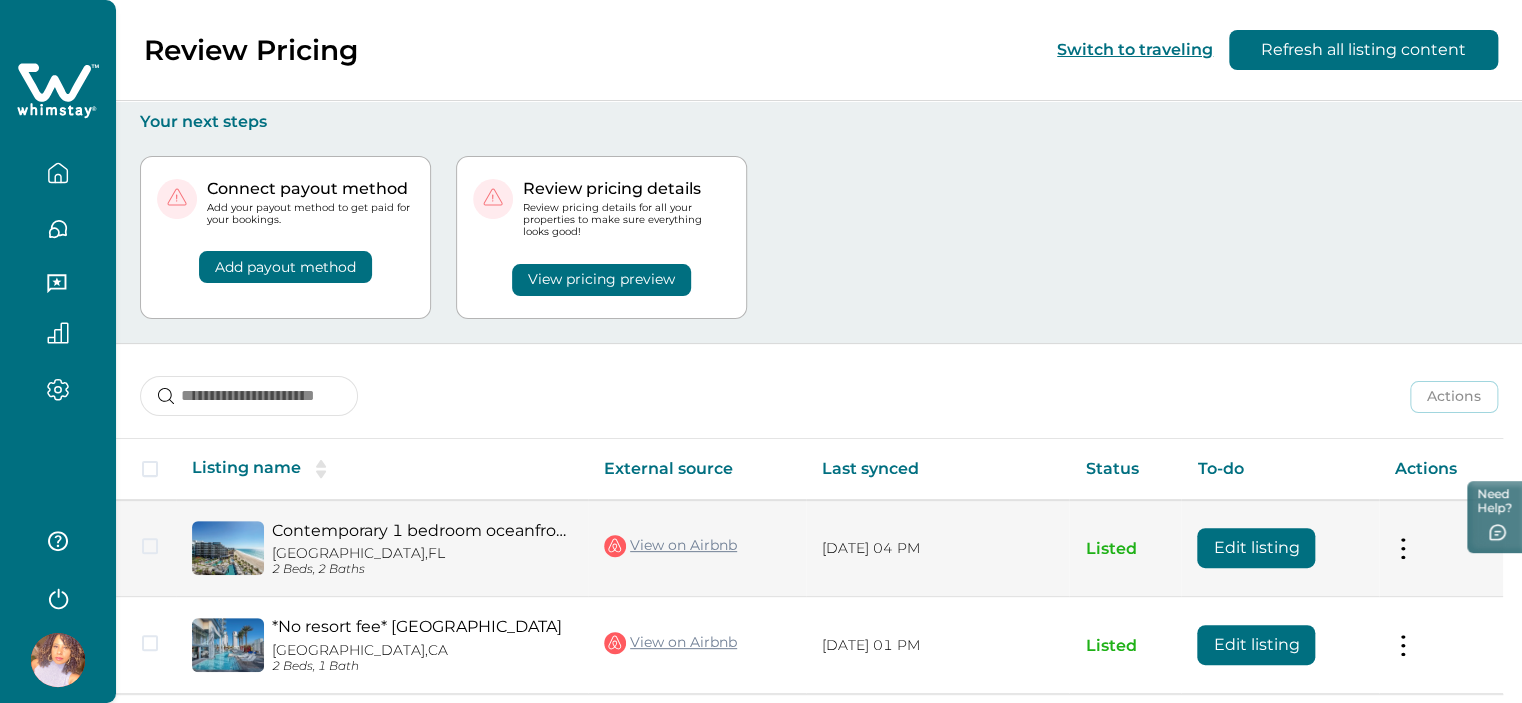 click on "Edit listing" at bounding box center (1256, 548) 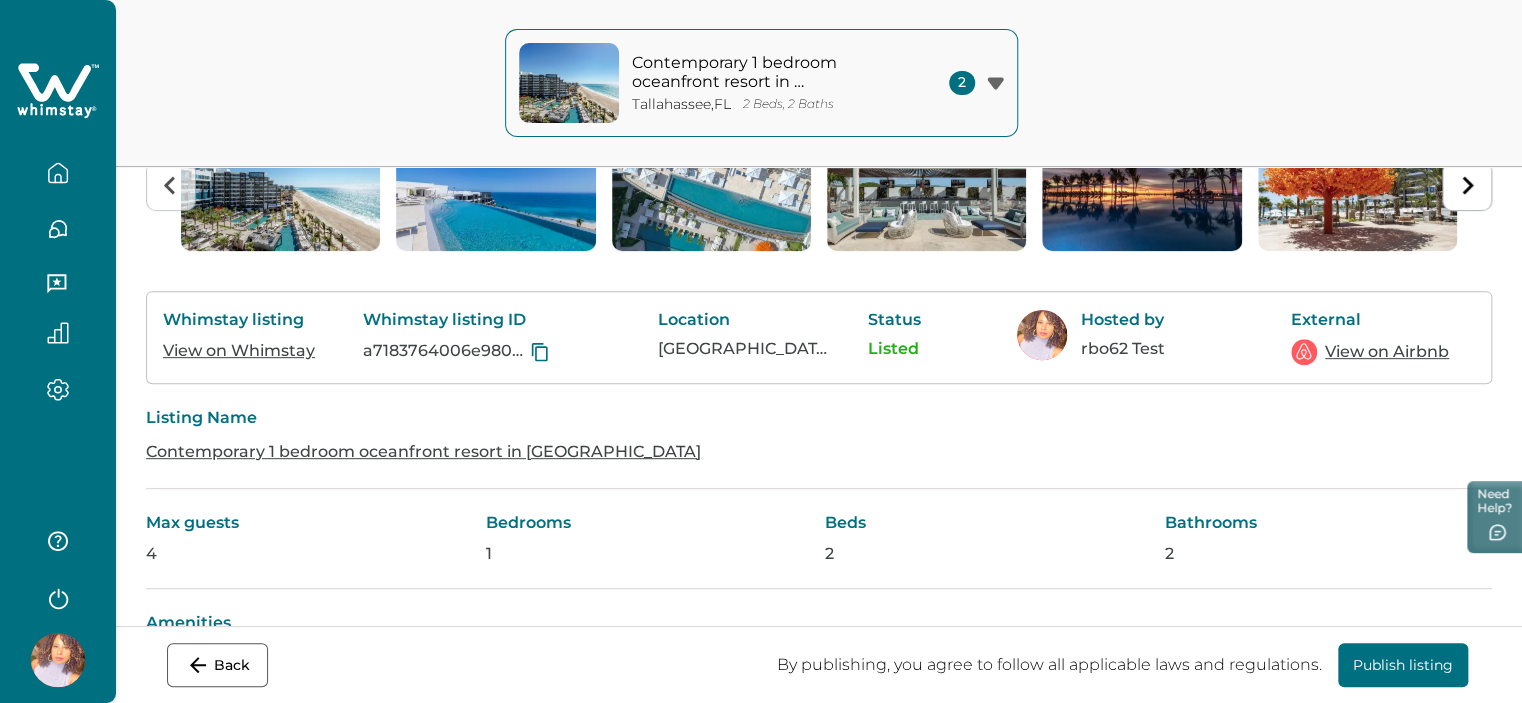 scroll, scrollTop: 0, scrollLeft: 0, axis: both 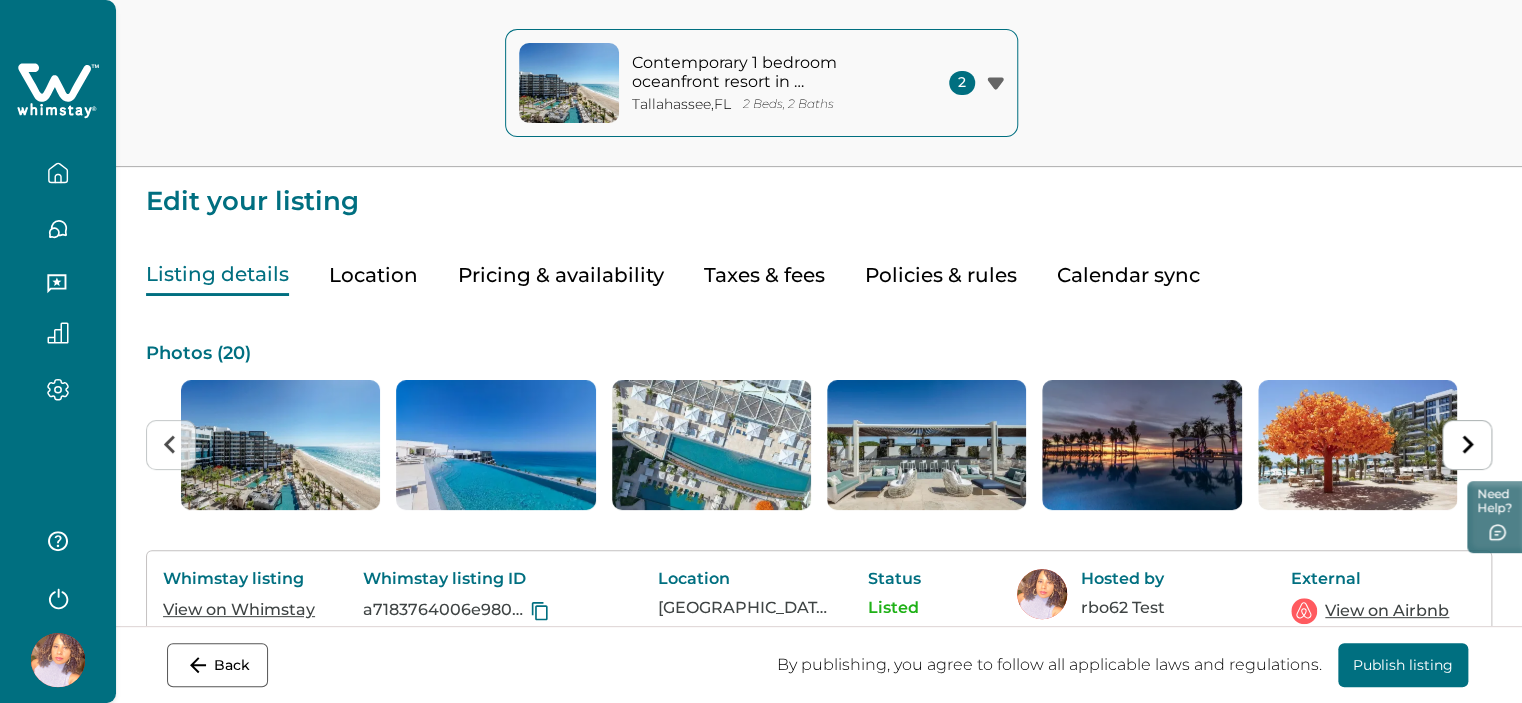 click 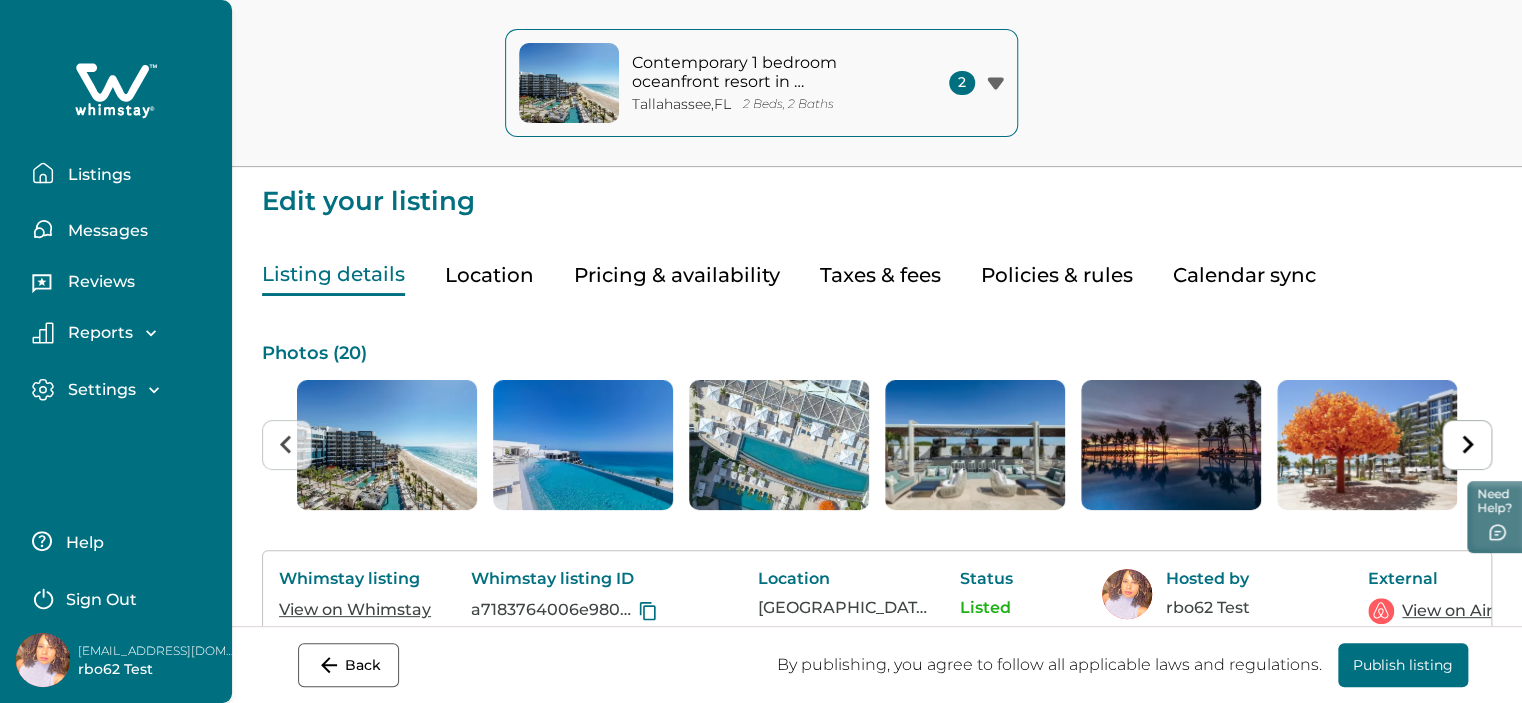 click on "Listings" at bounding box center [96, 175] 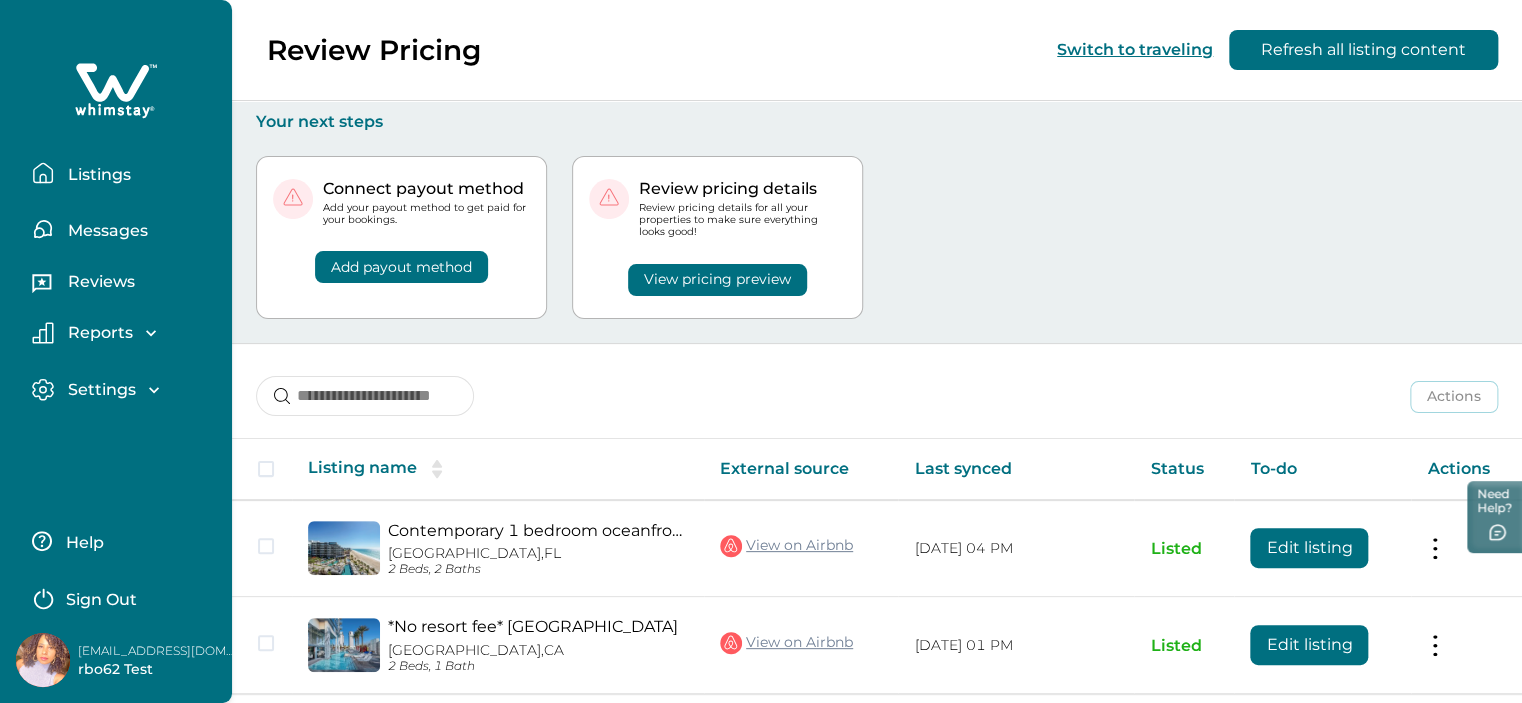 scroll, scrollTop: 72, scrollLeft: 0, axis: vertical 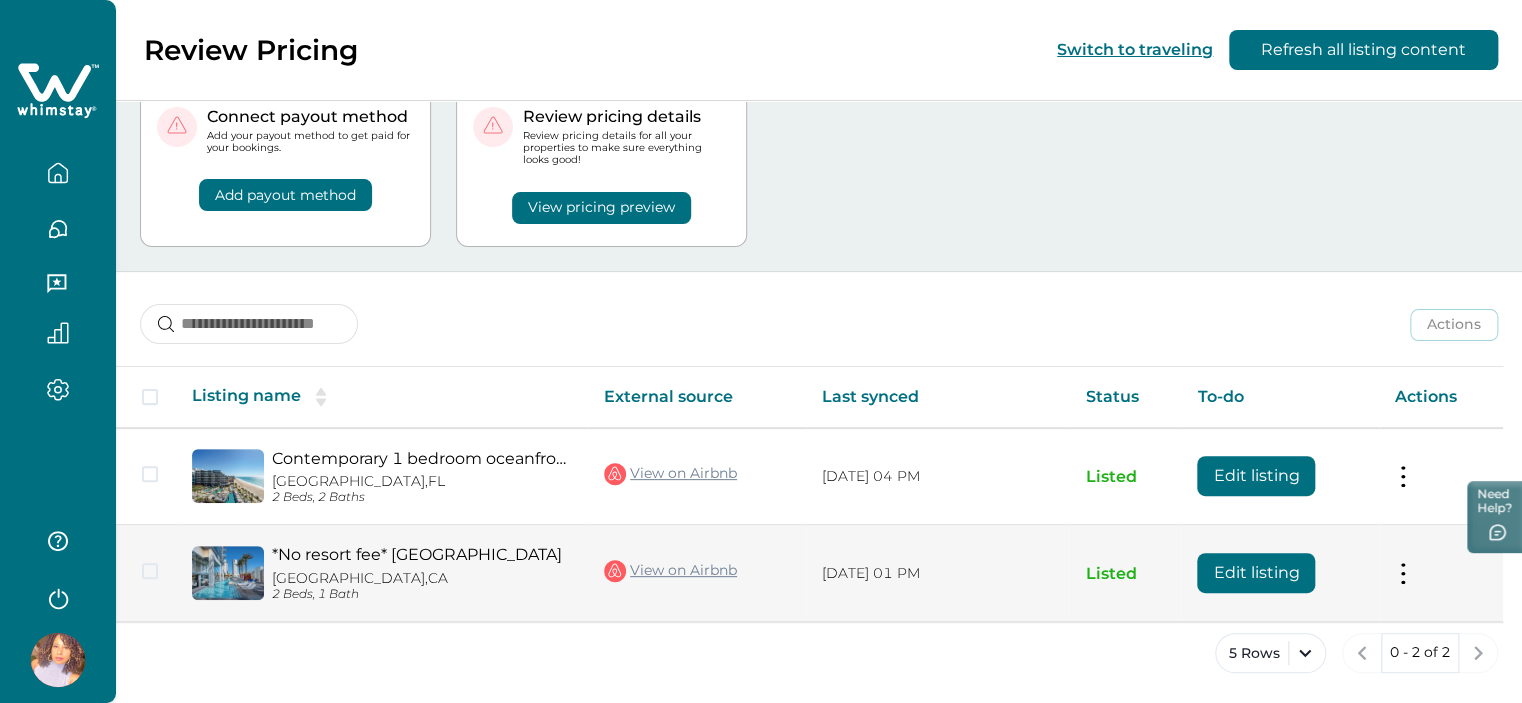 click on "Edit listing" at bounding box center [1256, 573] 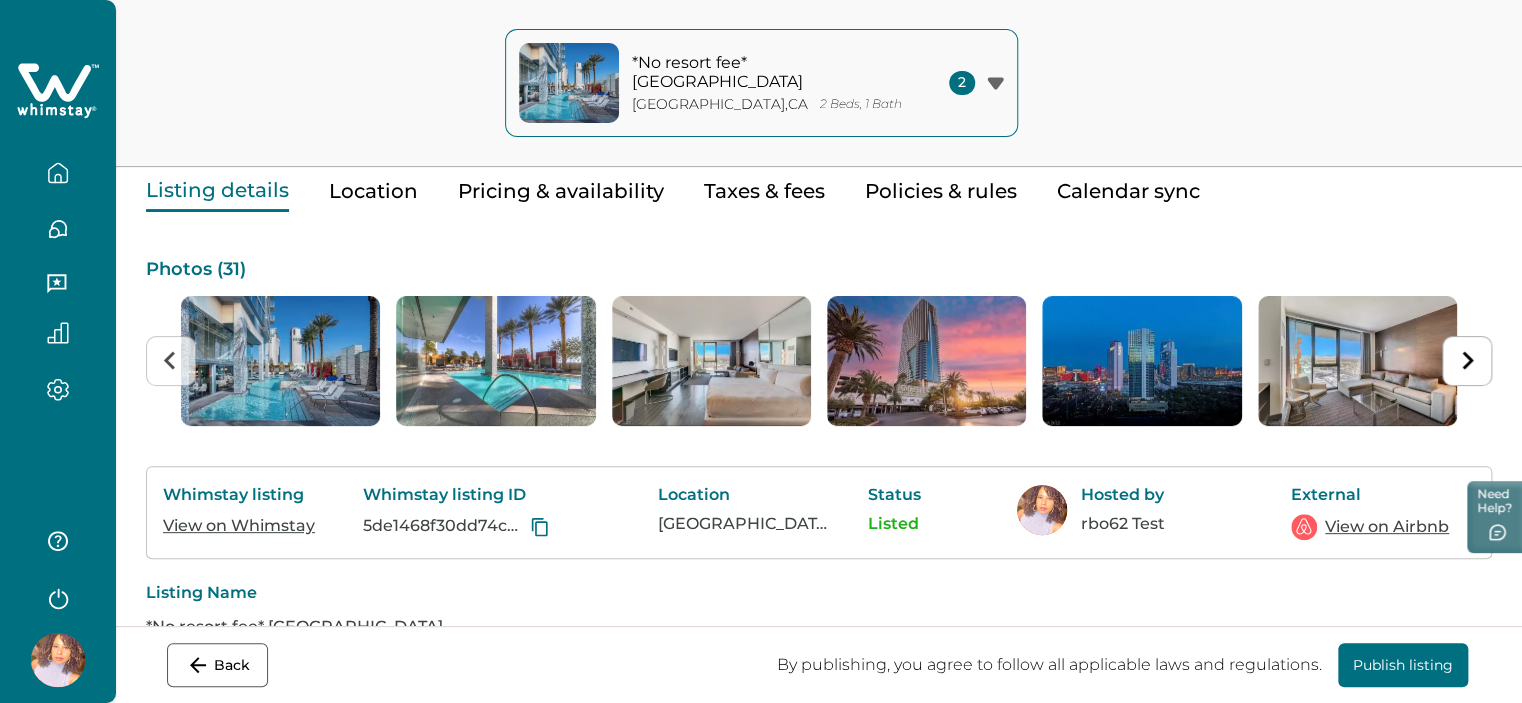 scroll, scrollTop: 0, scrollLeft: 0, axis: both 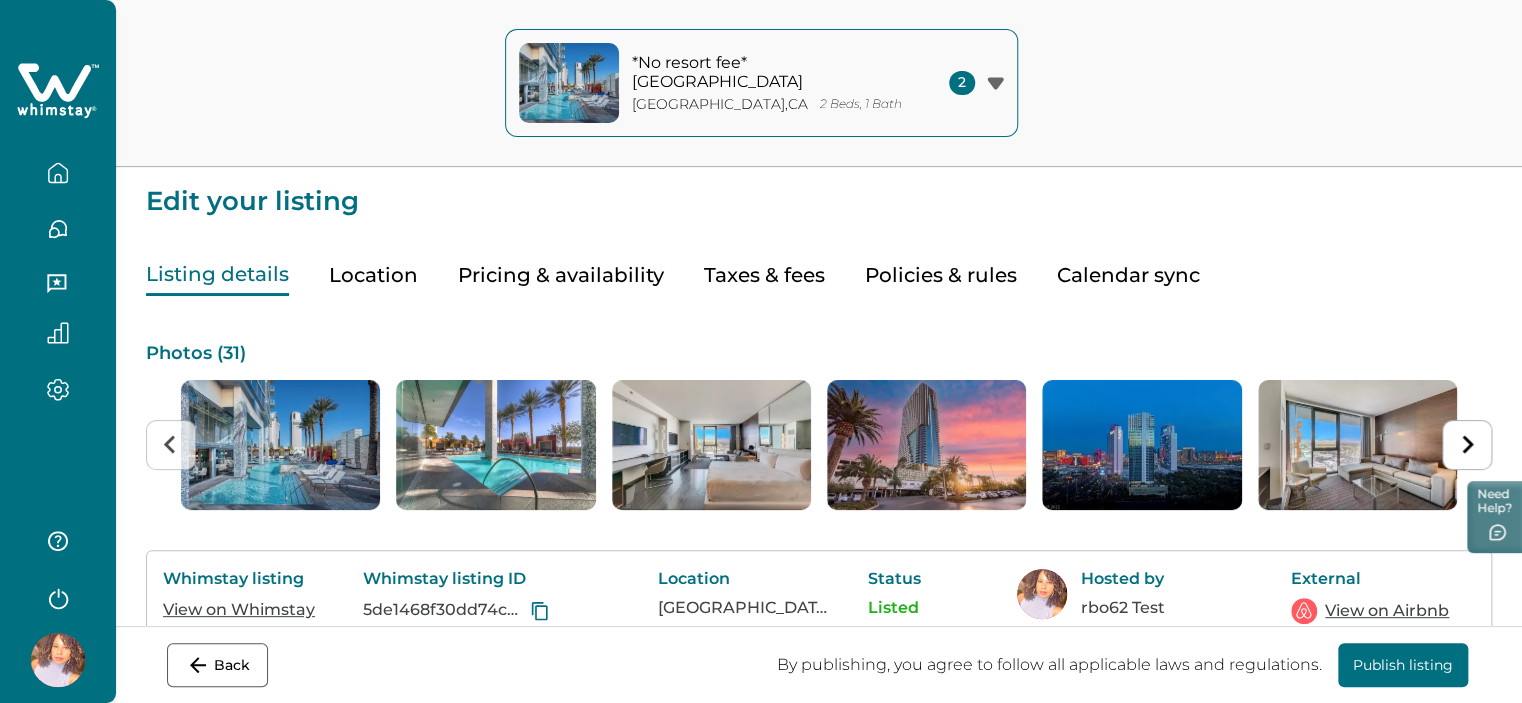 click on "Location" at bounding box center [373, 275] 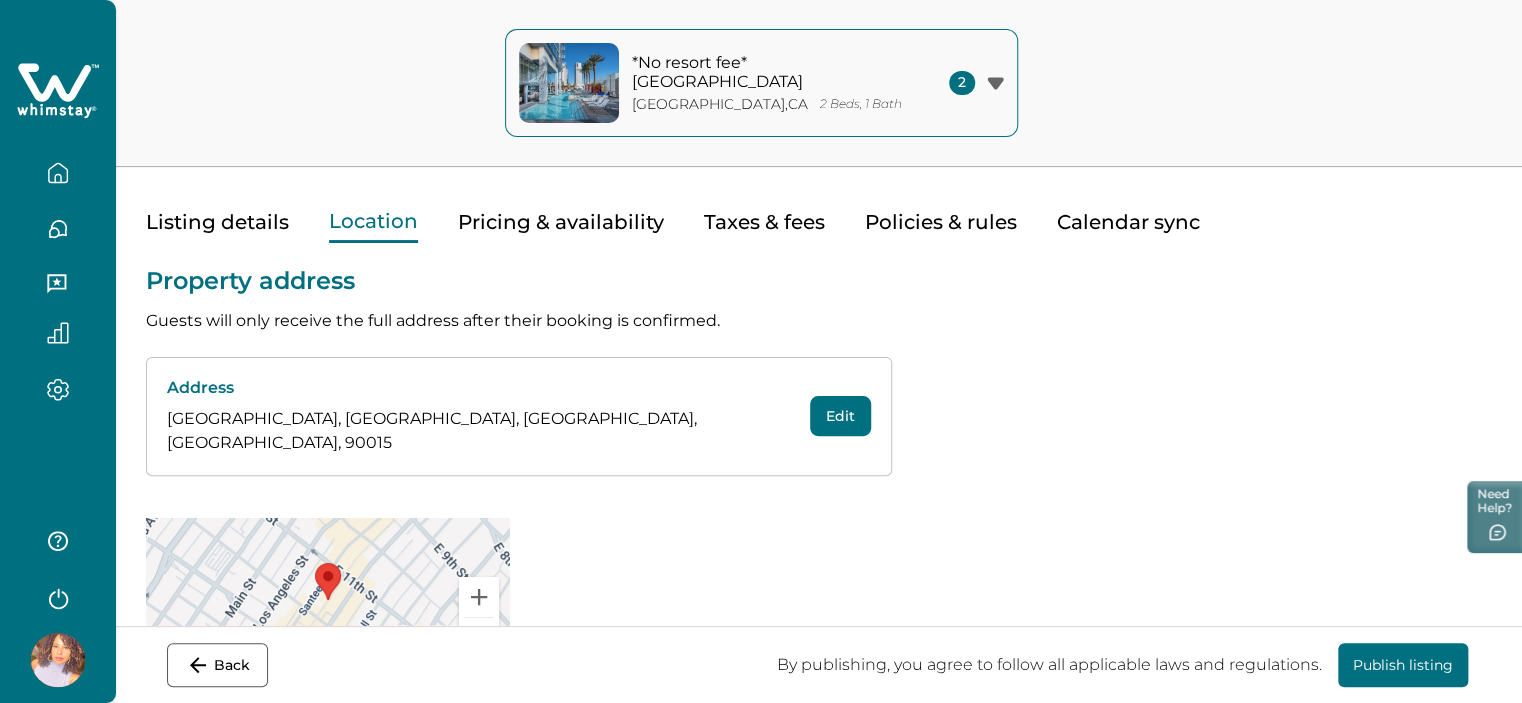 scroll, scrollTop: 0, scrollLeft: 0, axis: both 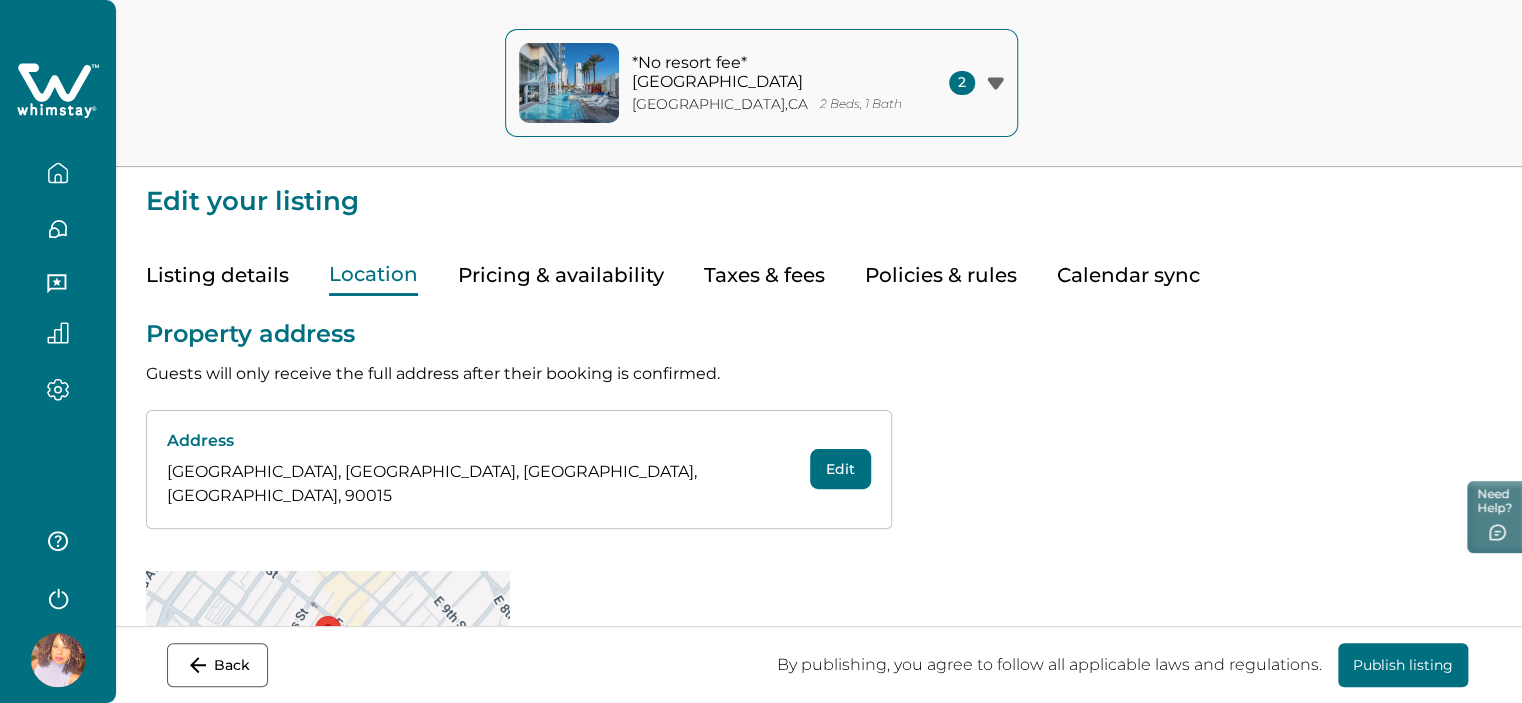 click on "Pricing & availability" at bounding box center [561, 275] 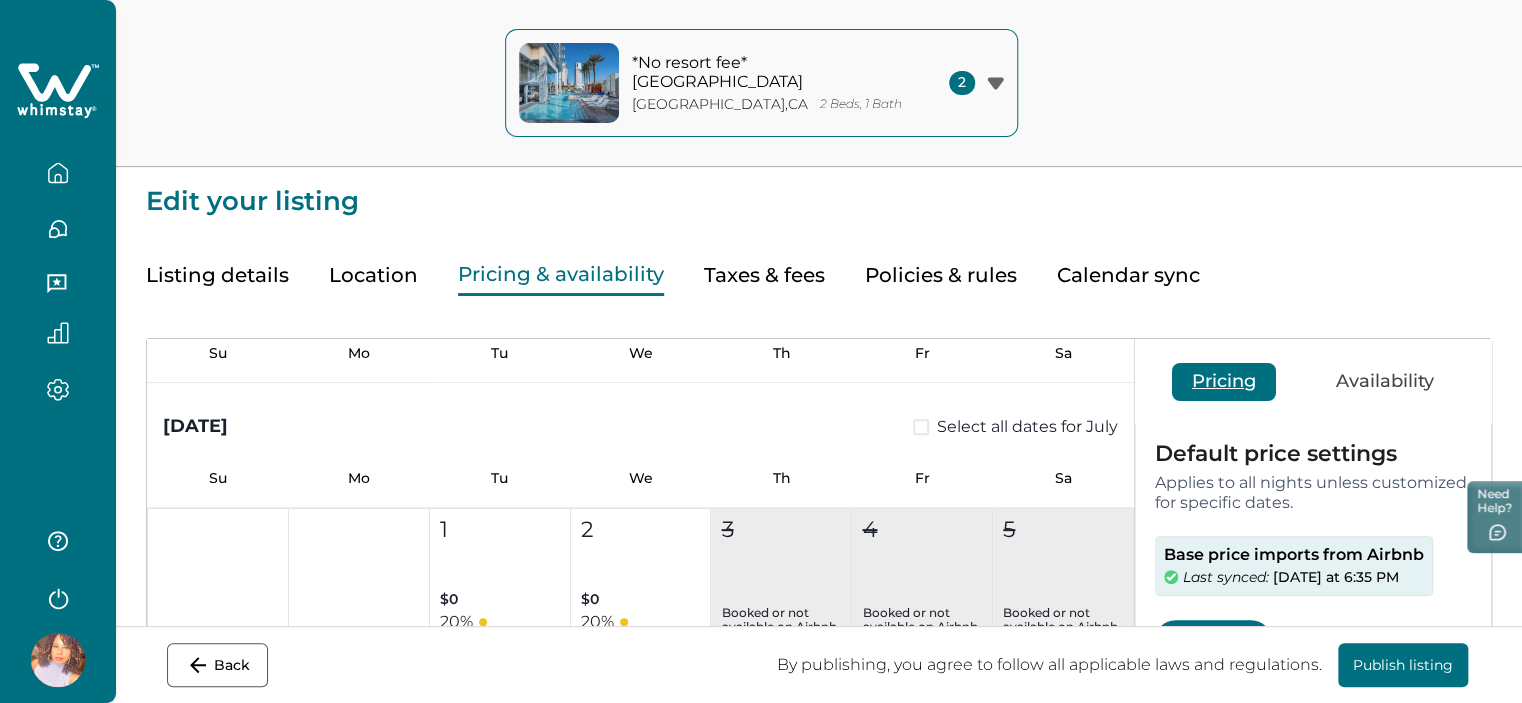 scroll, scrollTop: 776, scrollLeft: 0, axis: vertical 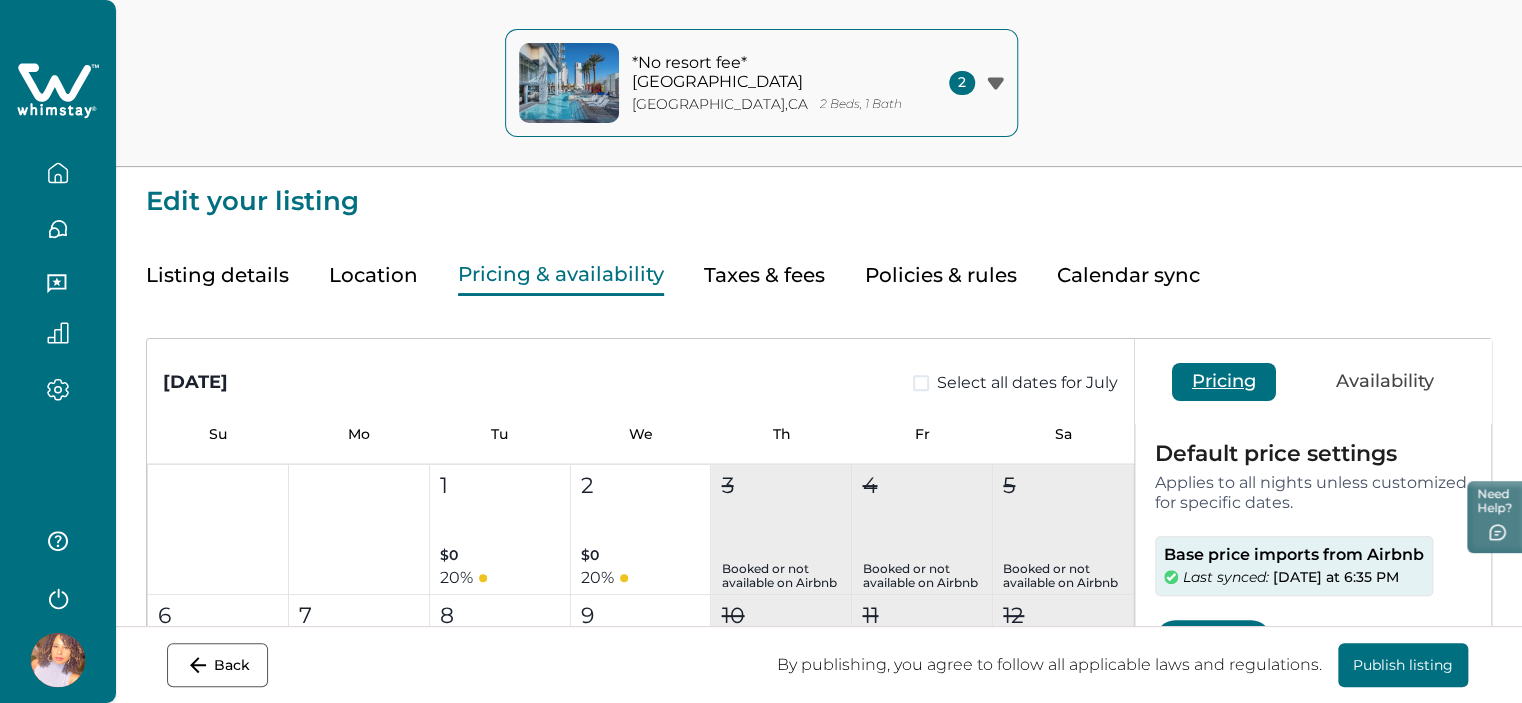 click on "Taxes & fees" at bounding box center (764, 275) 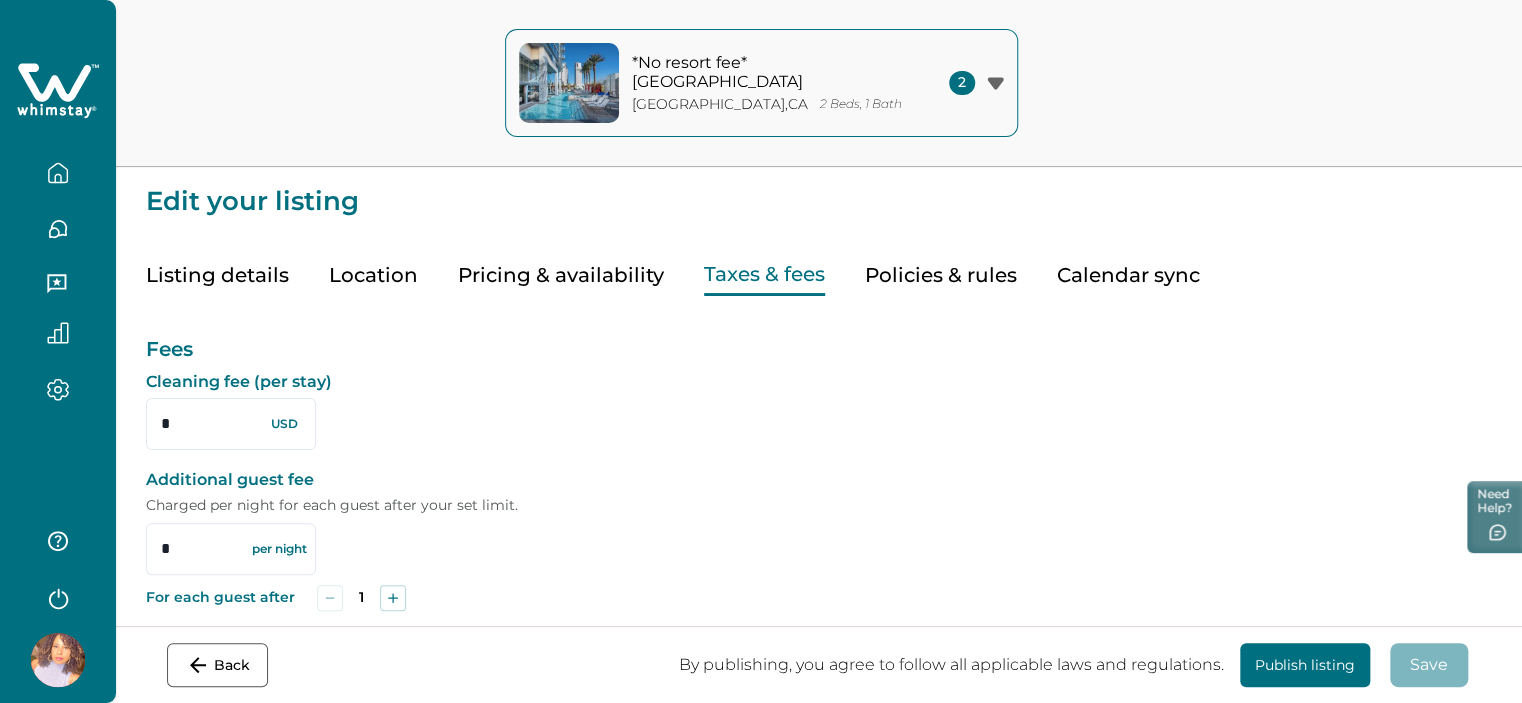 click on "Policies & rules" at bounding box center [941, 275] 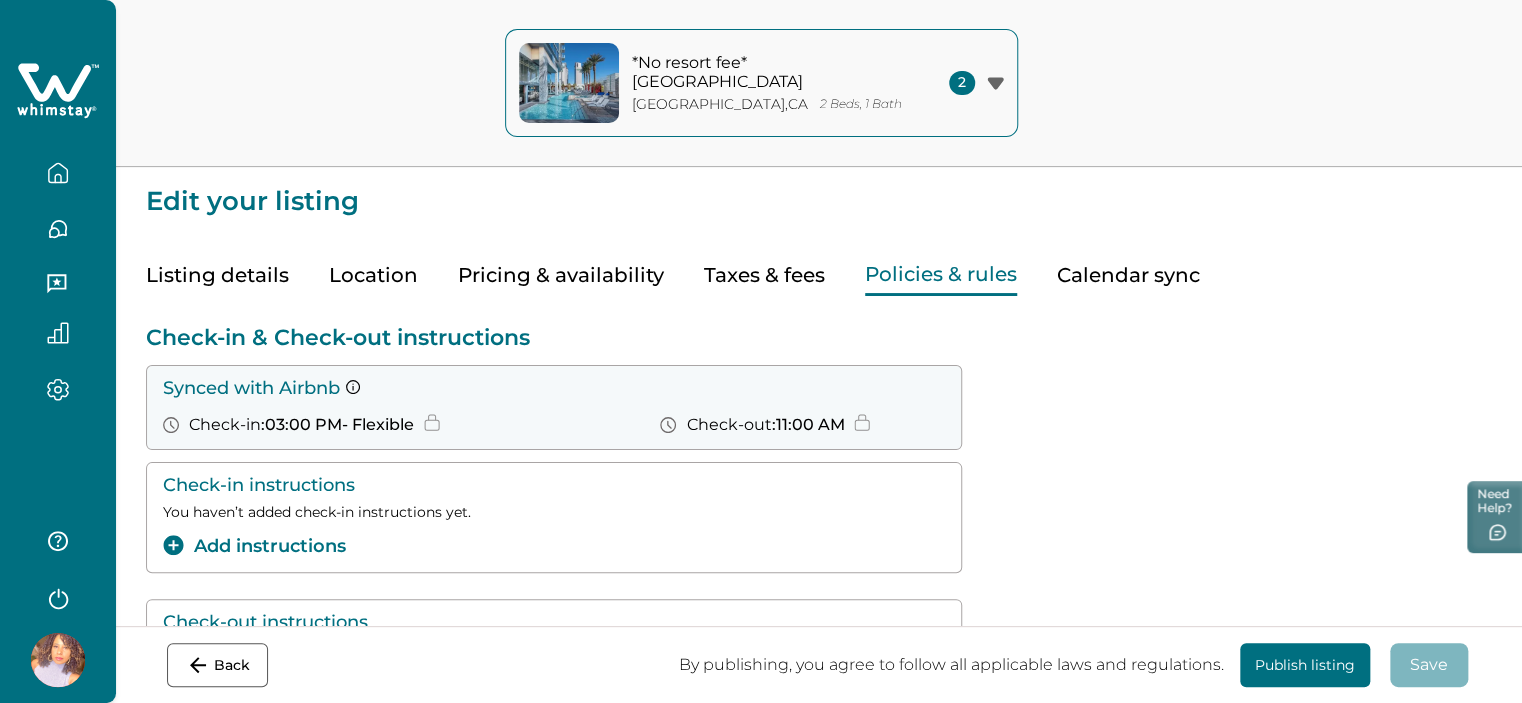 click on "Calendar sync" at bounding box center [1128, 275] 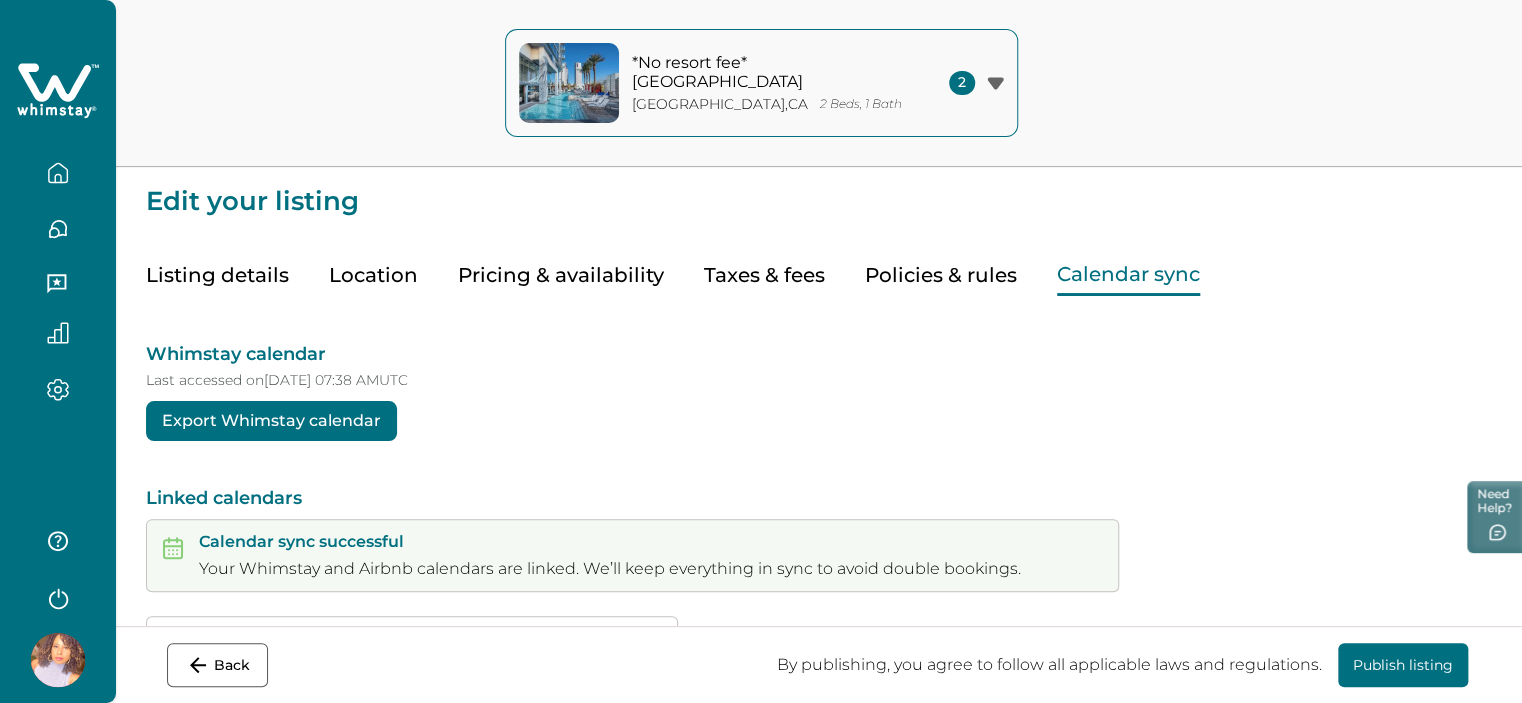 click on "Publish listing" at bounding box center (1403, 665) 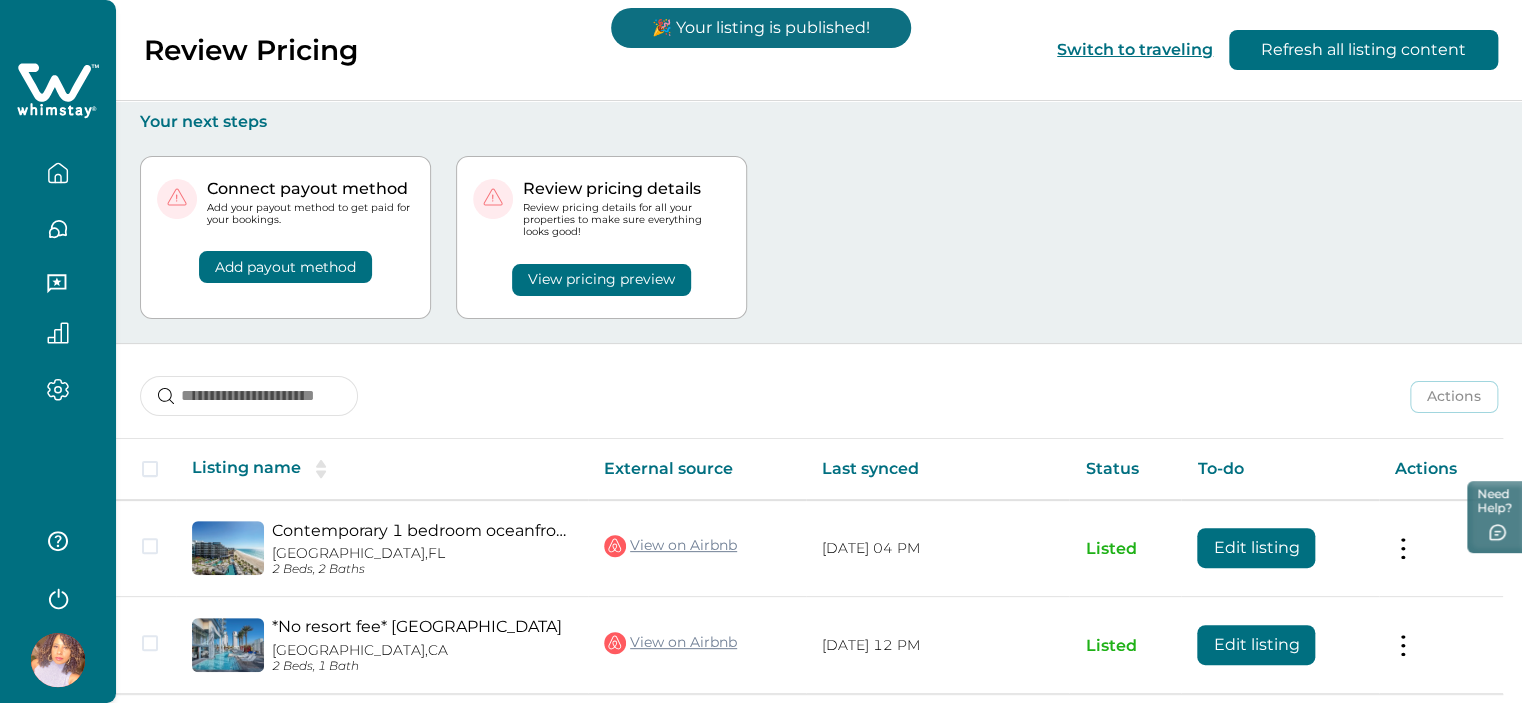 scroll, scrollTop: 72, scrollLeft: 0, axis: vertical 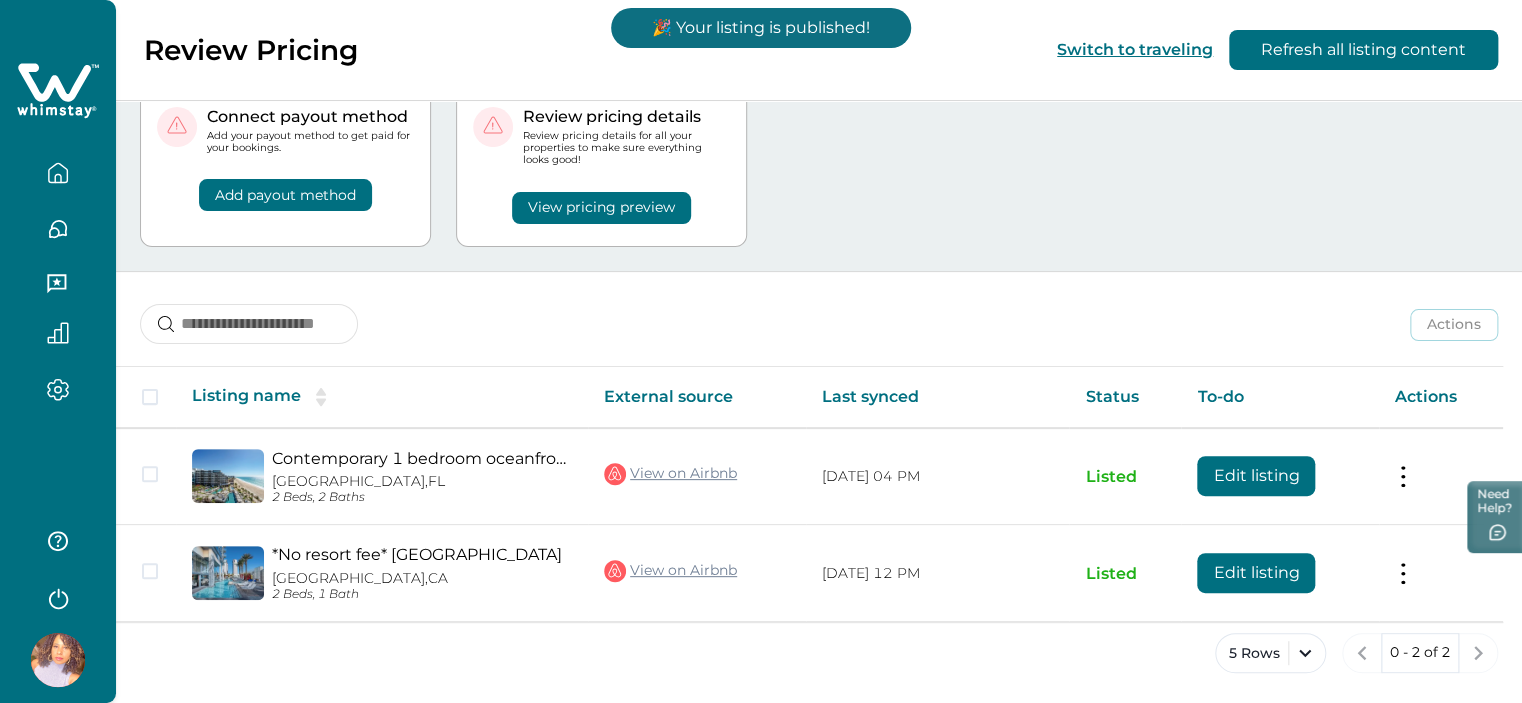 click on "View pricing preview" at bounding box center (601, 208) 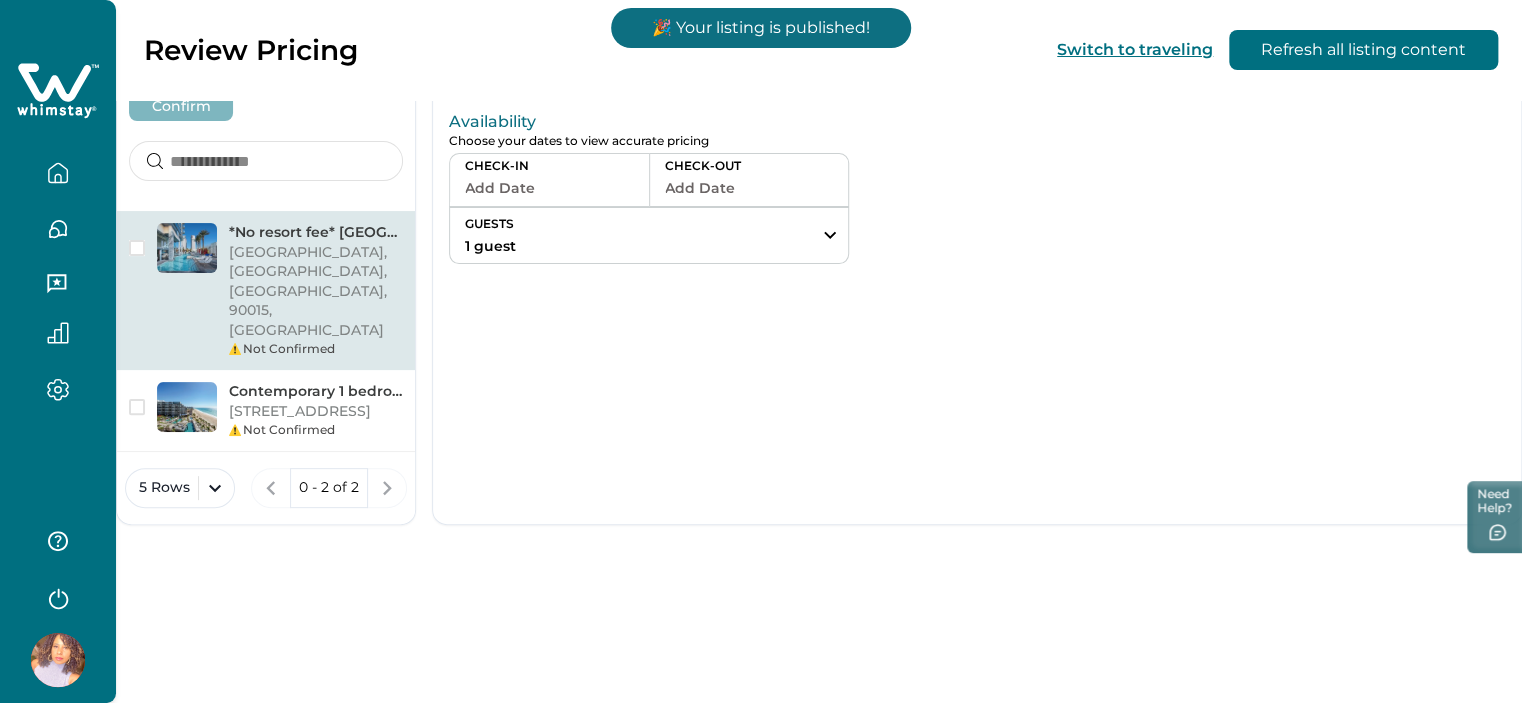 scroll, scrollTop: 0, scrollLeft: 0, axis: both 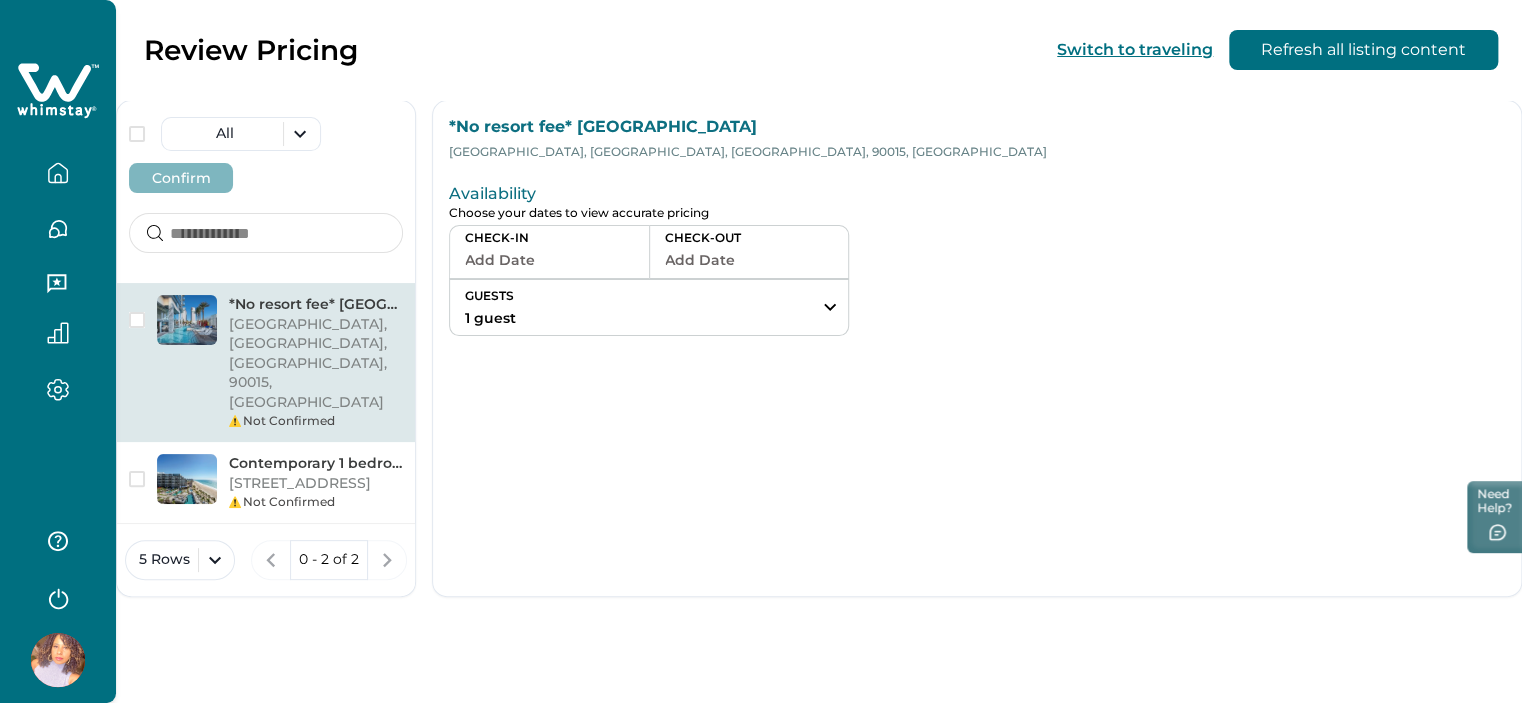 click on "[GEOGRAPHIC_DATA], [GEOGRAPHIC_DATA], [GEOGRAPHIC_DATA], 90015, [GEOGRAPHIC_DATA]" at bounding box center [316, 364] 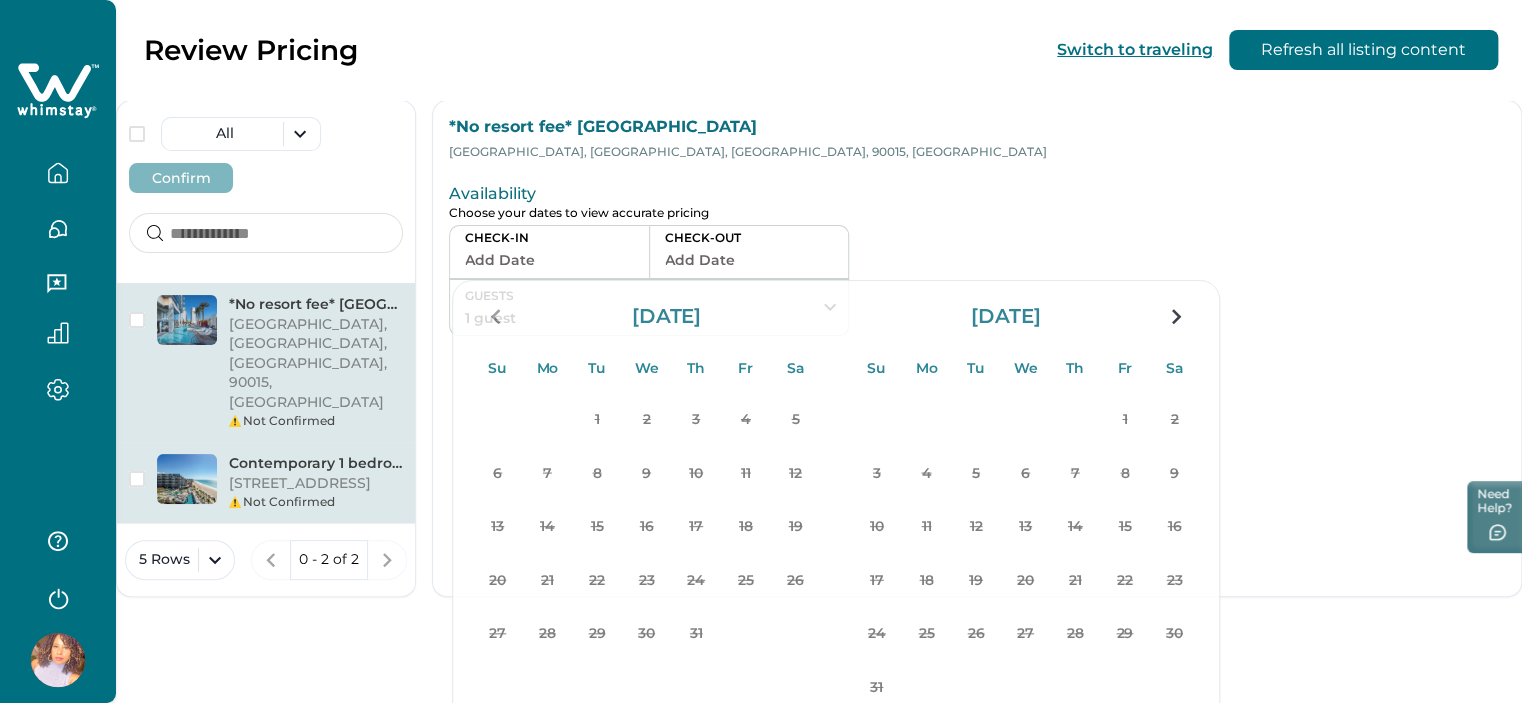 click on "Contemporary 1 bedroom oceanfront resort in Cabo 3448, Ile De France Drive, Tallahassee, FL, 32308, US   Not Confirmed" at bounding box center (266, 482) 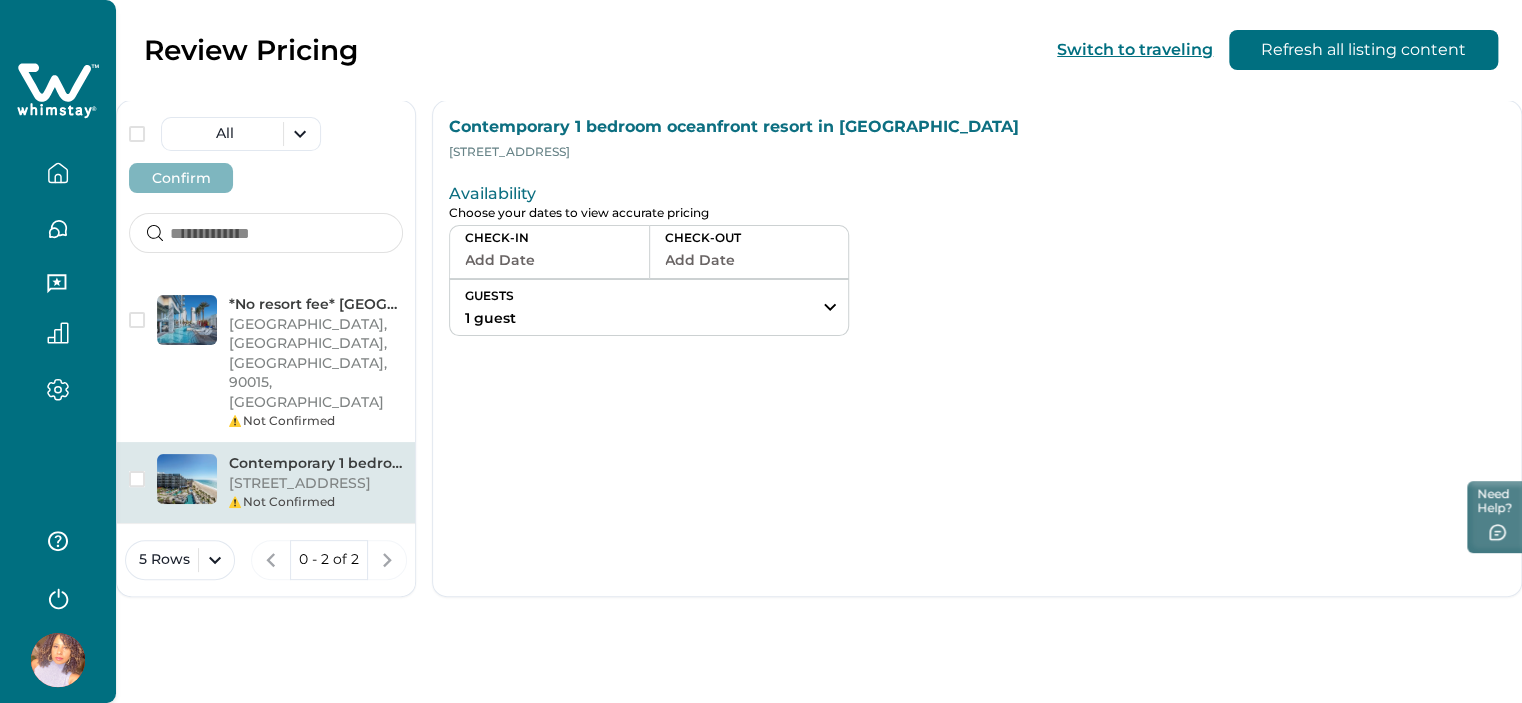 click at bounding box center (58, 173) 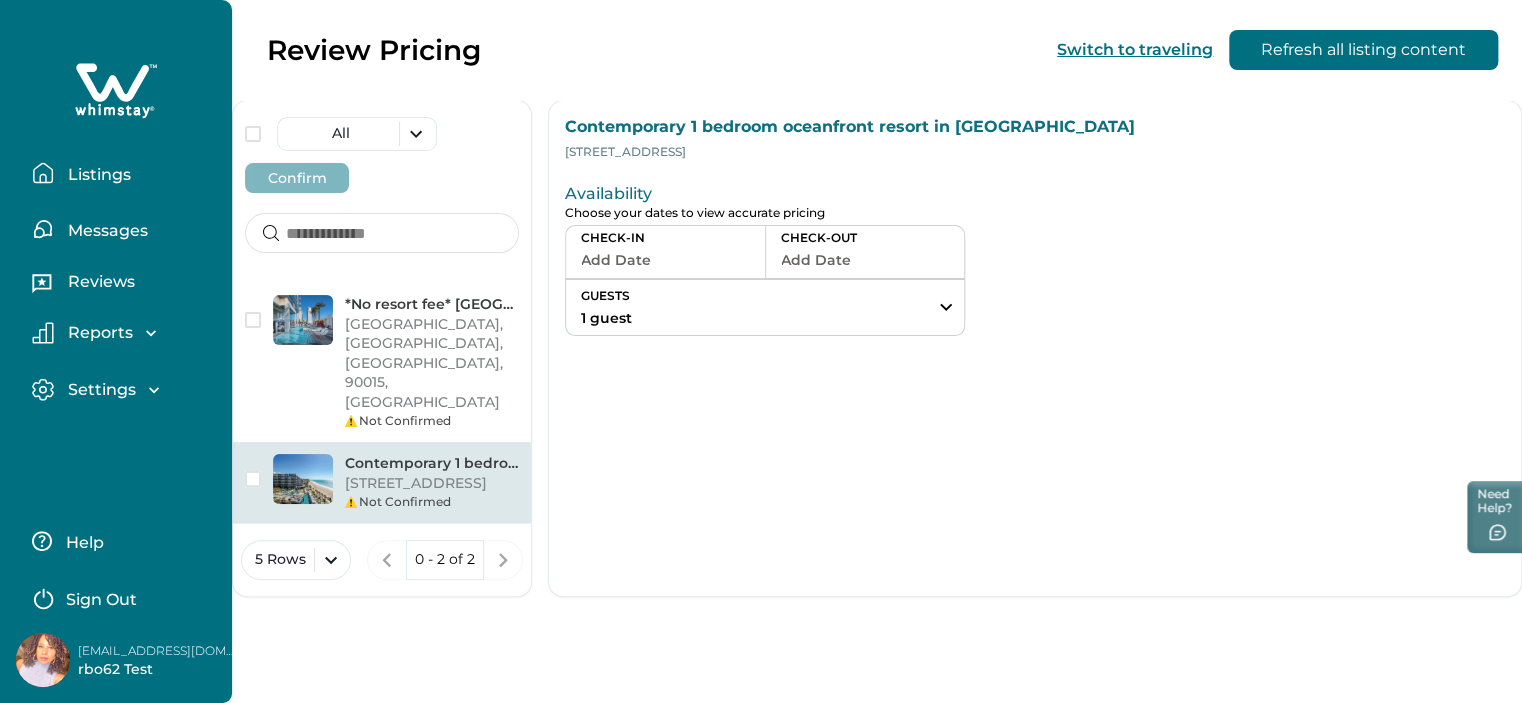 click on "Listings" at bounding box center [96, 175] 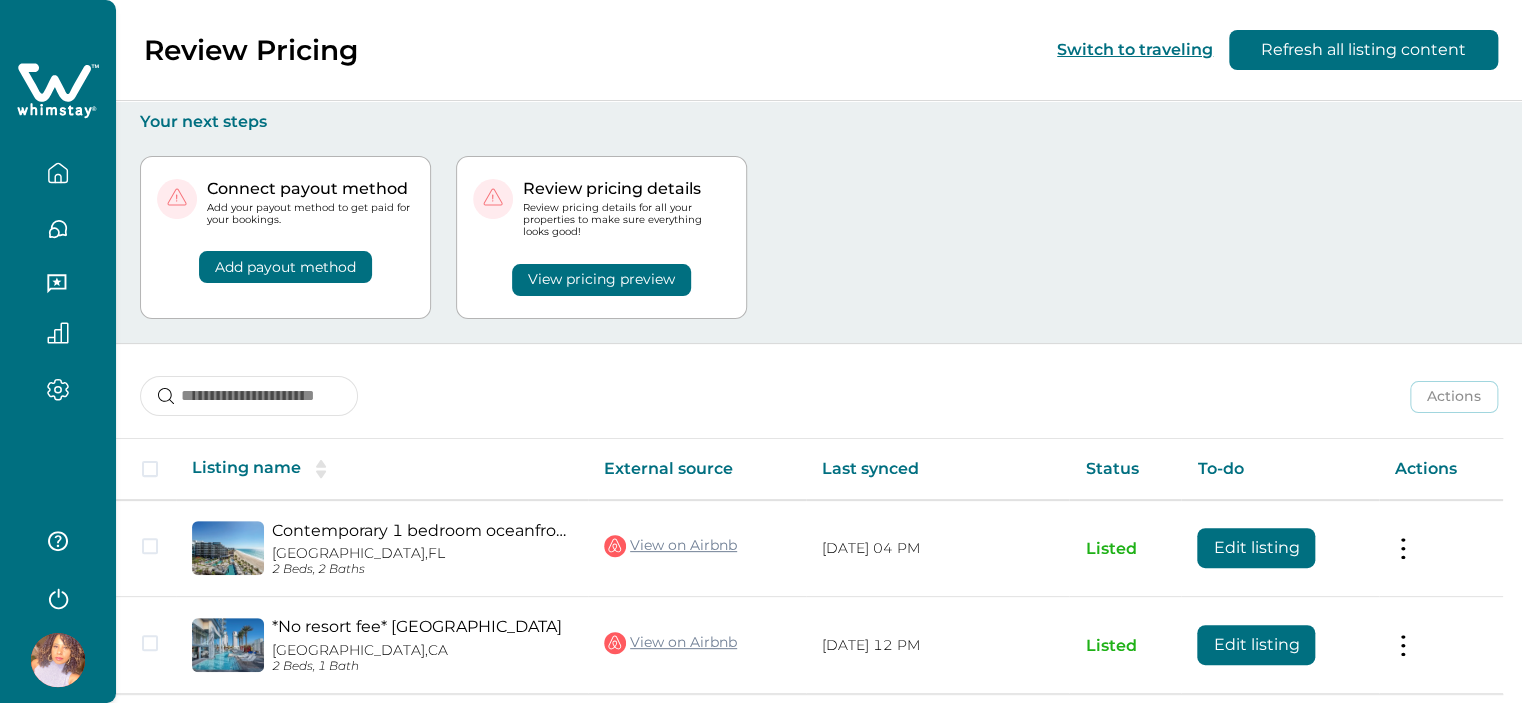 scroll, scrollTop: 72, scrollLeft: 0, axis: vertical 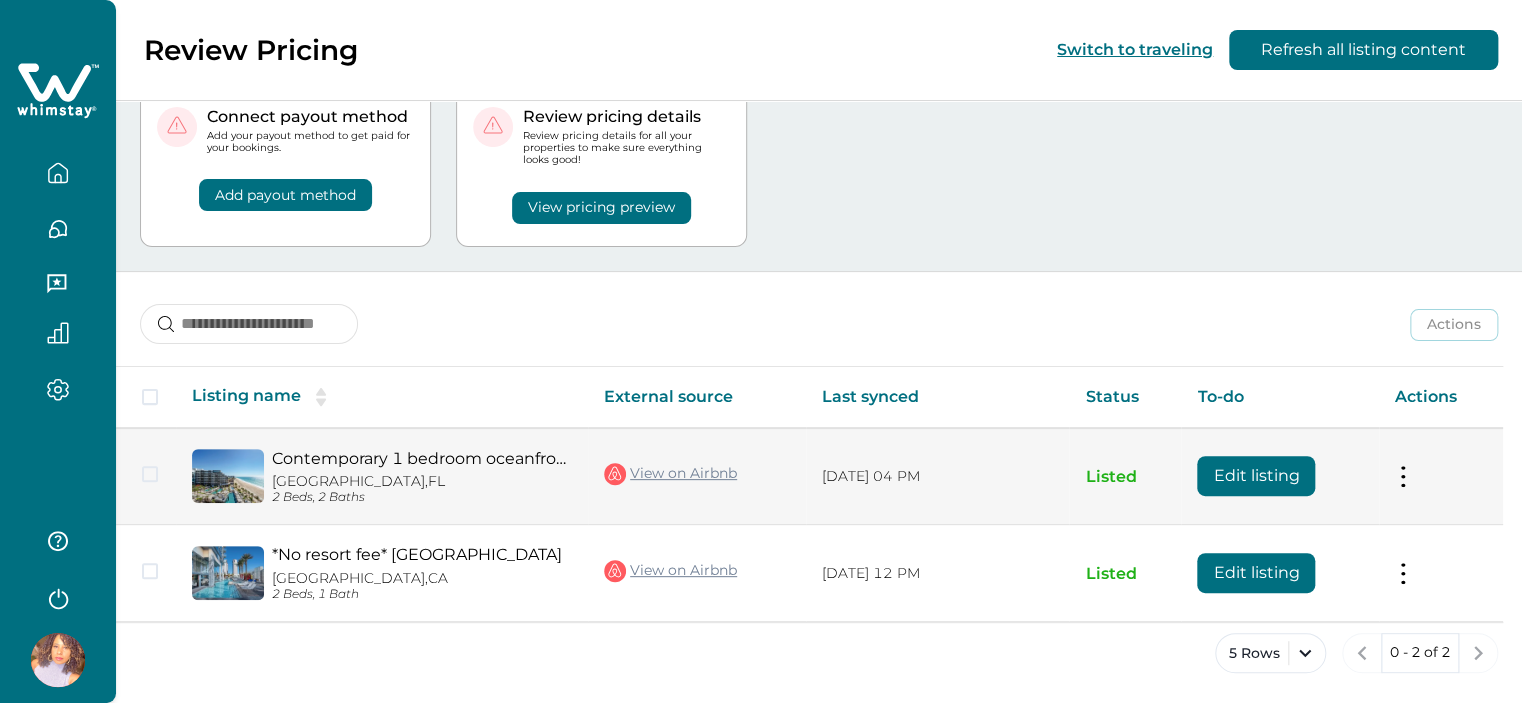 click on "Edit listing" at bounding box center (1280, 476) 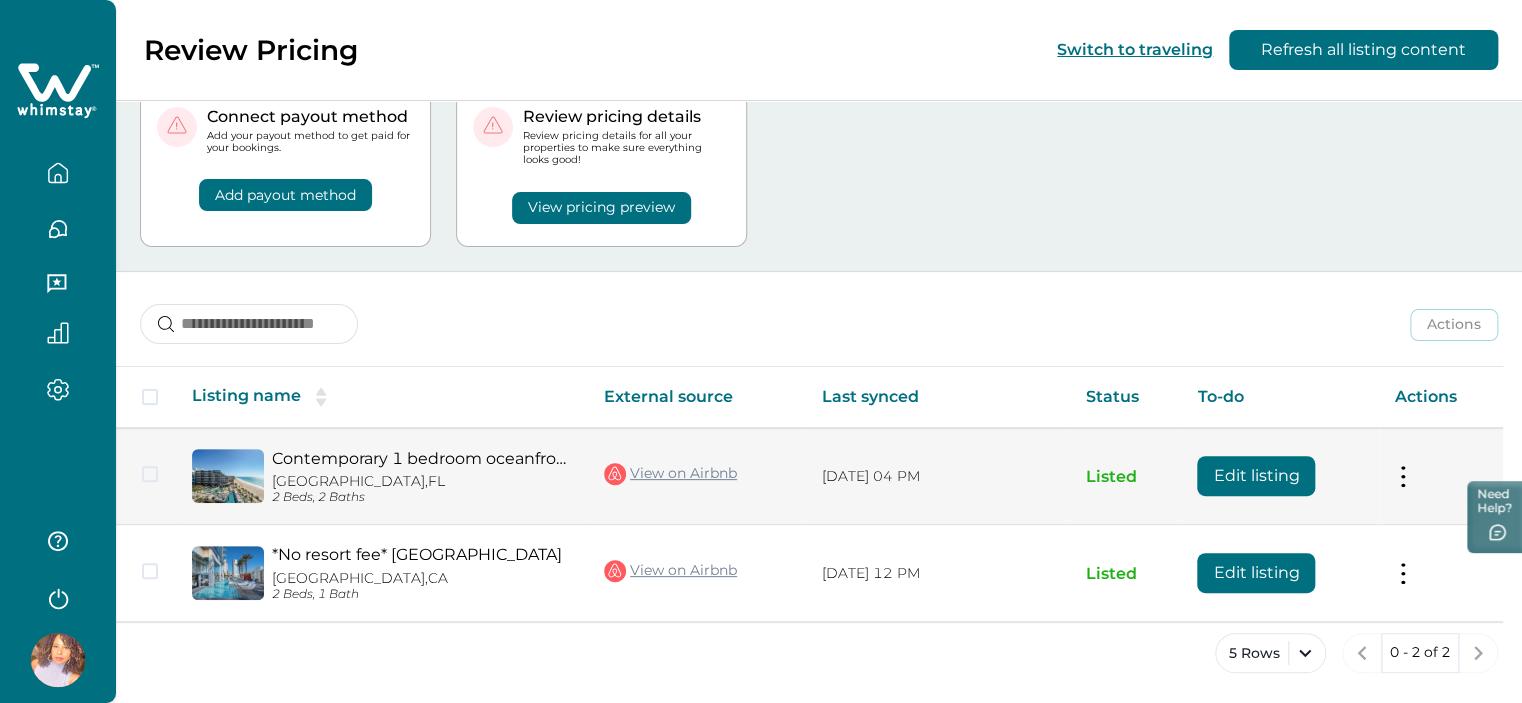 click on "Actions View listing on Whimstay Unlist listing View listing details" at bounding box center [1441, 476] 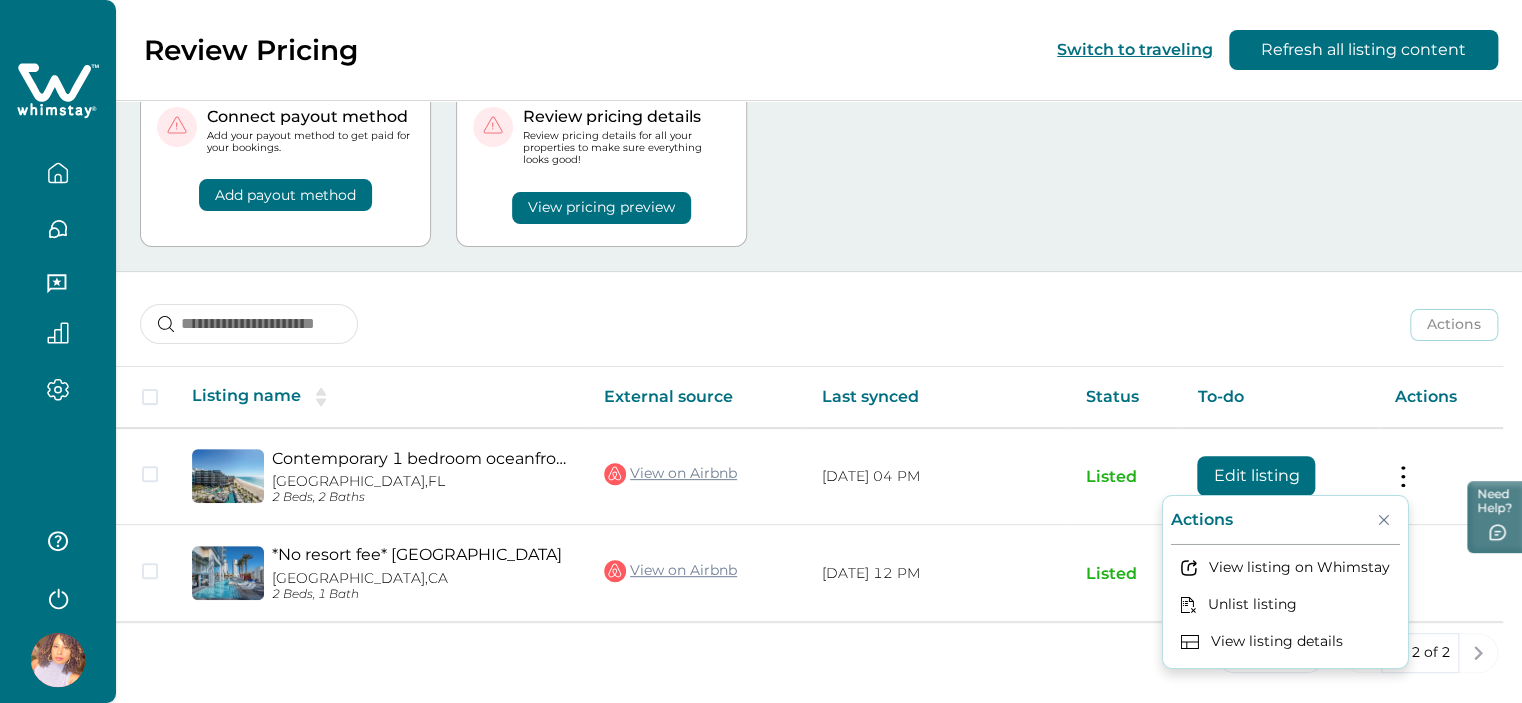 click on "View listing details" at bounding box center (1285, 640) 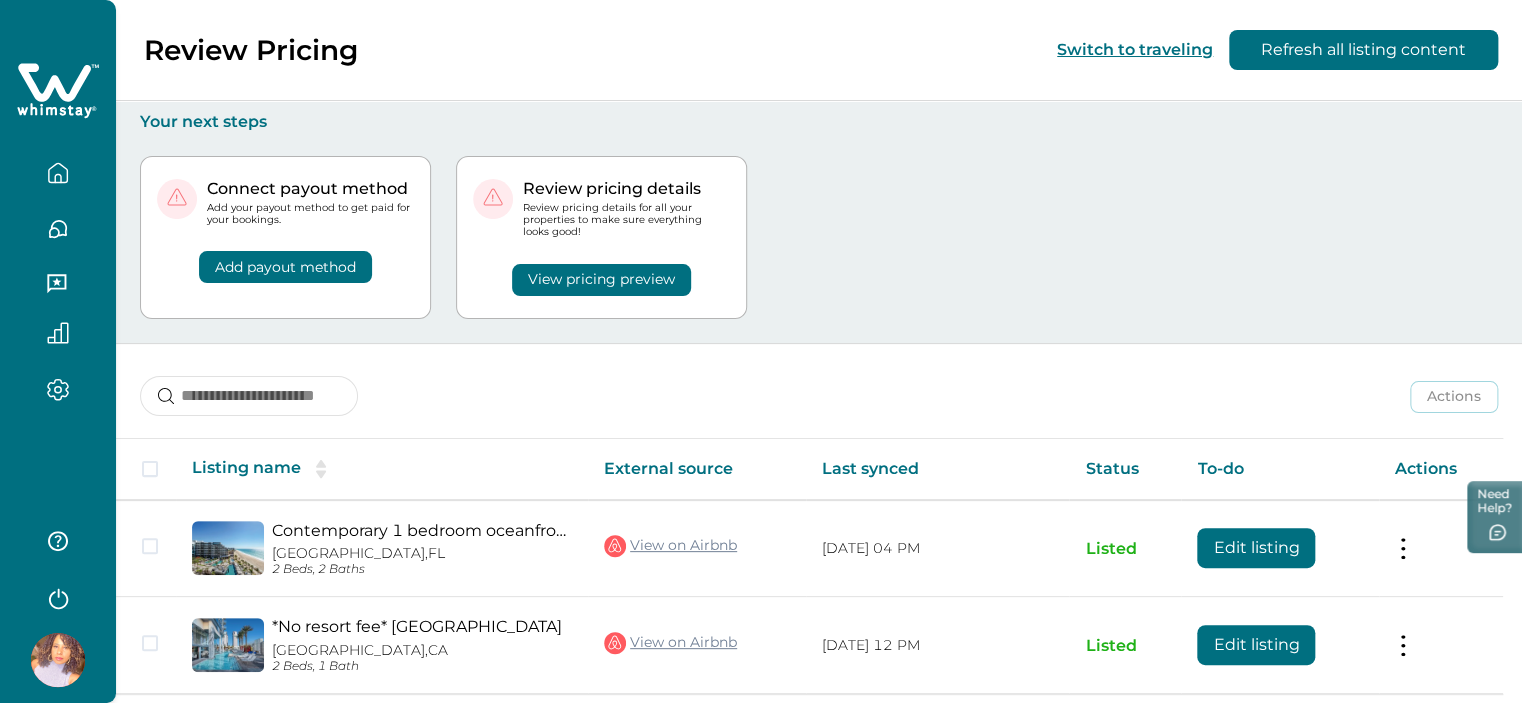 scroll, scrollTop: 72, scrollLeft: 0, axis: vertical 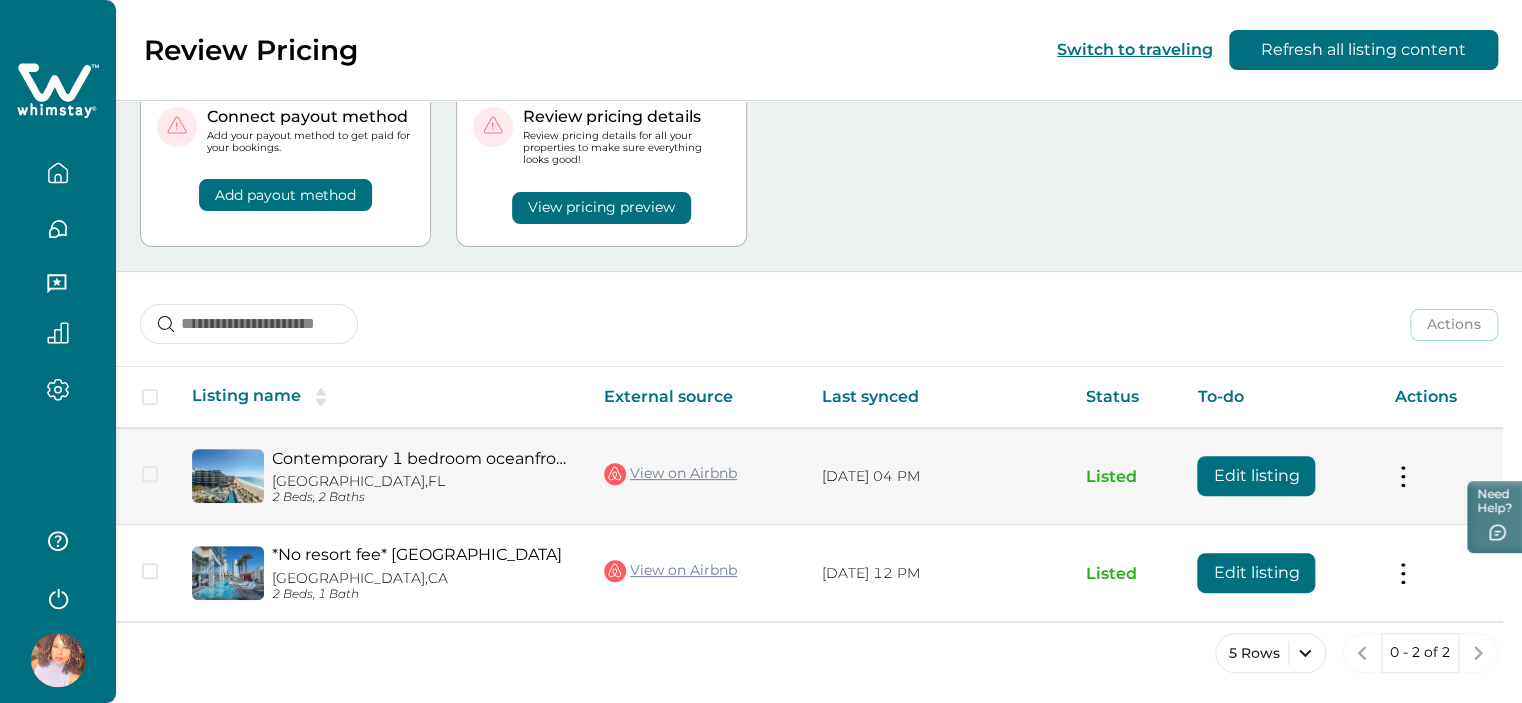 click at bounding box center [1403, 476] 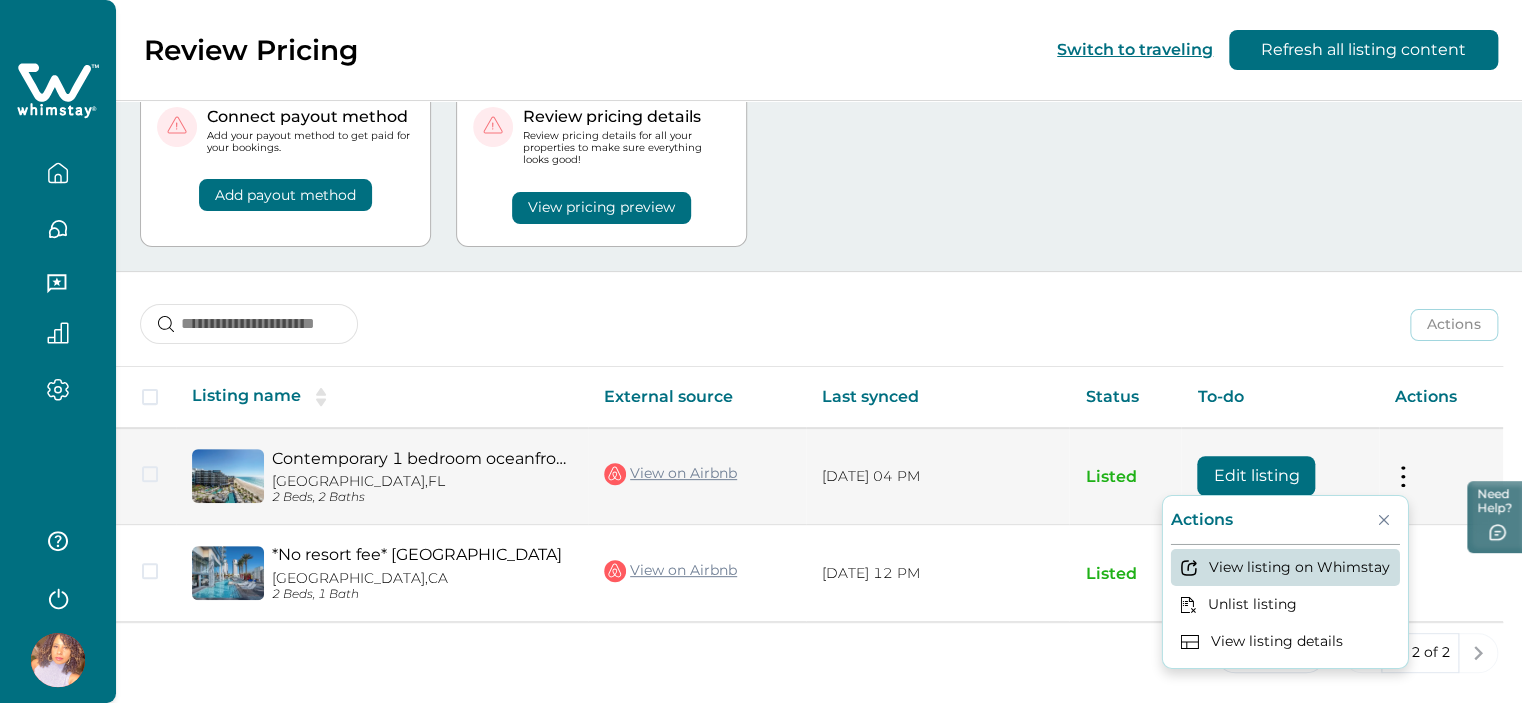 click on "View listing on Whimstay" at bounding box center (1285, 566) 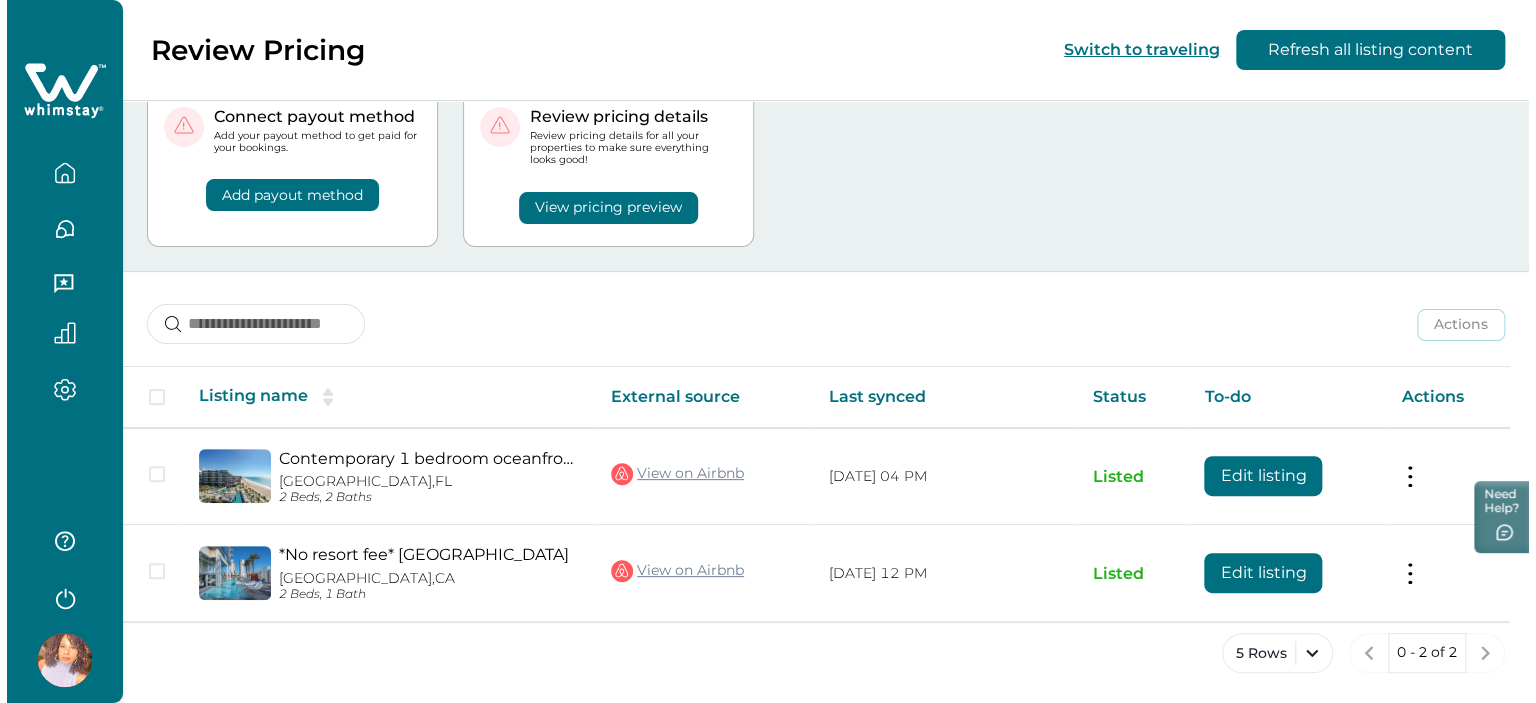 scroll, scrollTop: 0, scrollLeft: 0, axis: both 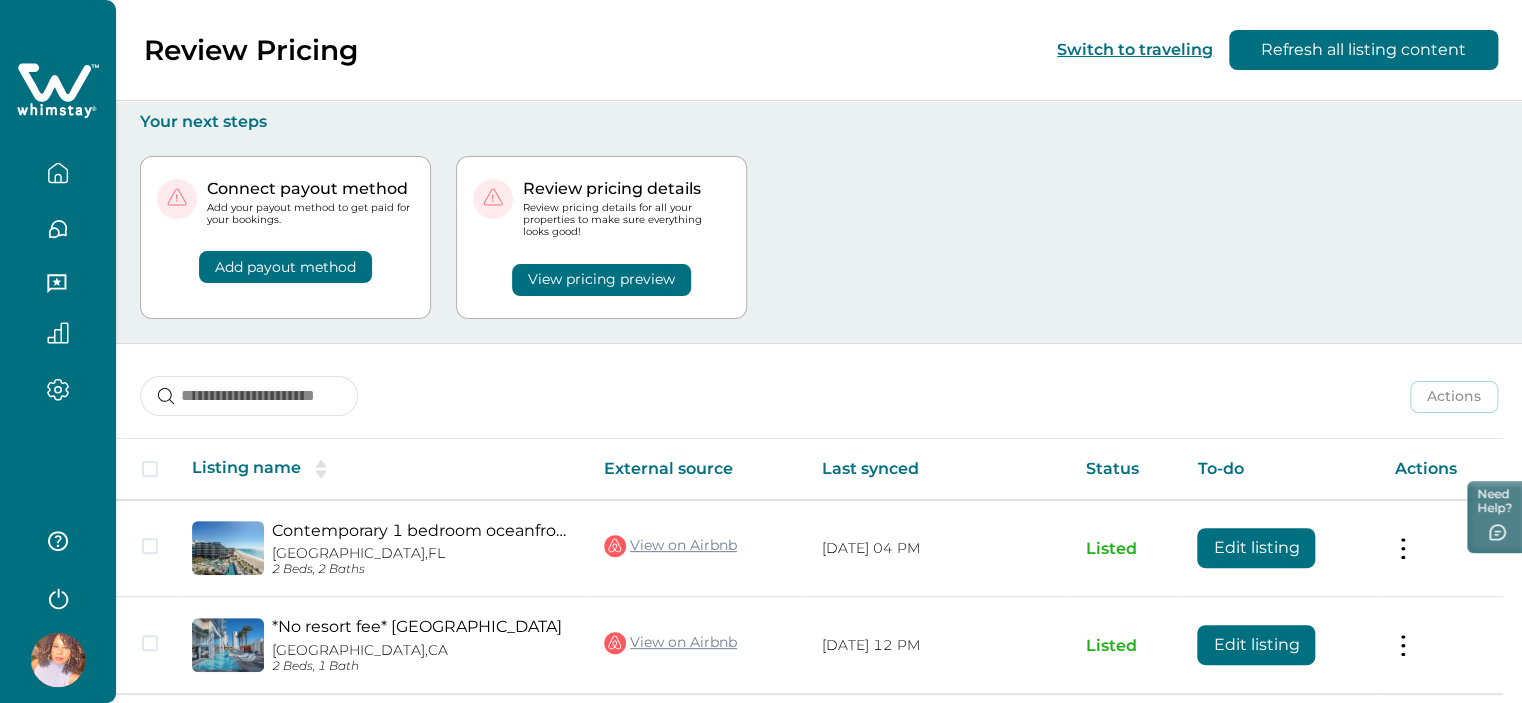click 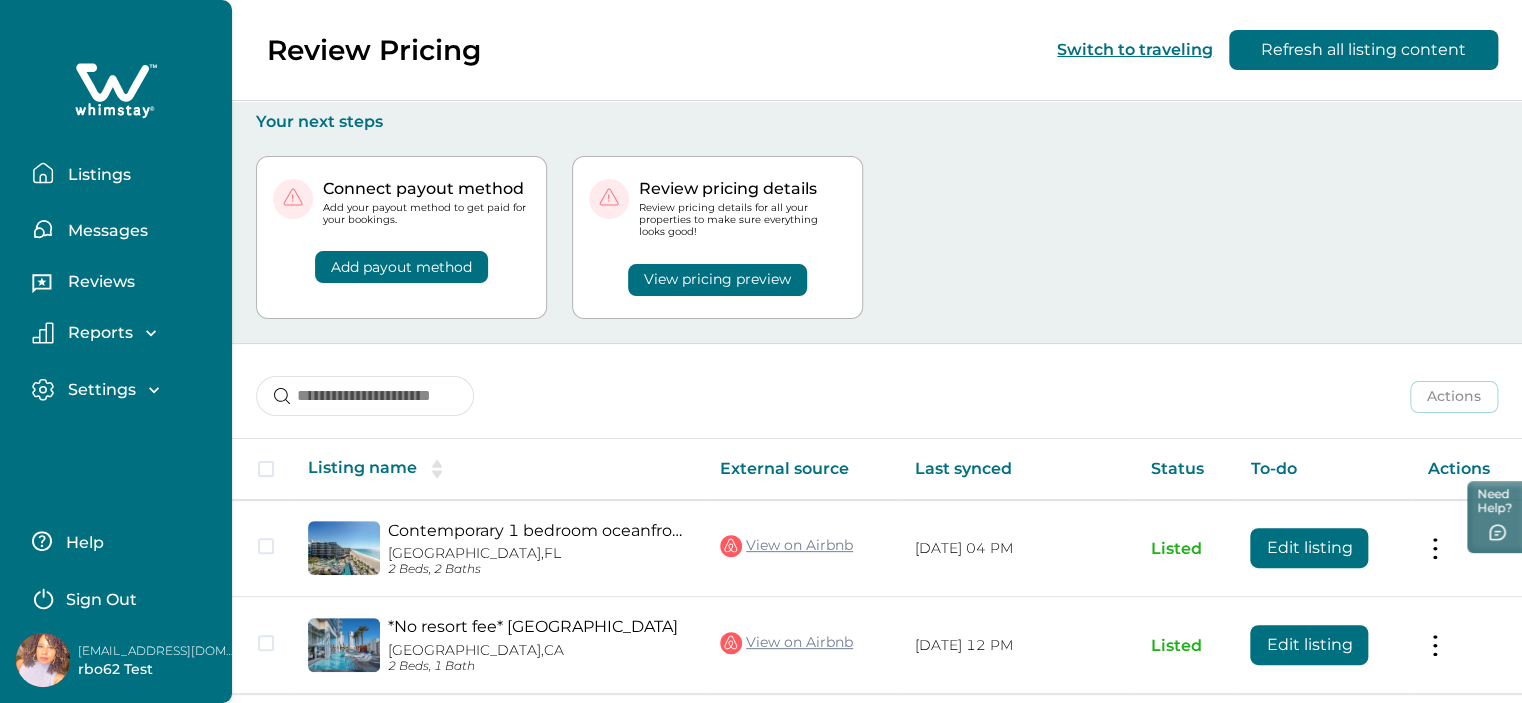 click on "Reviews" at bounding box center [98, 282] 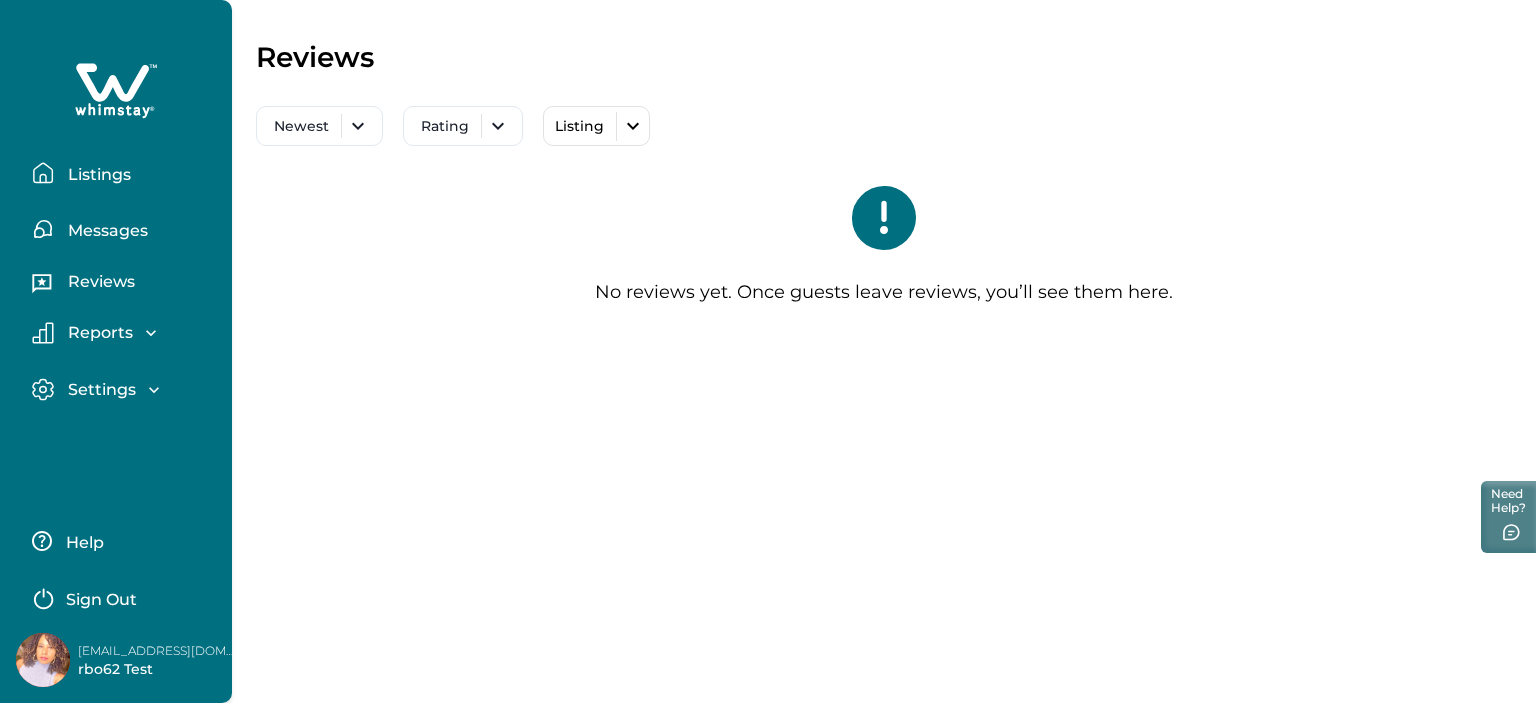 click on "Reports" at bounding box center (97, 333) 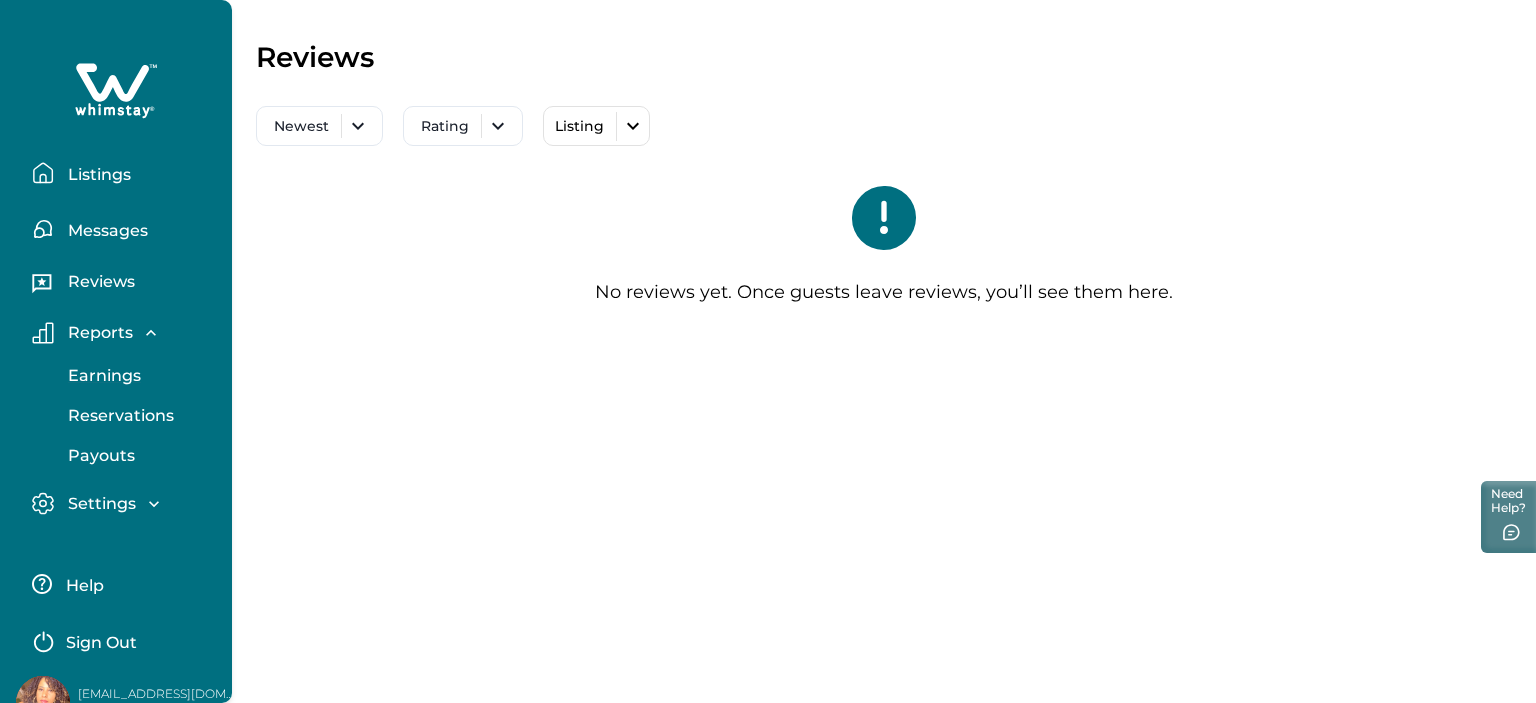 click on "Earnings" at bounding box center [101, 376] 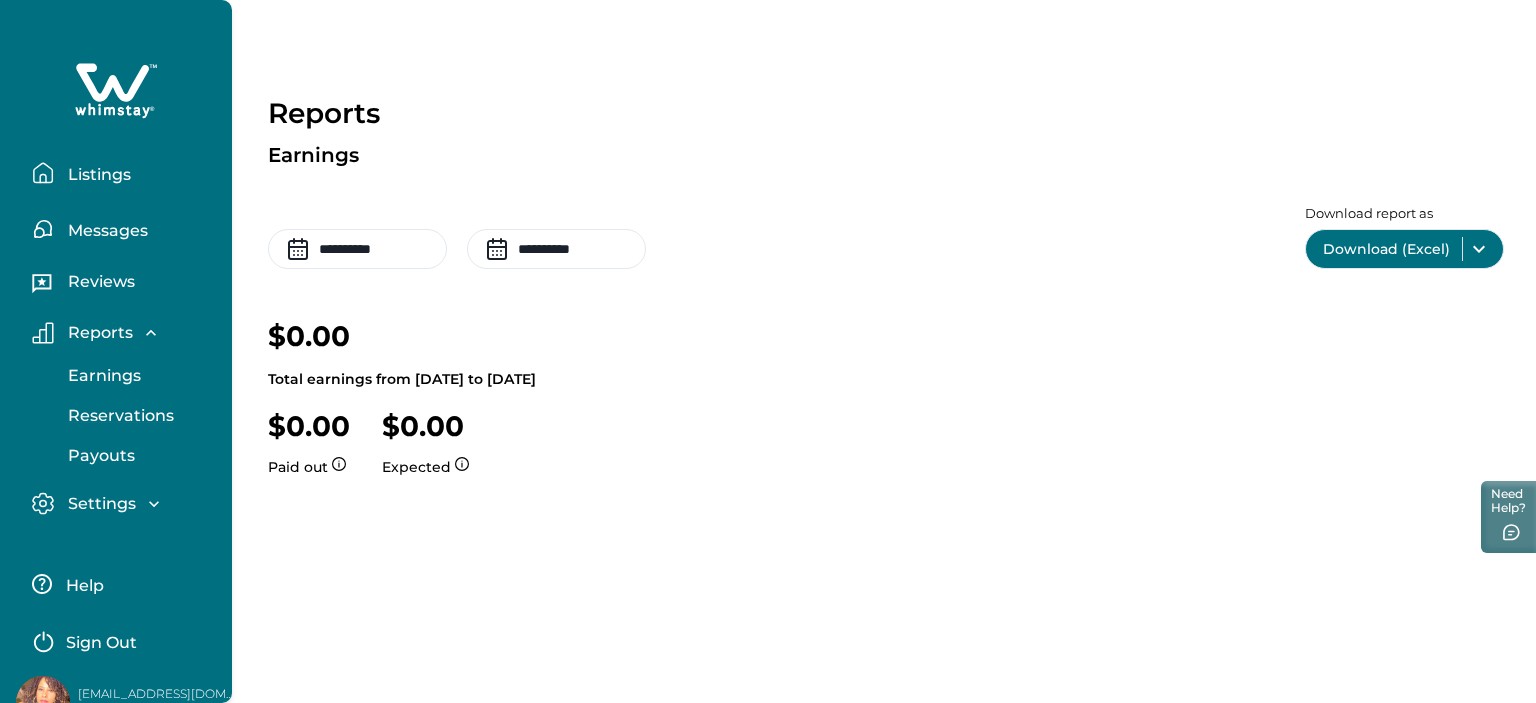 click on "Reservations" at bounding box center [118, 416] 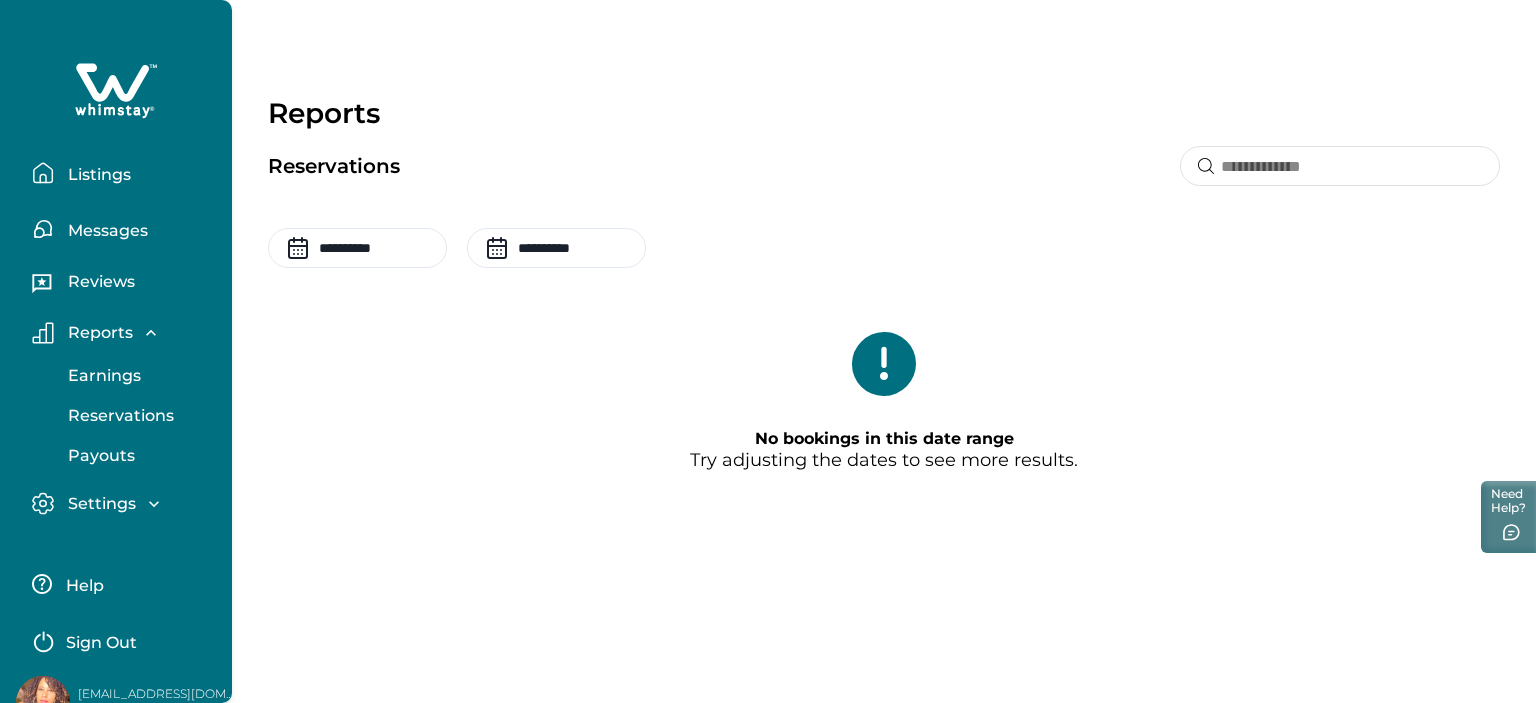 click on "Payouts" at bounding box center (98, 456) 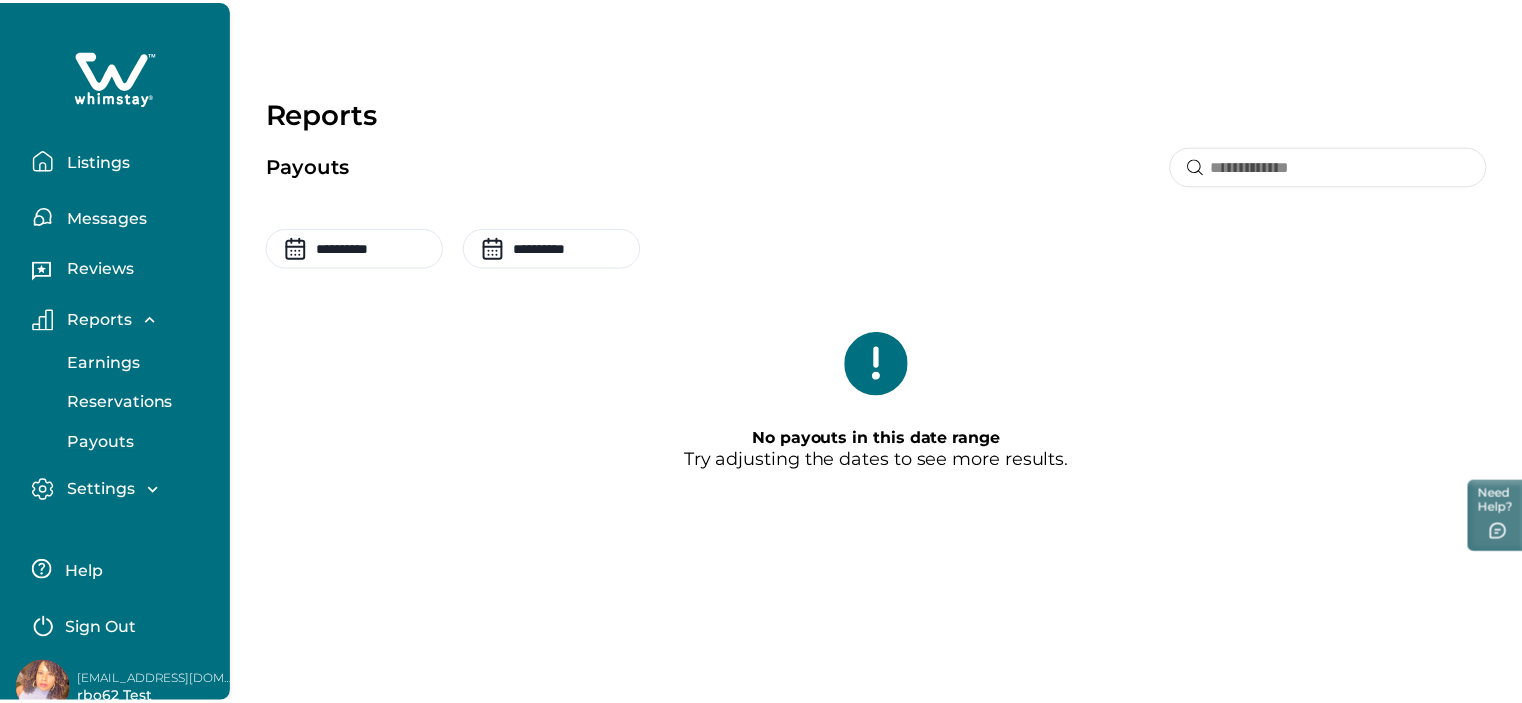 scroll, scrollTop: 0, scrollLeft: 0, axis: both 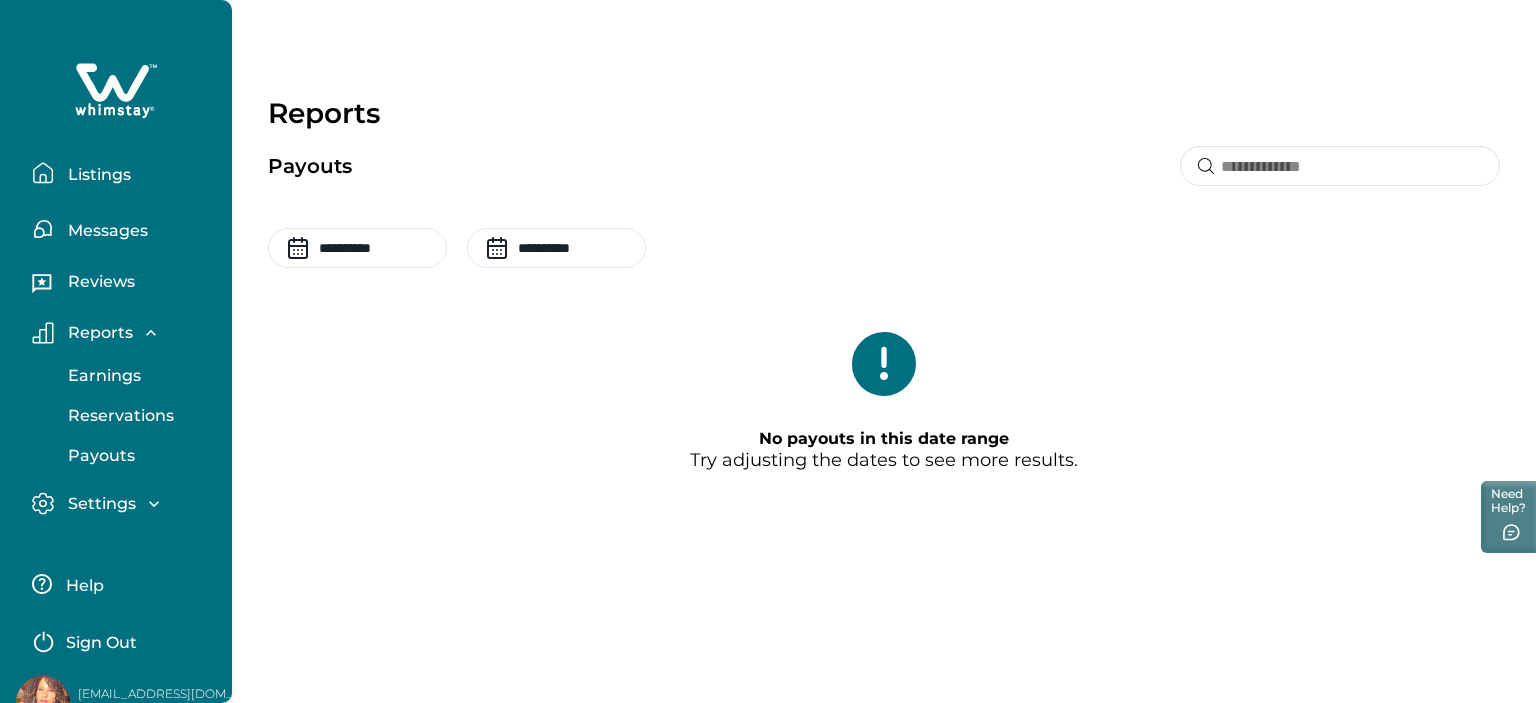 click 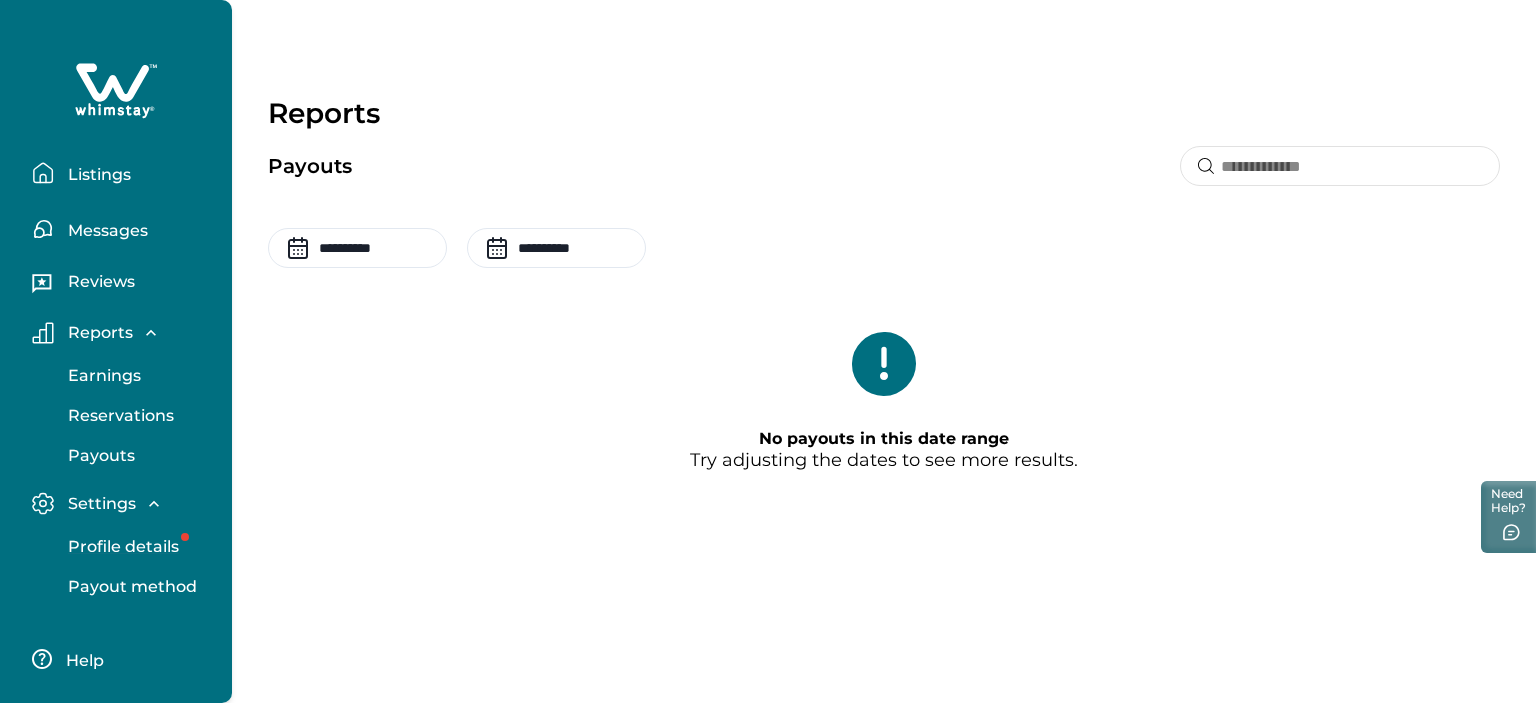 click on "Profile details" at bounding box center [138, 547] 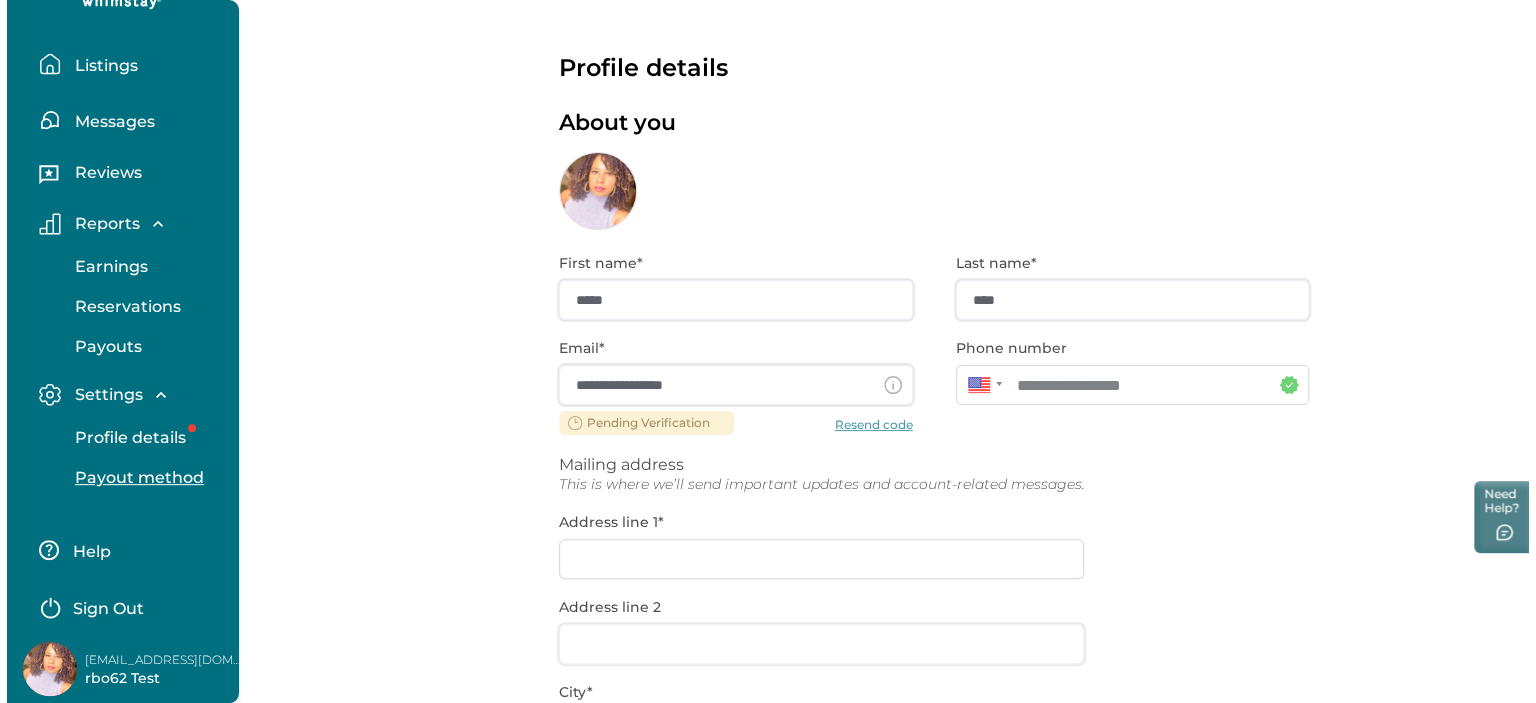 scroll, scrollTop: 117, scrollLeft: 0, axis: vertical 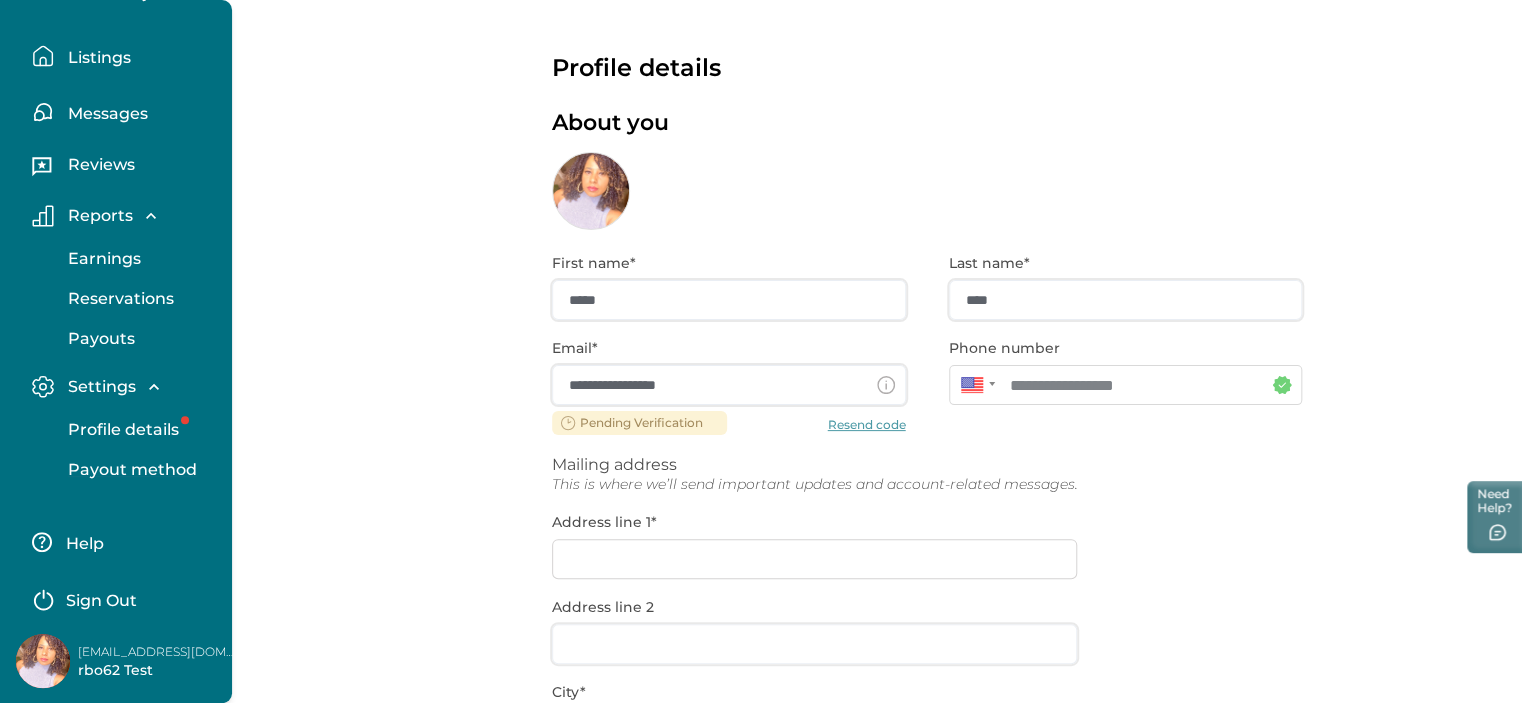 click on "Payout method" at bounding box center (129, 470) 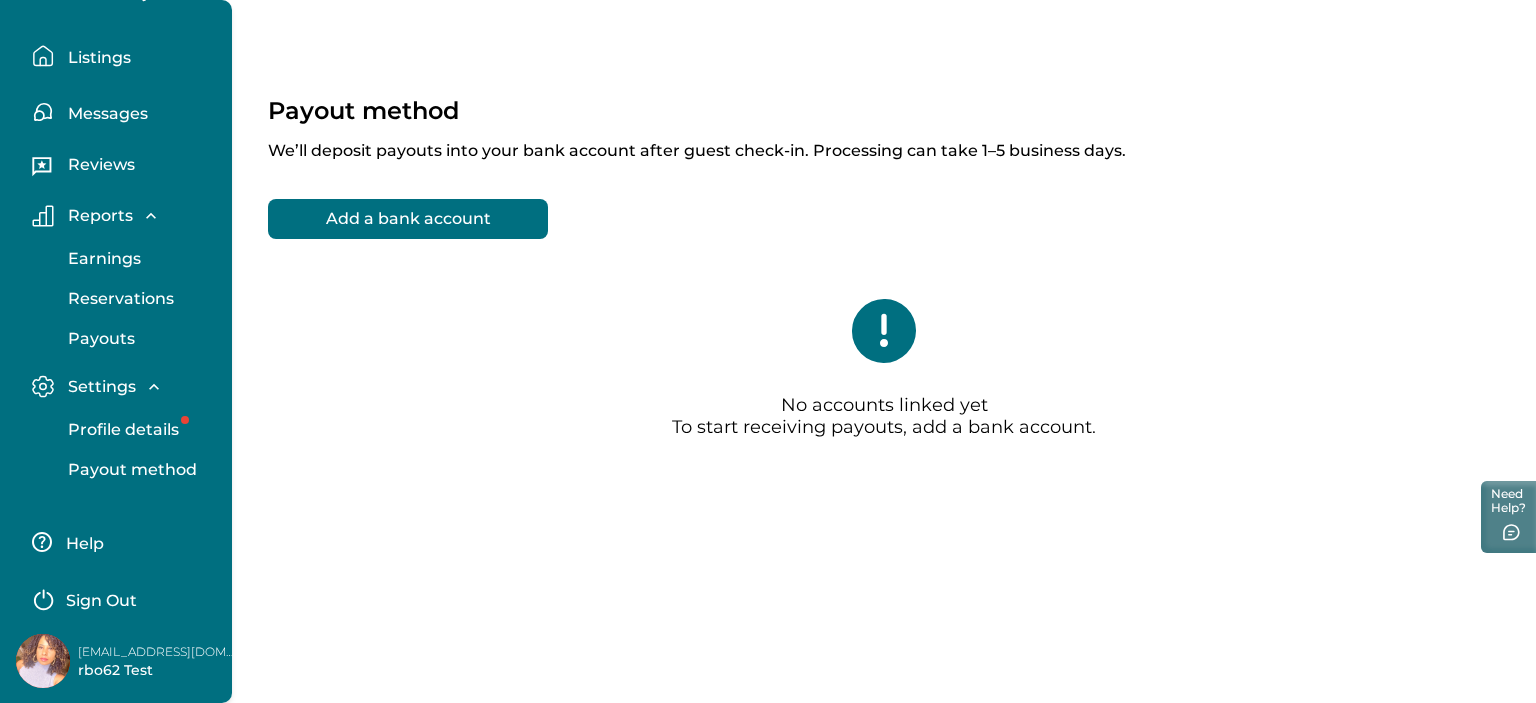 click on "Help" at bounding box center [82, 544] 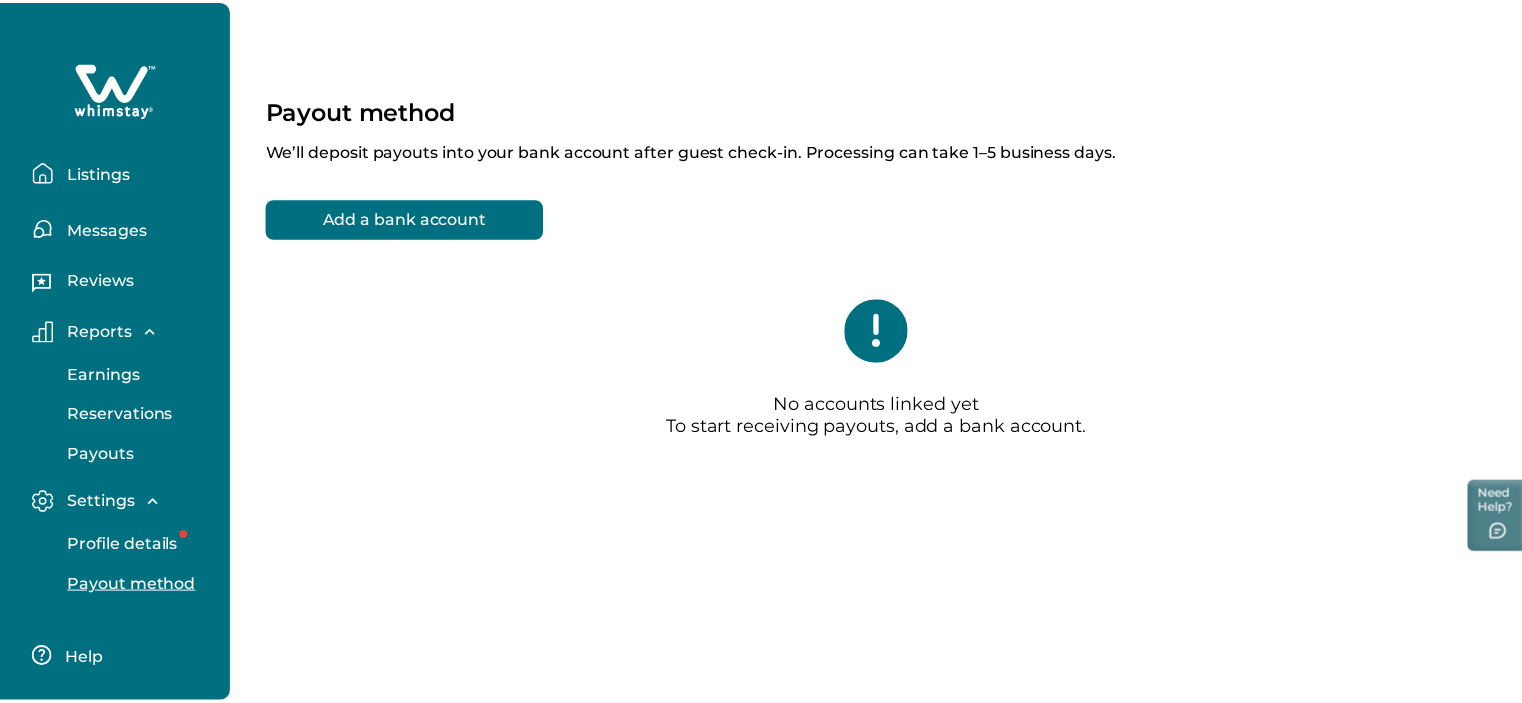 scroll, scrollTop: 0, scrollLeft: 0, axis: both 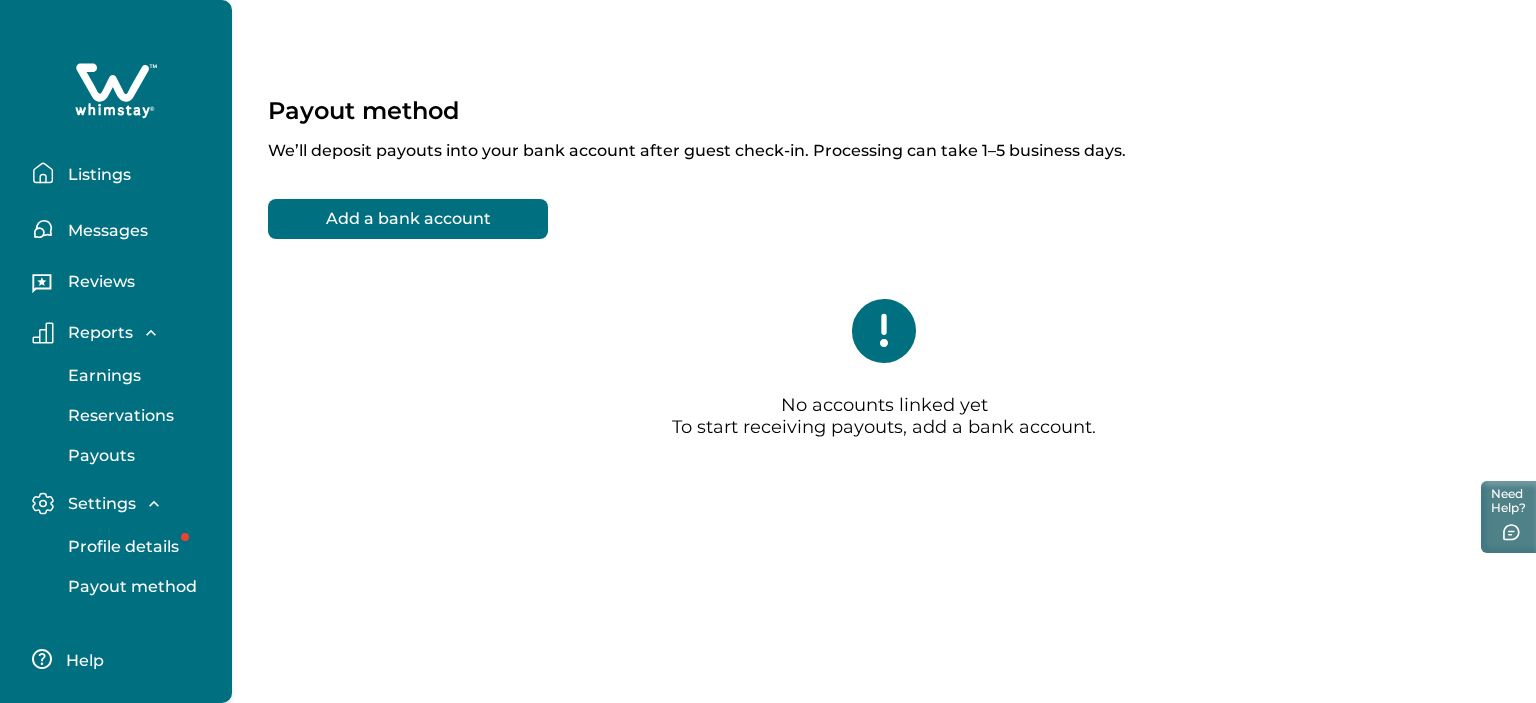 click on "Listings" at bounding box center [96, 175] 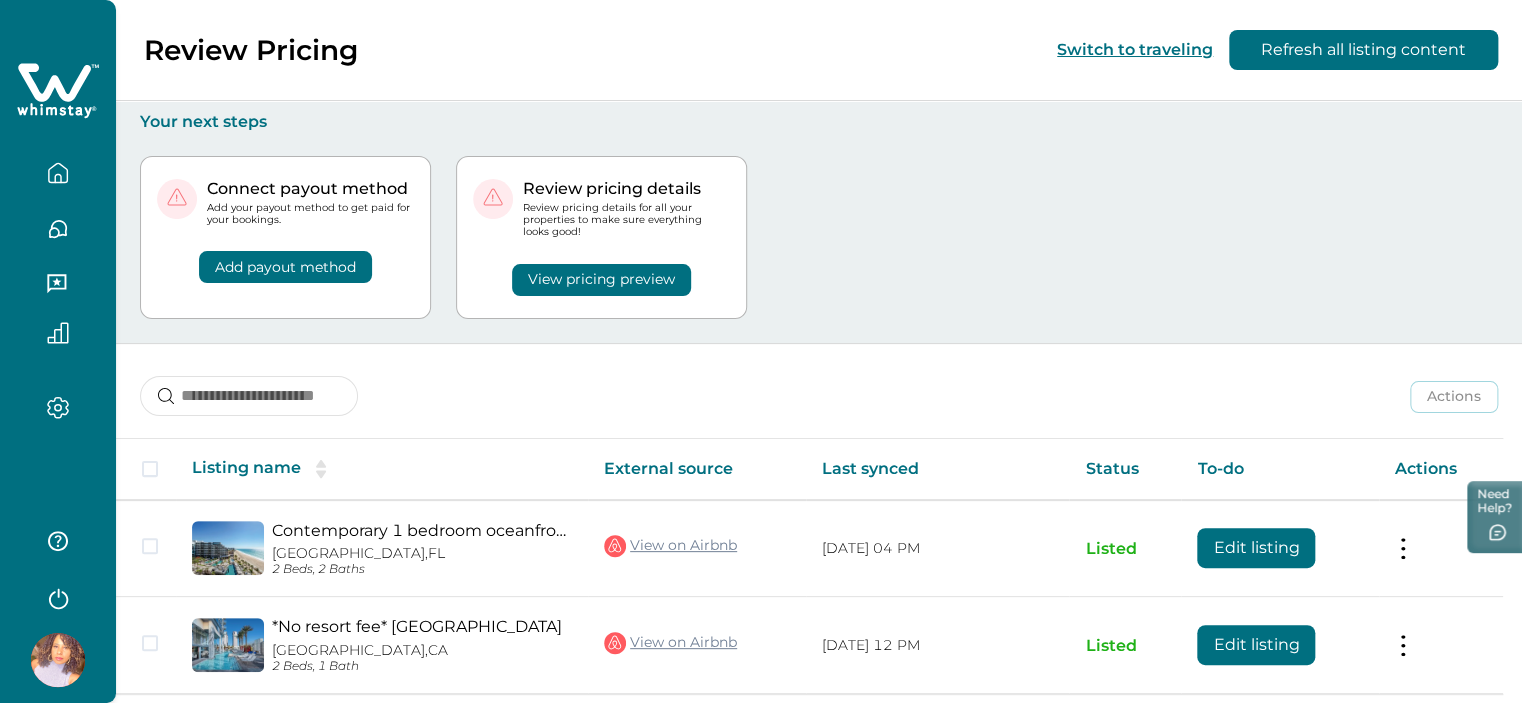 click on "Add payout method" at bounding box center (285, 254) 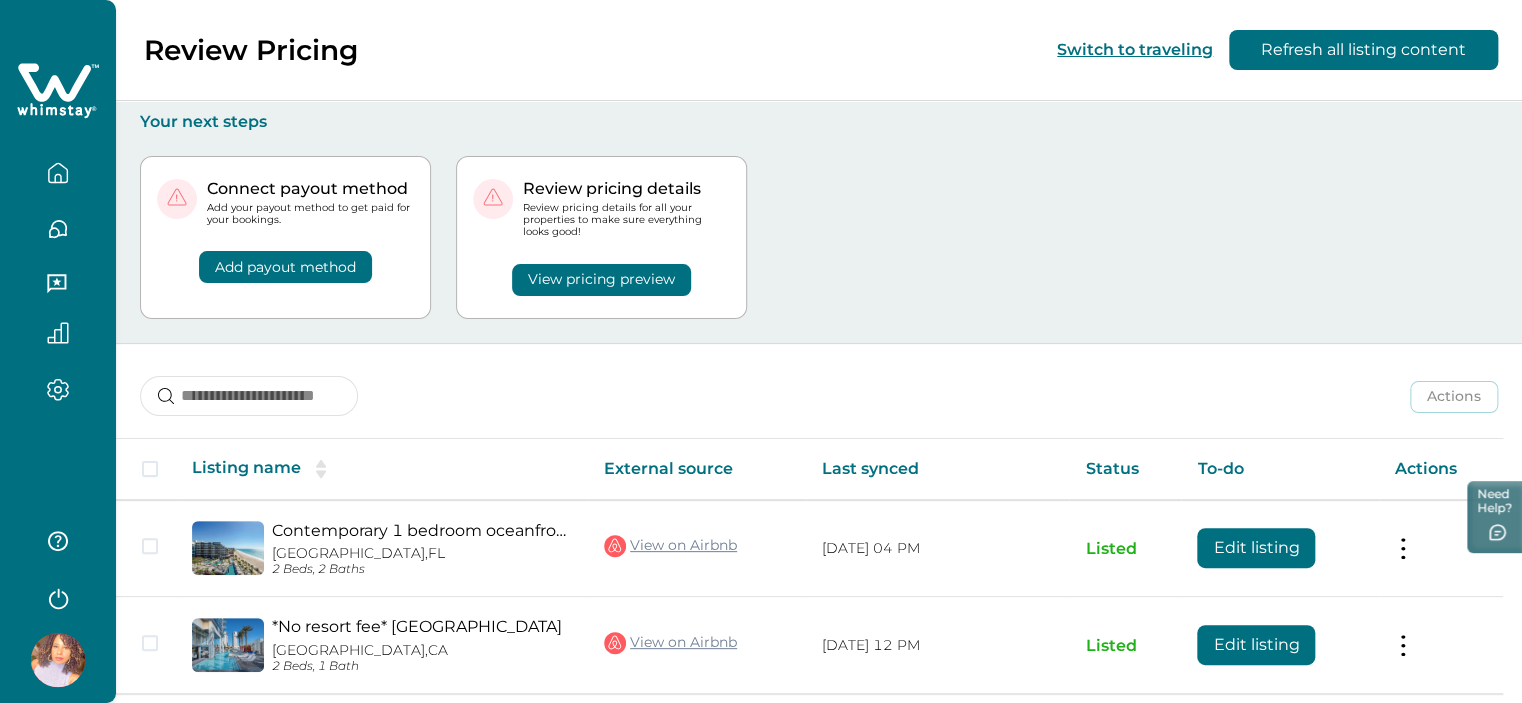 click on "Add payout method" at bounding box center [285, 267] 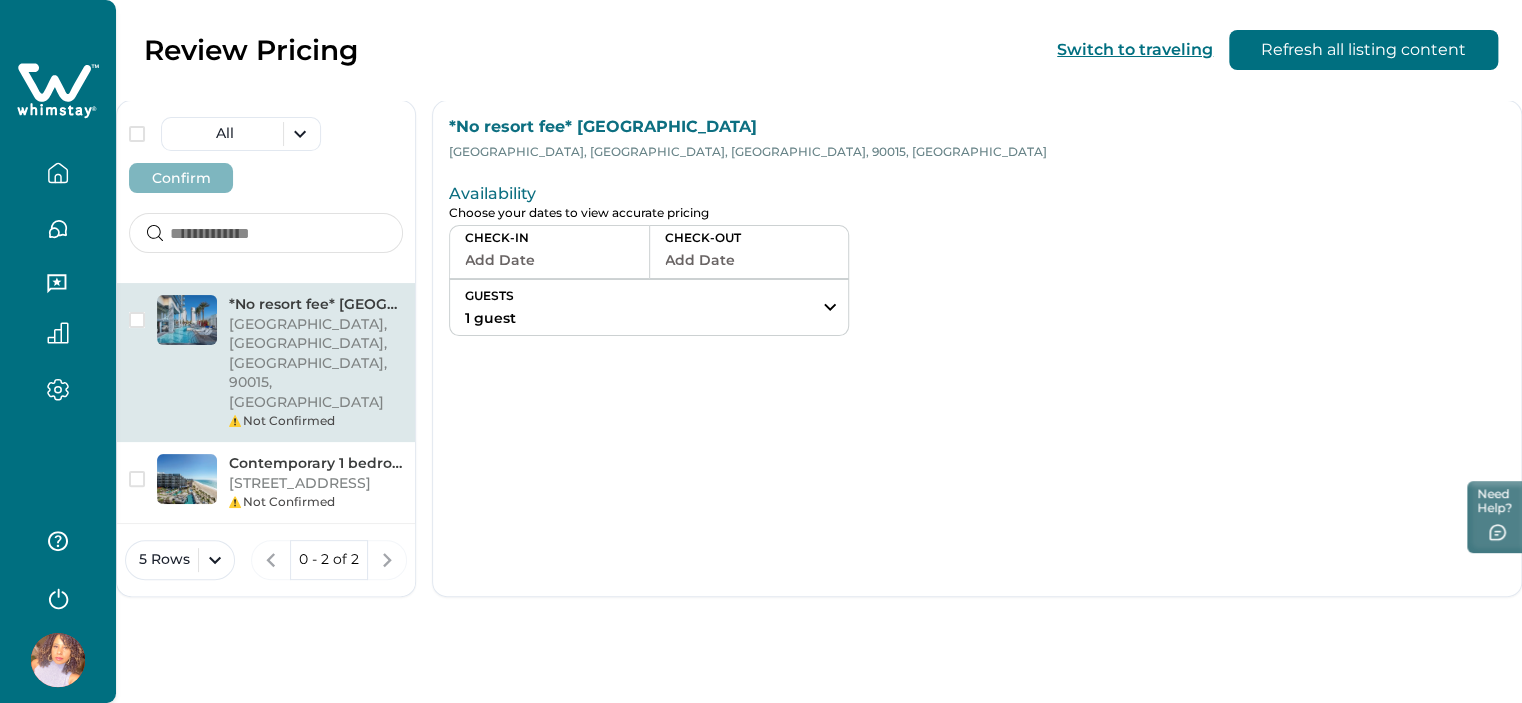 click on "Add Date" at bounding box center [549, 260] 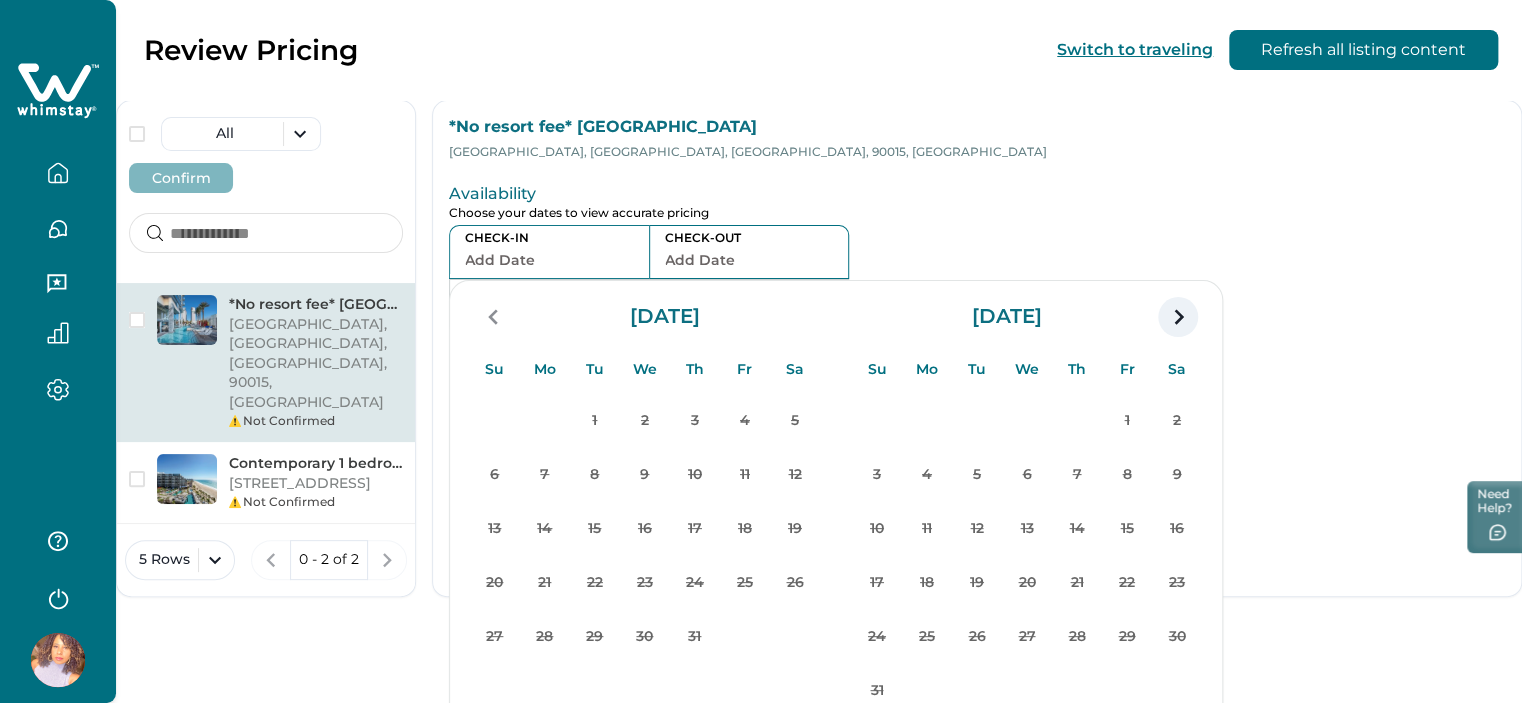 click 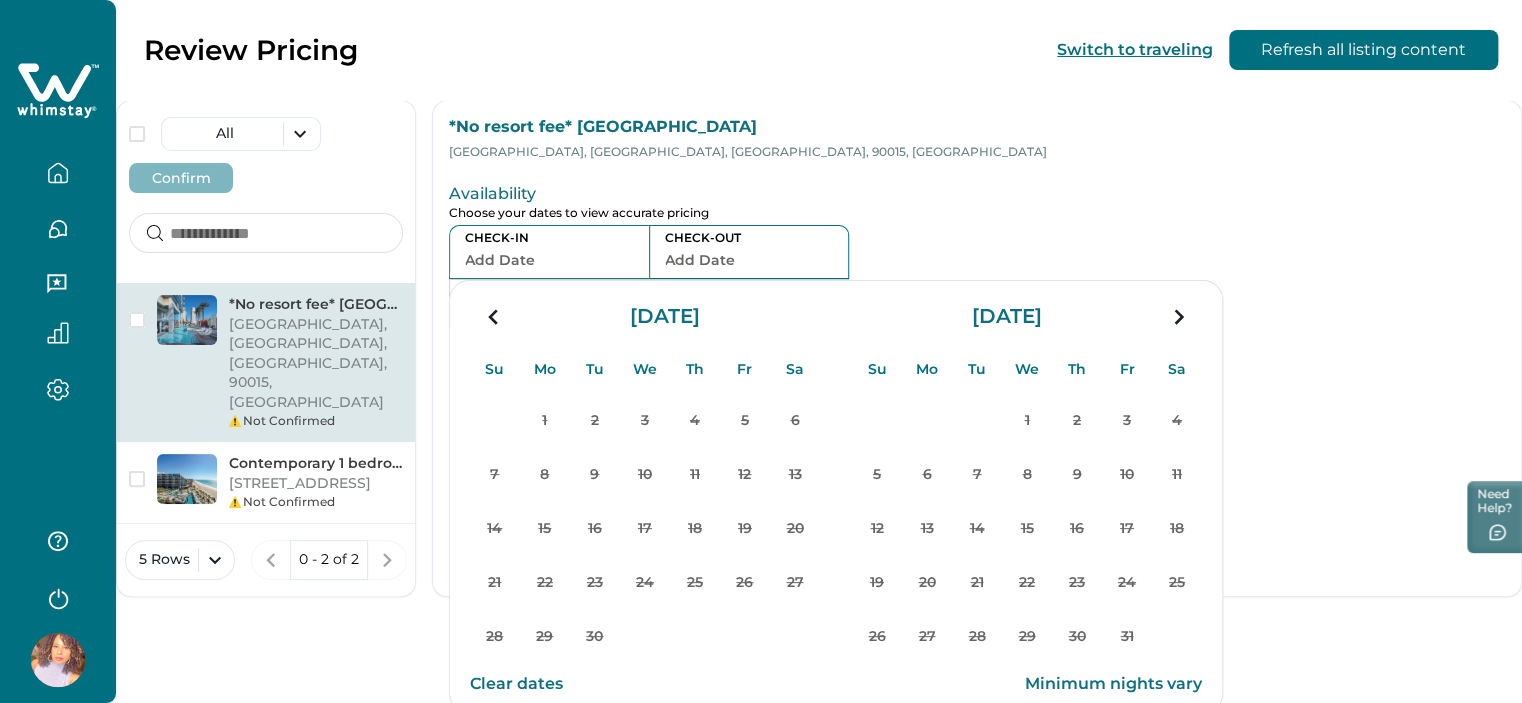 click 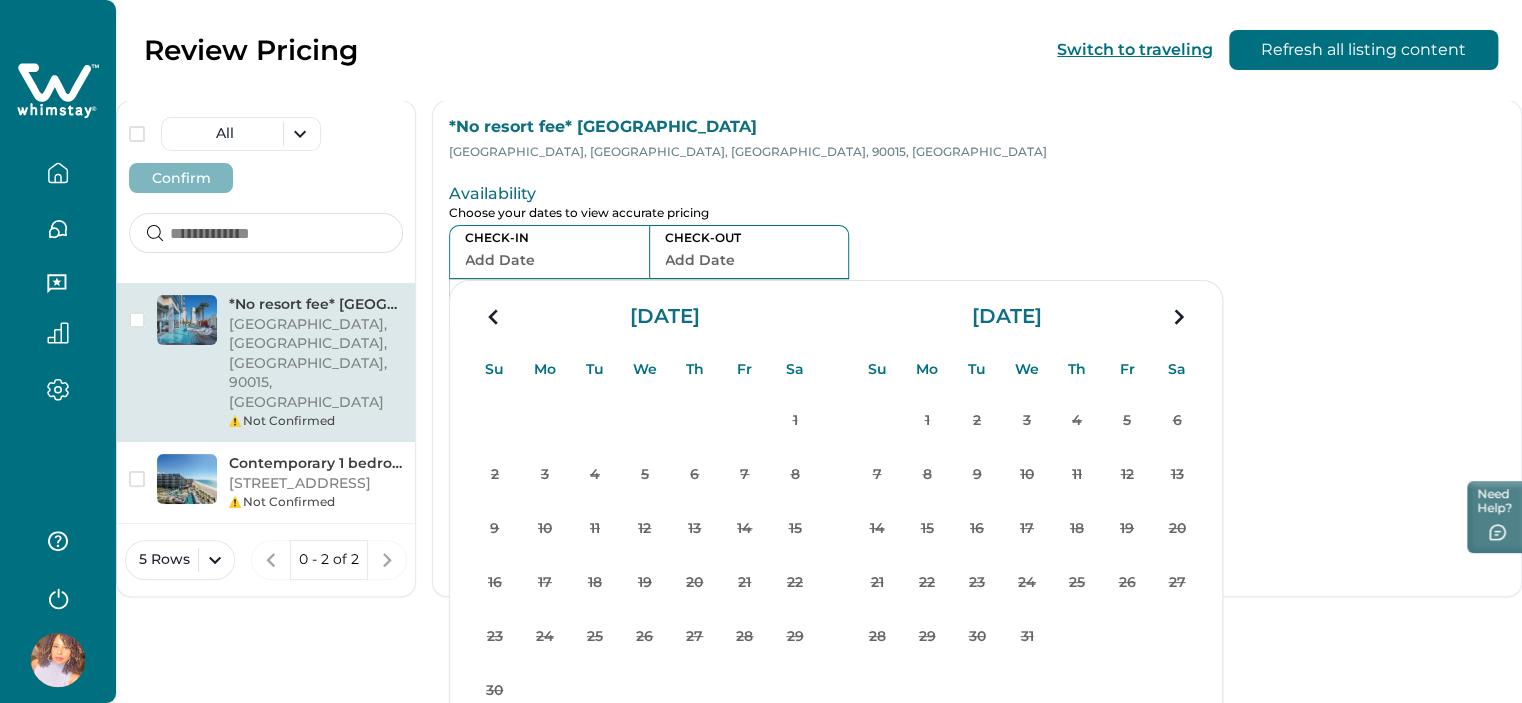 click 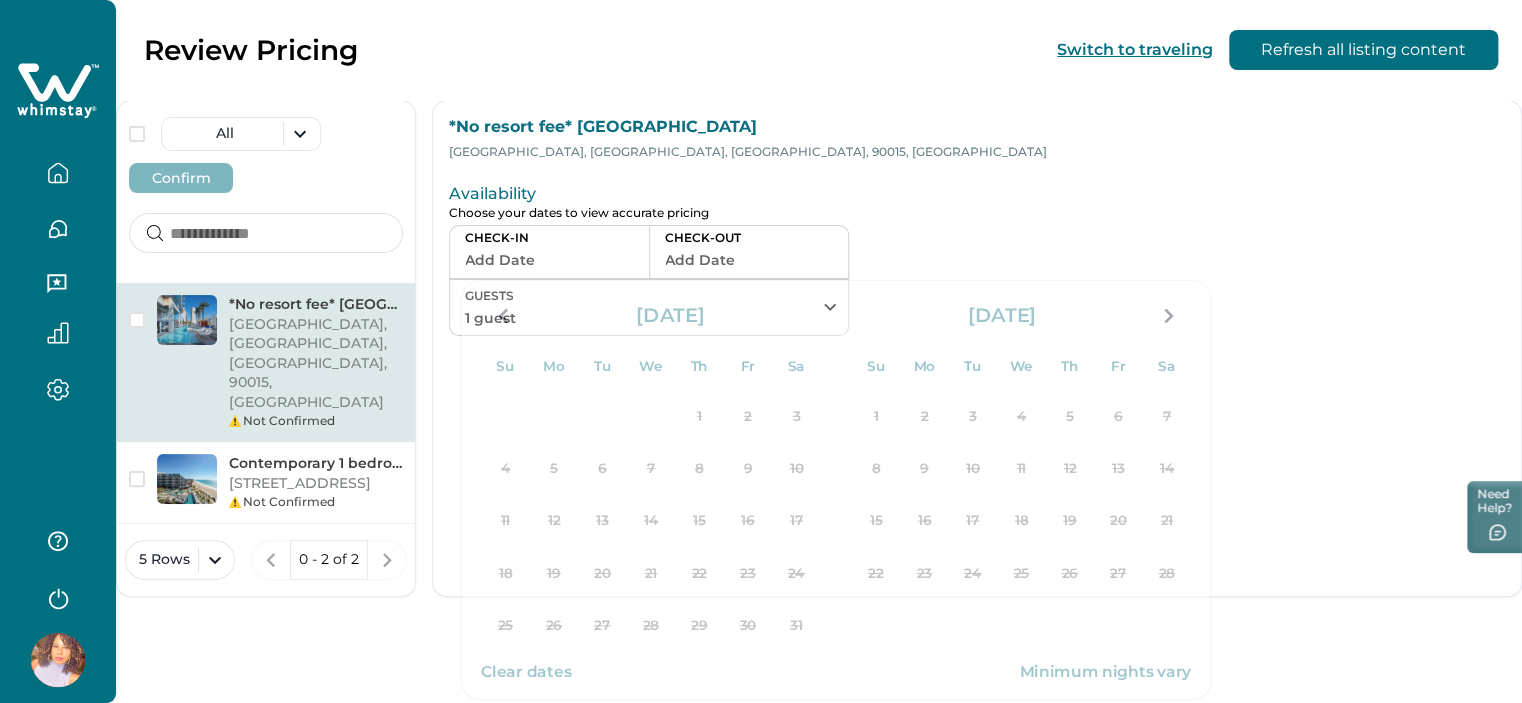 click at bounding box center (1310, 256) 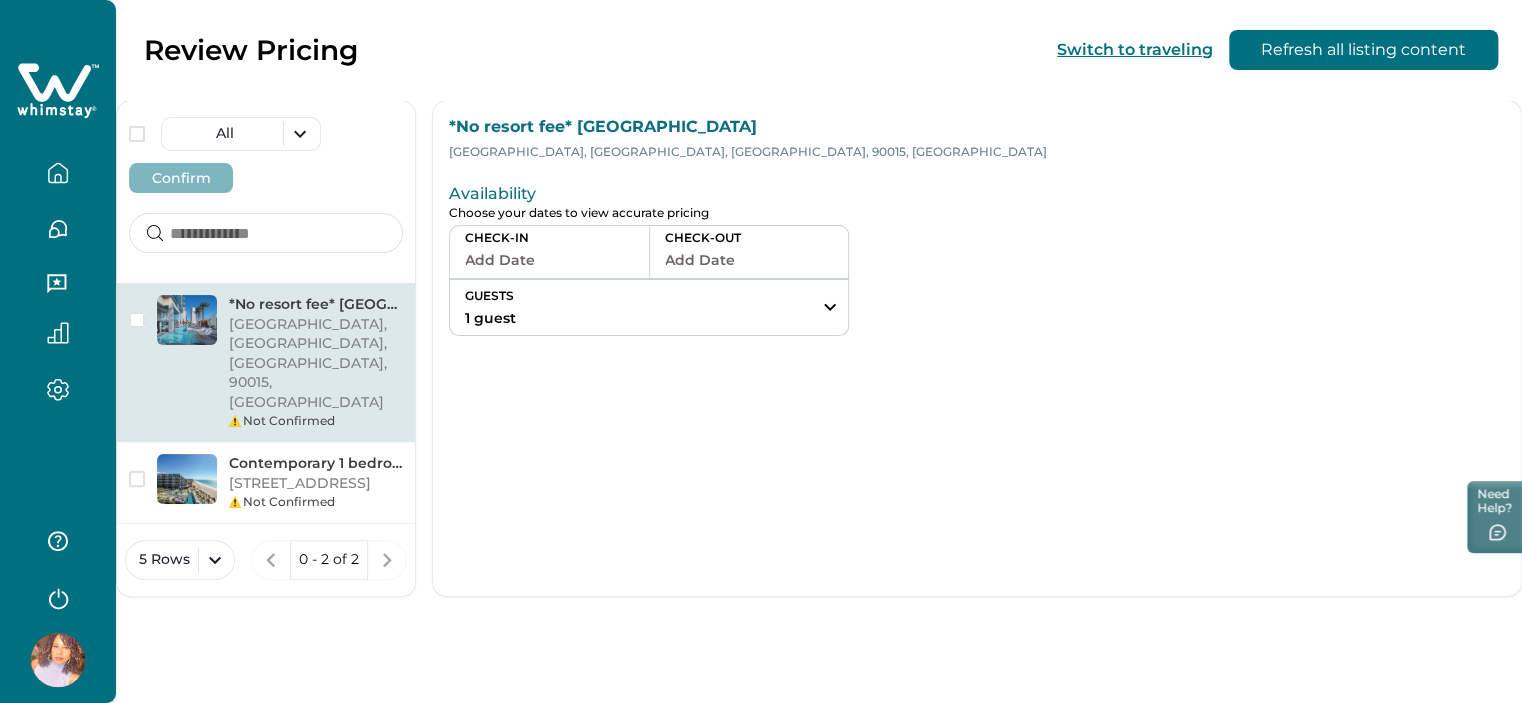 click on "GUESTS 1 guest" at bounding box center [649, 307] 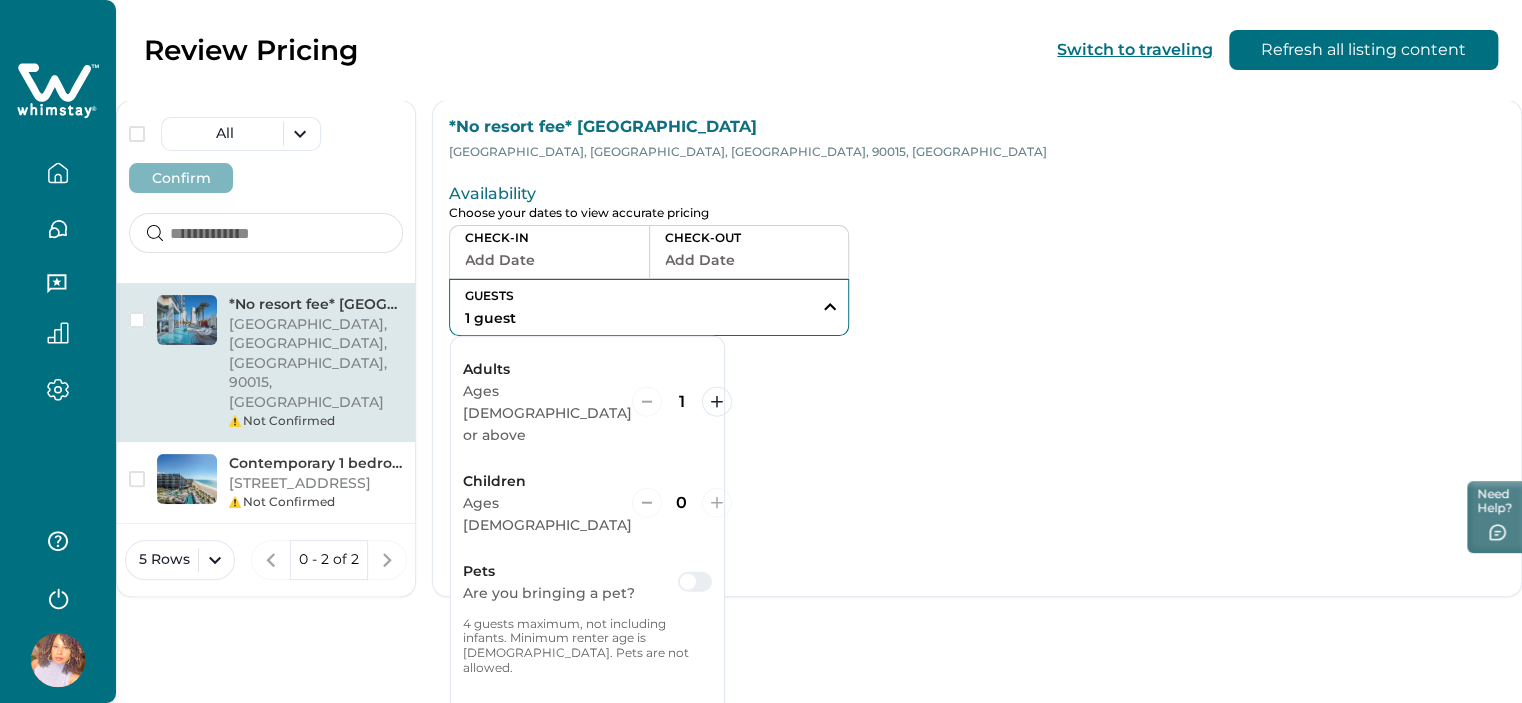 click at bounding box center [695, 581] 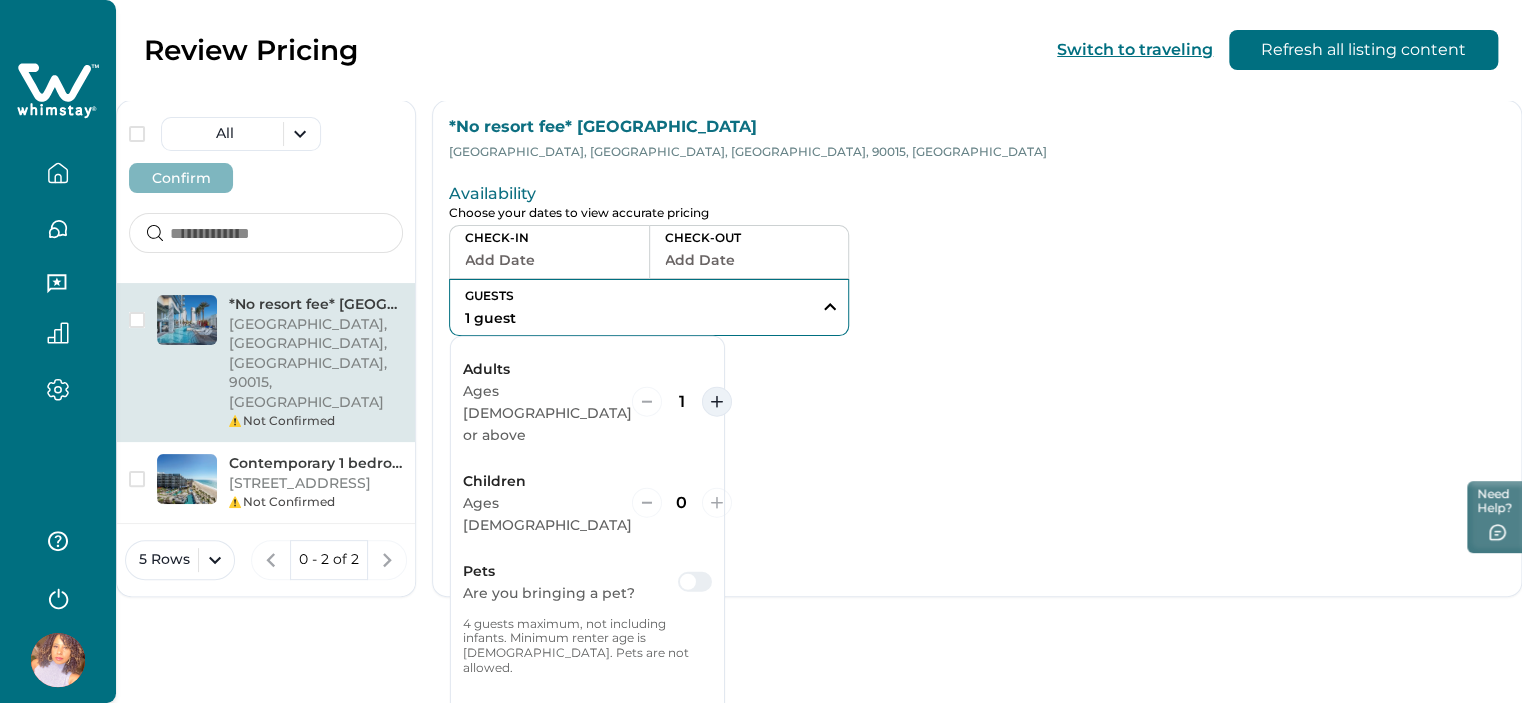 click 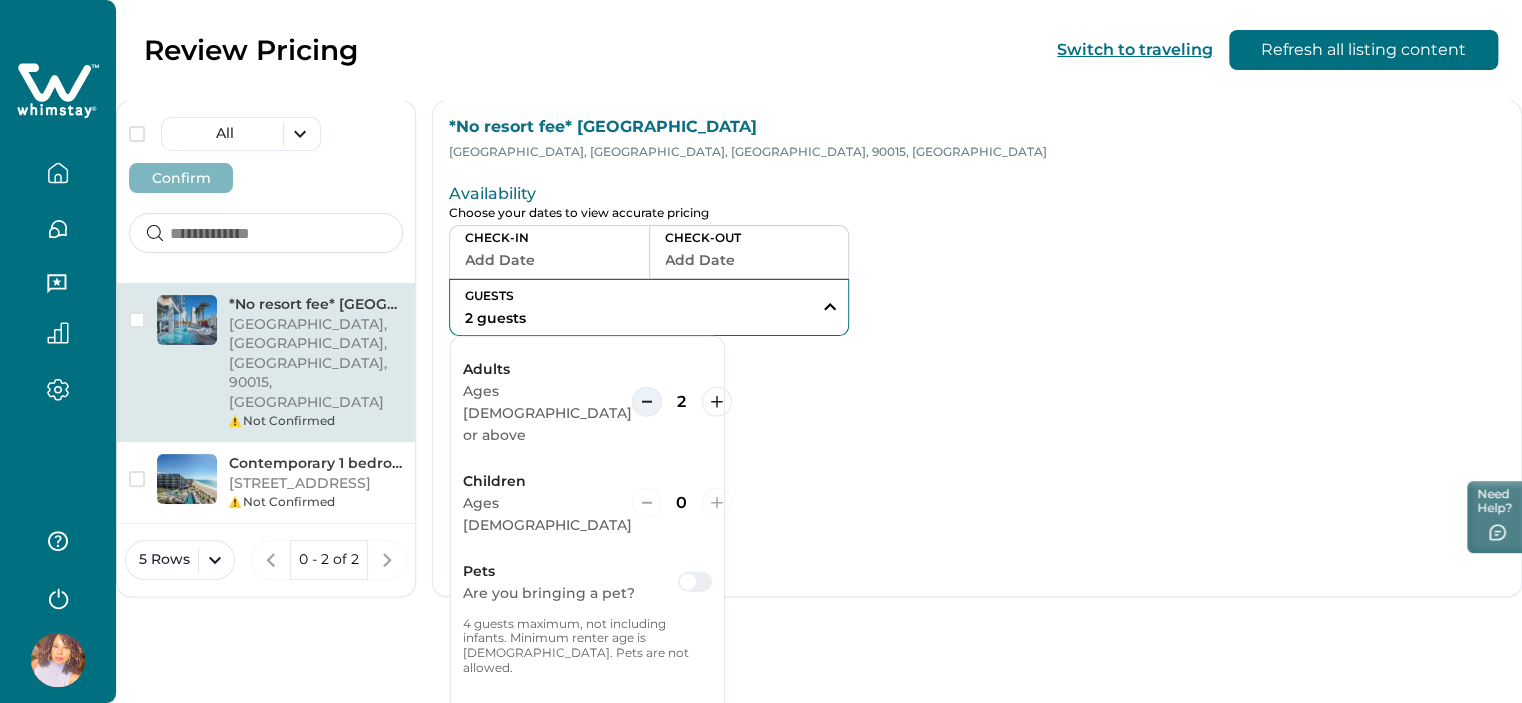 click 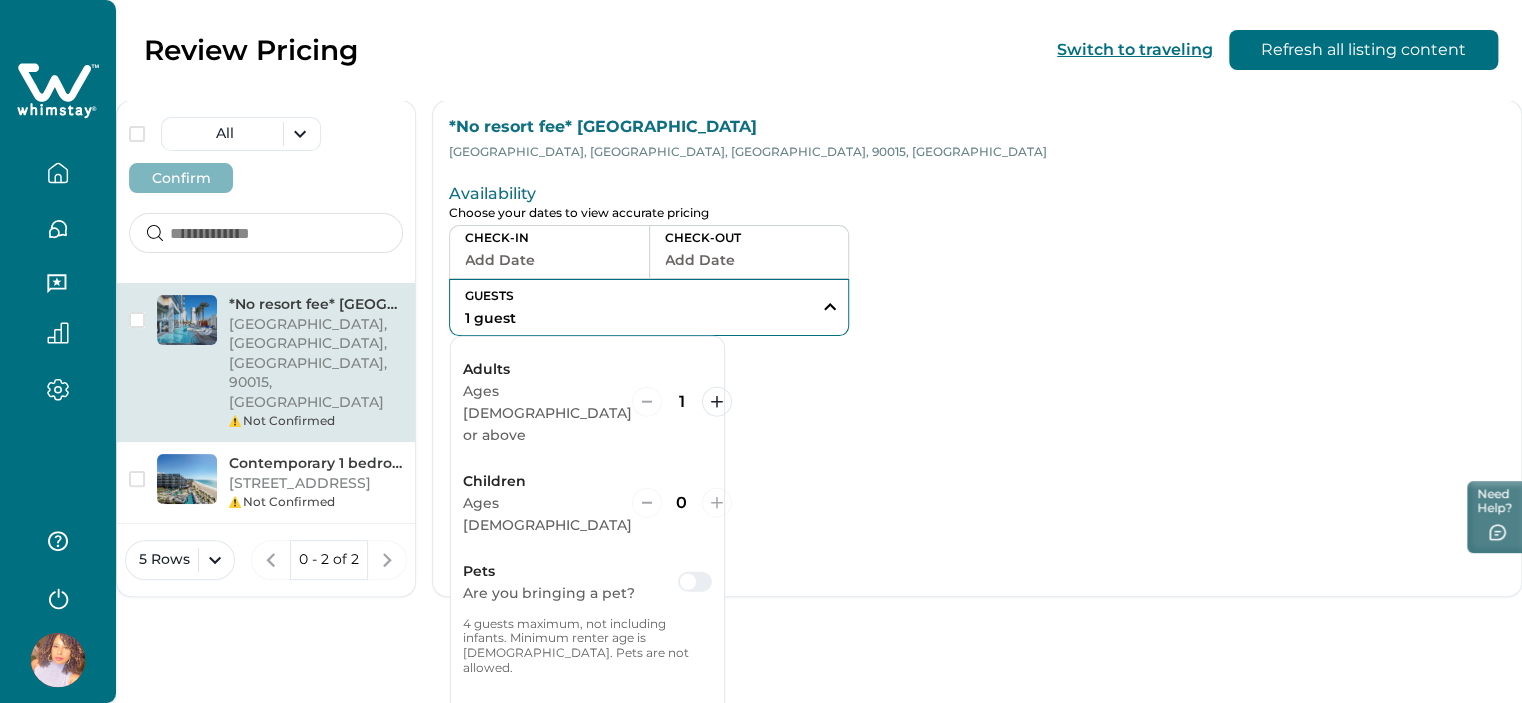 click on "*No resort fee* [GEOGRAPHIC_DATA], [GEOGRAPHIC_DATA] Availability Choose your dates to view accurate pricing CHECK-IN Add Date CHECK-OUT Add Date GUESTS 1 guest Adults Ages [DEMOGRAPHIC_DATA] or above 1 Children Ages [DEMOGRAPHIC_DATA] 0 Pets Are you bringing a pet? 4 guests maximum, not including infants. Minimum renter age is [DEMOGRAPHIC_DATA]. Pets are not allowed. Reset Apply Su Mo Tu We Th Fr Sa Su Mo Tu We Th Fr Sa [DATE] Su Mo Tu We Th Fr Sa 1 2 3 4 5 6 7 8 9 10 11 12 13 14 15 16 17 18 19 20 21 22 23 24 25 26 27 28 29 30 31 [DATE] Su Mo Tu We Th Fr Sa 1 2 3 4 5 6 7 8 9 10 11 12 13 14 15 16 17 18 19 20 21 22 23 24 25 26 27 28 Clear dates Minimum nights vary" at bounding box center [977, 348] 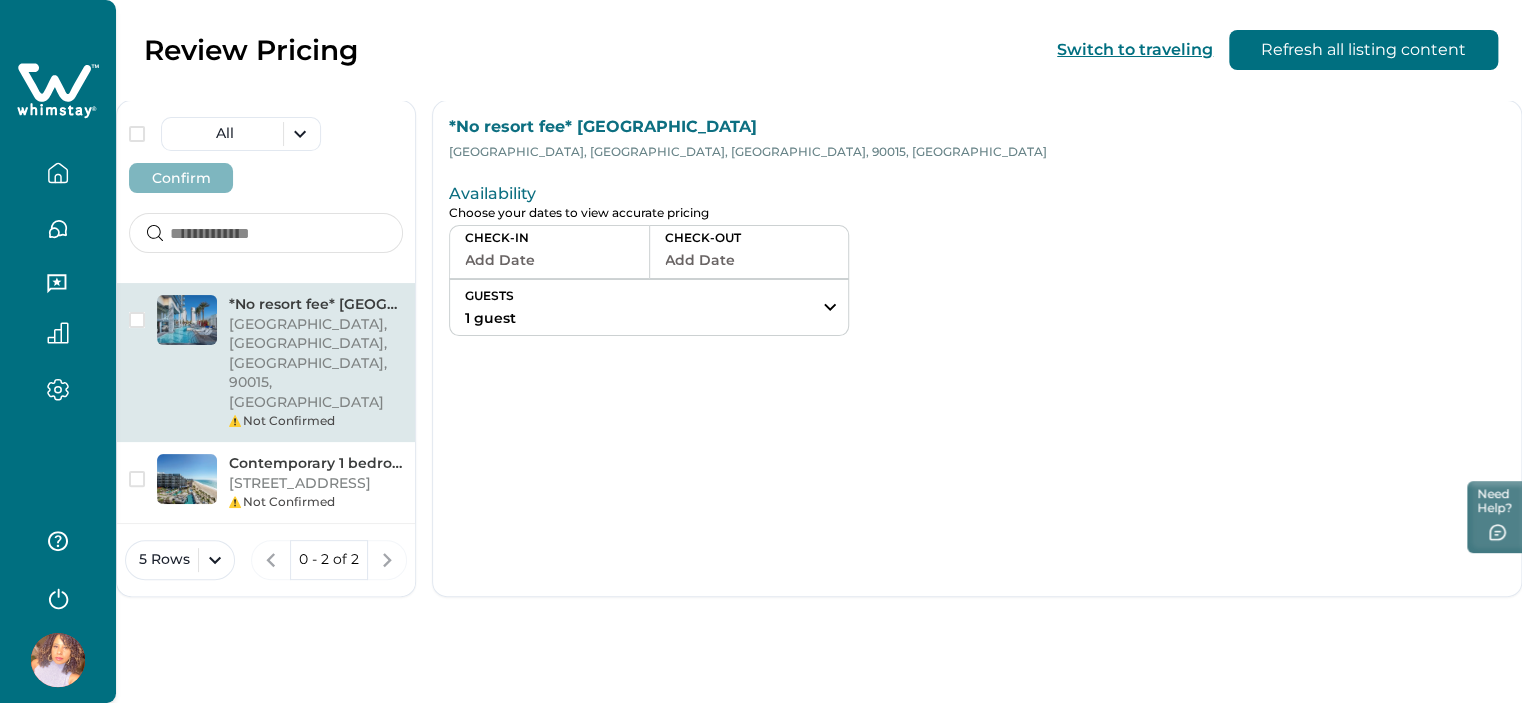 type 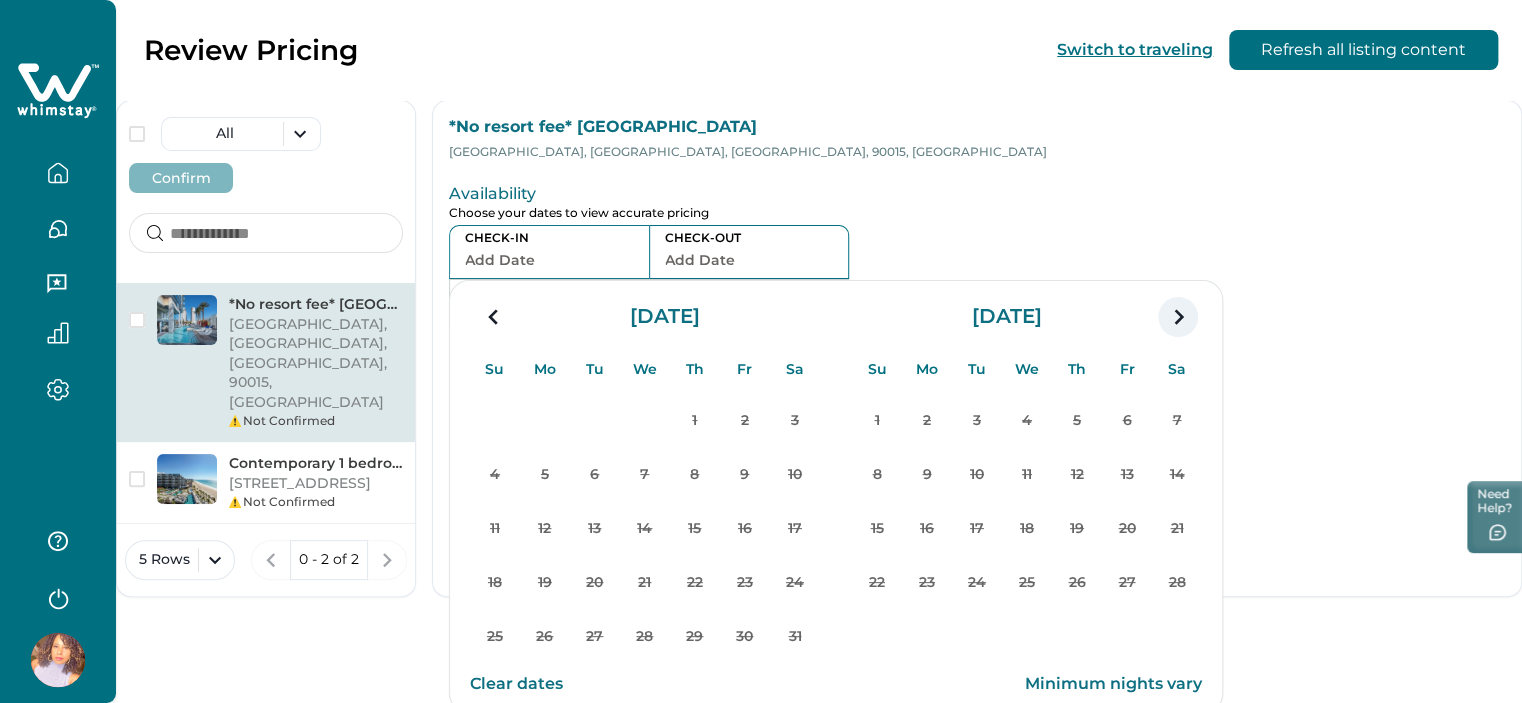 click 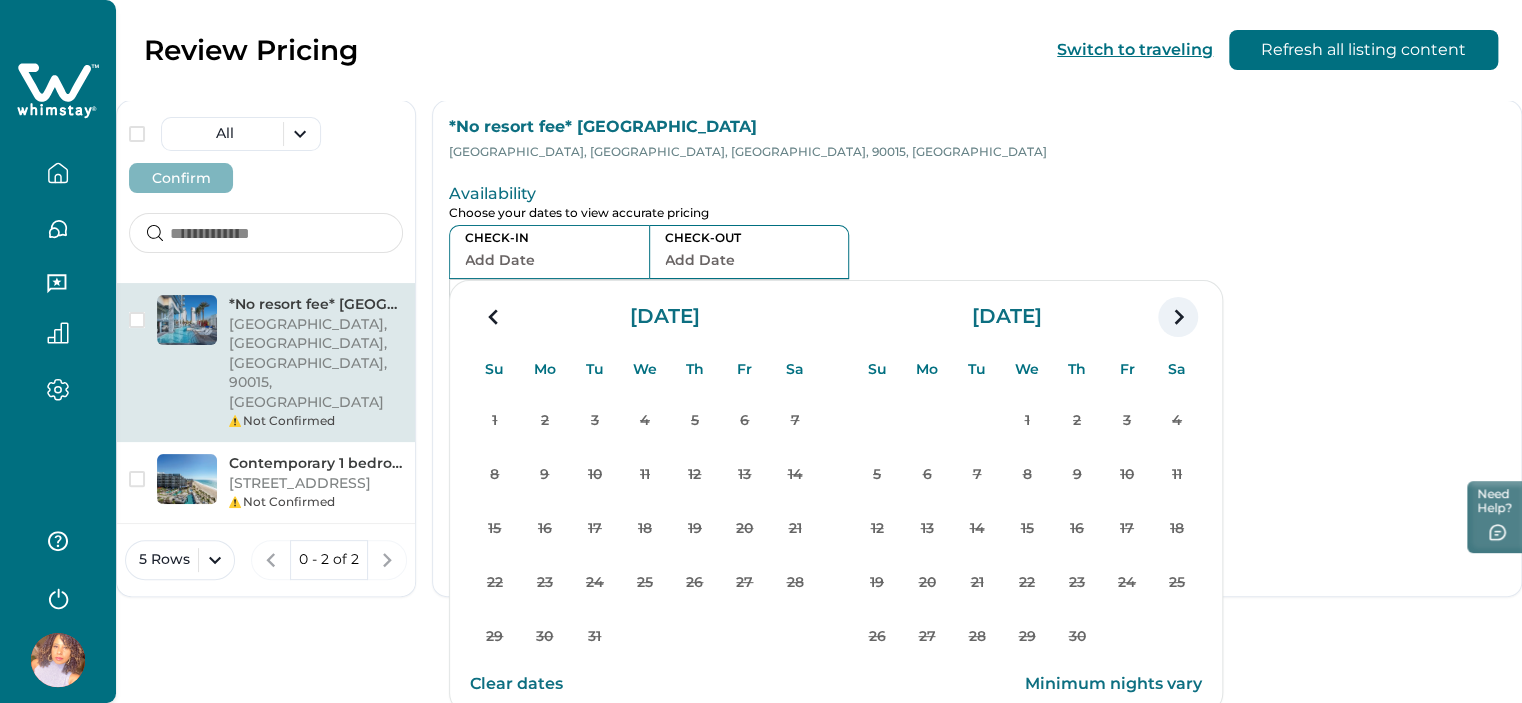 click 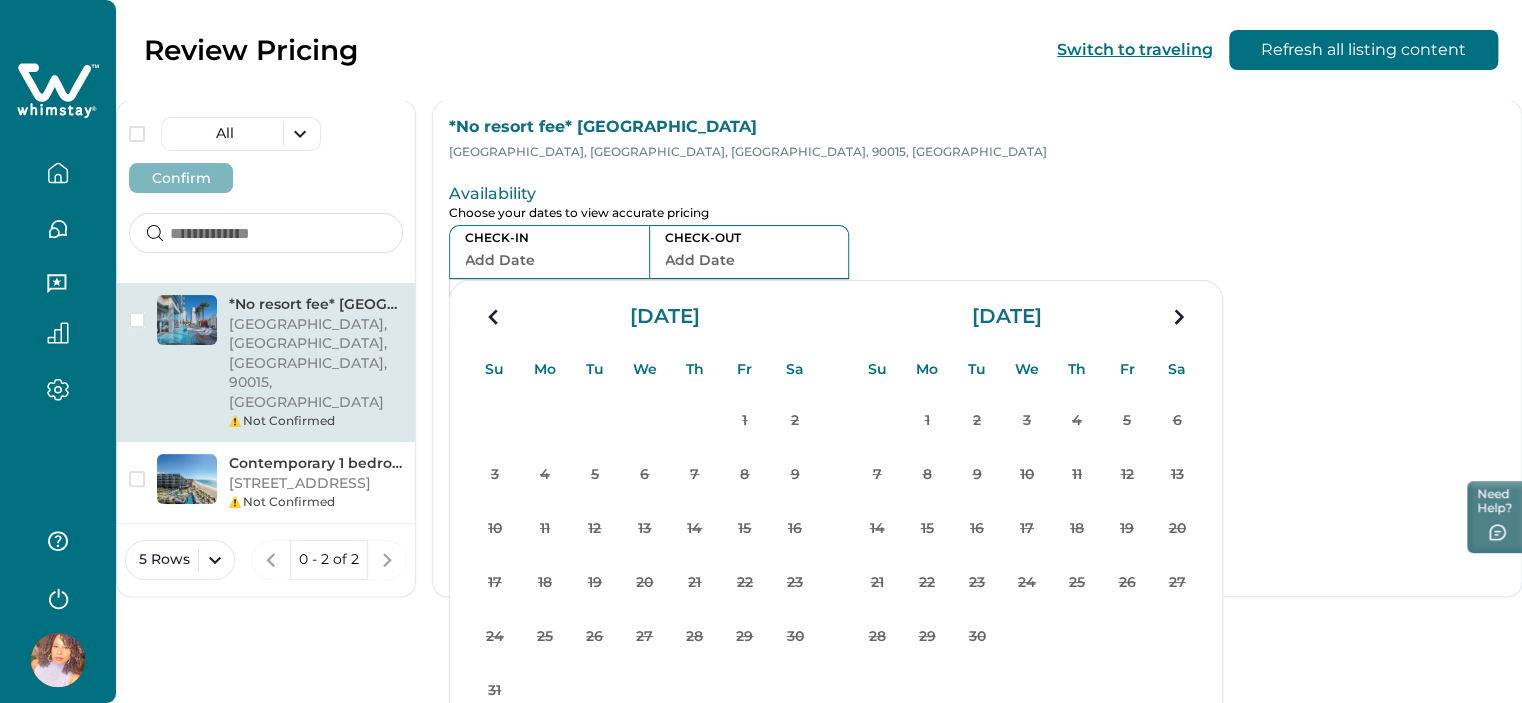 click 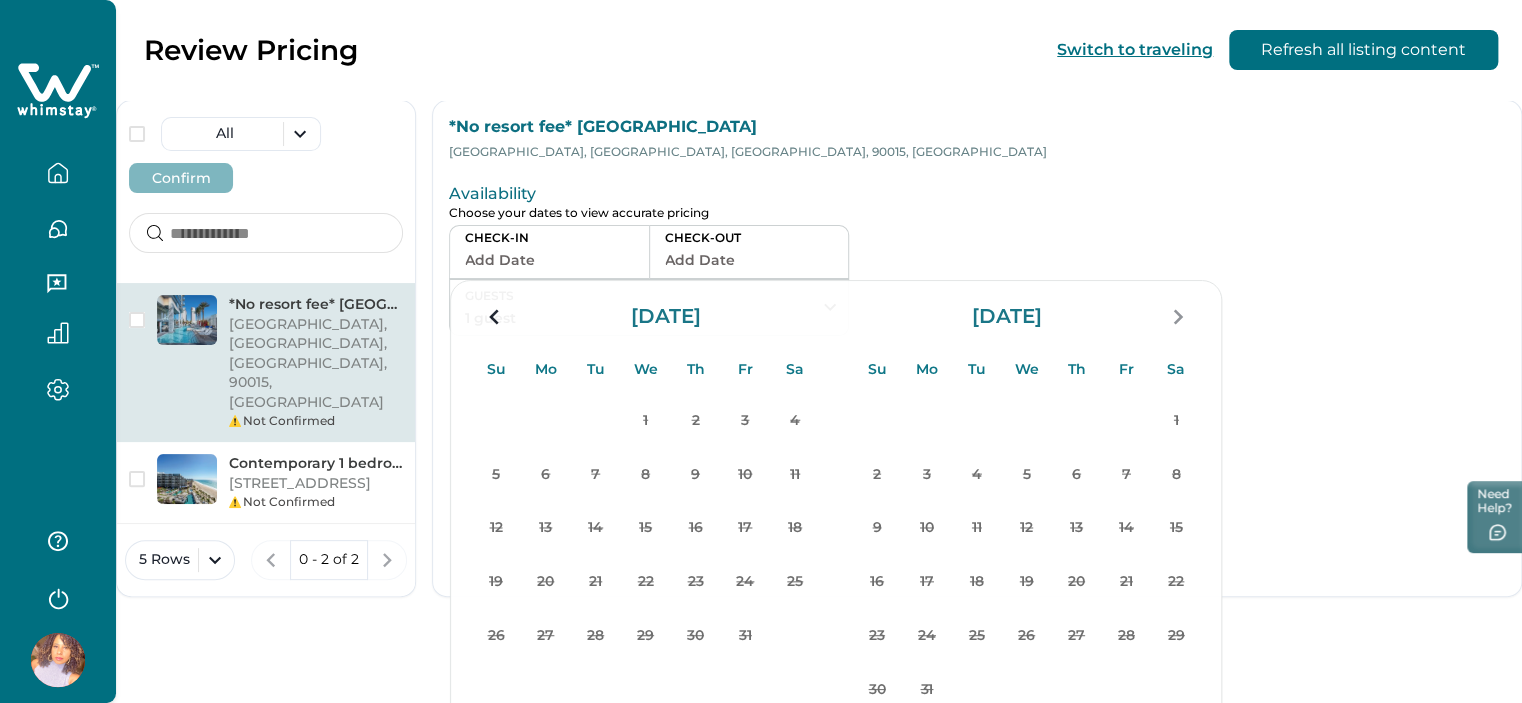 click on "All Confirm *No resort fee* [GEOGRAPHIC_DATA] [GEOGRAPHIC_DATA], [GEOGRAPHIC_DATA]   Not Confirmed Contemporary 1 bedroom oceanfront resort in [GEOGRAPHIC_DATA]   Not Confirmed 5 Rows 0 - 2 of 2 *No resort fee* [GEOGRAPHIC_DATA] Availability Choose your dates to view accurate pricing CHECK-IN Add Date CHECK-OUT Add Date GUESTS 1 guest Adults Ages [DEMOGRAPHIC_DATA] or above 1 Children Ages [DEMOGRAPHIC_DATA] 0 Pets Are you bringing a pet? 4 guests maximum, not including infants. Minimum renter age is [DEMOGRAPHIC_DATA]. Pets are not allowed. Reset Apply Su Mo Tu We Th Fr Sa Su Mo Tu We Th Fr Sa [DATE] Su Mo Tu We Th Fr Sa 1 2 3 4 5 6 7 8 9 10 11 12 13 14 15 16 17 18 19 20 21 22 23 24 25 26 27 28 29 30 [DATE] Mo Tu We Th Fr Sa 1 2 3 4 5 6 7 8 9 10 11 12 13 14 15 16 17 18 19 20 21 22 23 24 25 26 27 28 29 30 31 Clear dates Minimum nights vary" at bounding box center [819, 306] 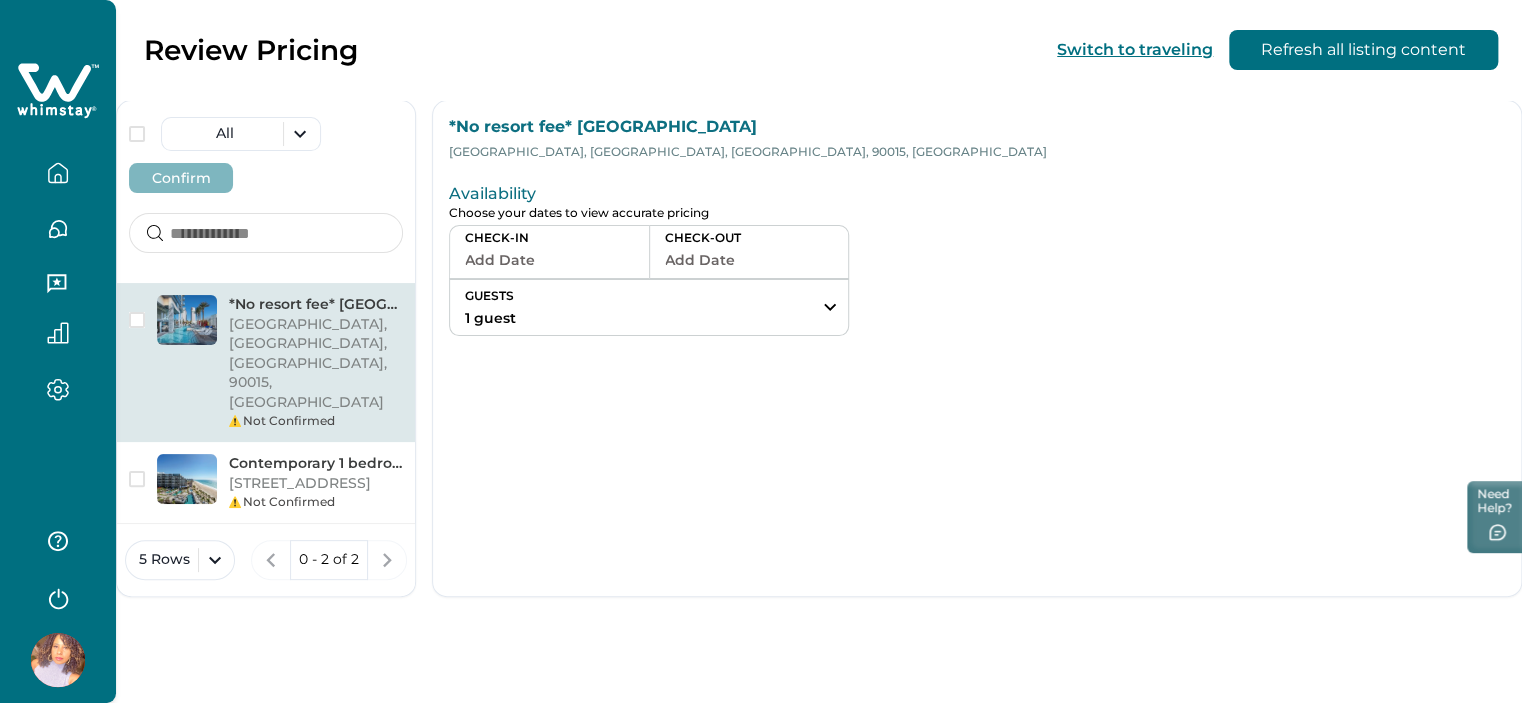 click on "Review Pricing Switch to traveling Refresh all listing content All Confirm *No resort fee* [GEOGRAPHIC_DATA]   Not Confirmed Contemporary 1 bedroom oceanfront resort in [GEOGRAPHIC_DATA]   Not Confirmed 5 Rows 0 - 2 of 2 *No resort fee* [GEOGRAPHIC_DATA] [GEOGRAPHIC_DATA], [GEOGRAPHIC_DATA] Availability Choose your dates to view accurate pricing CHECK-IN Add Date CHECK-OUT Add Date GUESTS 1 guest Adults Ages [DEMOGRAPHIC_DATA] or above 1 Children Ages [DEMOGRAPHIC_DATA] 0 Pets Are you bringing a pet? 4 guests maximum, not including infants. Minimum renter age is [DEMOGRAPHIC_DATA]. Pets are not allowed. Reset Apply Su Mo Tu We Th Fr Sa Su Mo Tu We Th Fr Sa [DATE] Su Mo Tu We Th Fr Sa 1 2 3 4 5 6 7 8 9 10 11 12 13 14 15 16 17 18 19 20 21 22 23 24 25 26 27 28 29 30 [DATE] Mo Tu We Th Fr Sa 1 2 3 4 5 6 7 8 9 10 11 12 13 14 15 16 17 18 19 20 21 22 23 24 25 26 27 28 29 30 31 Clear dates Minimum nights vary" at bounding box center (819, 351) 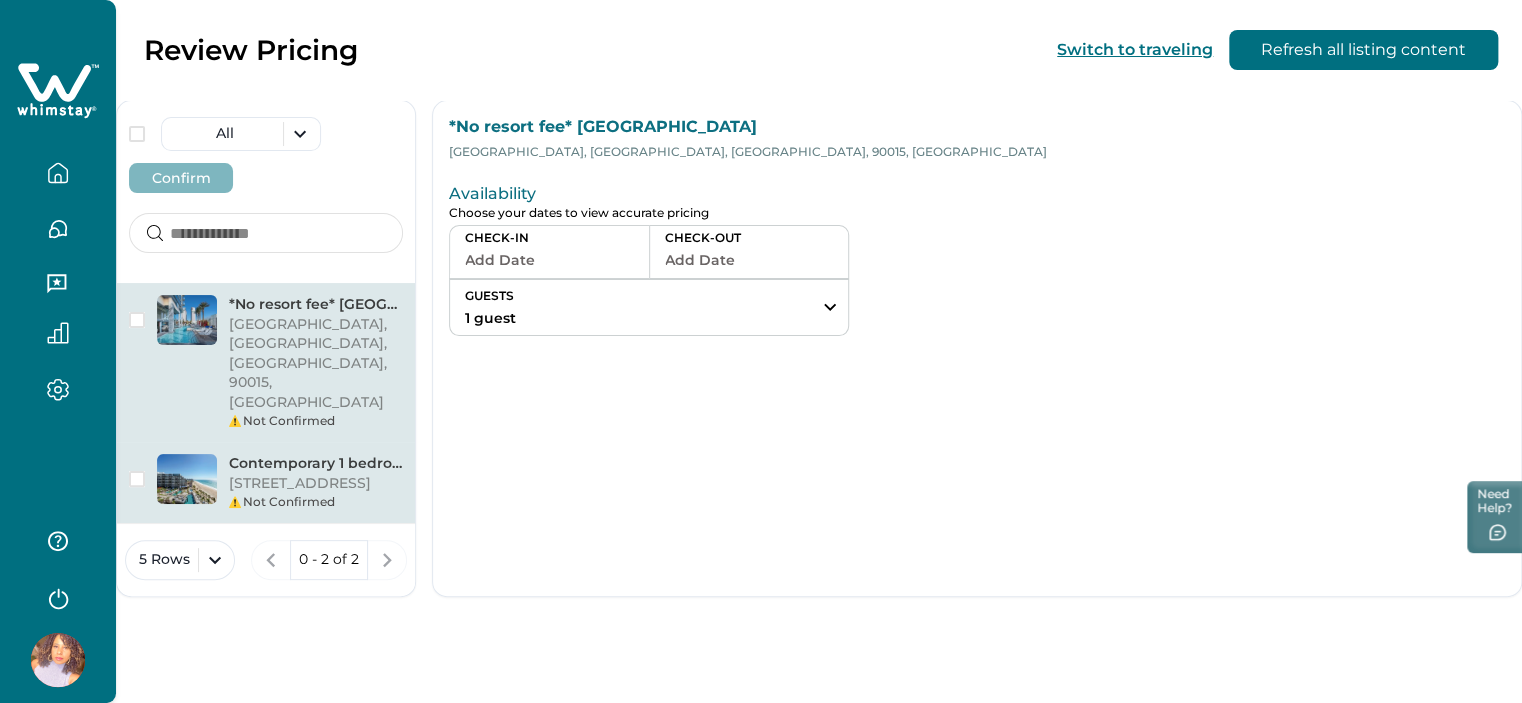click on "[STREET_ADDRESS]" at bounding box center (316, 484) 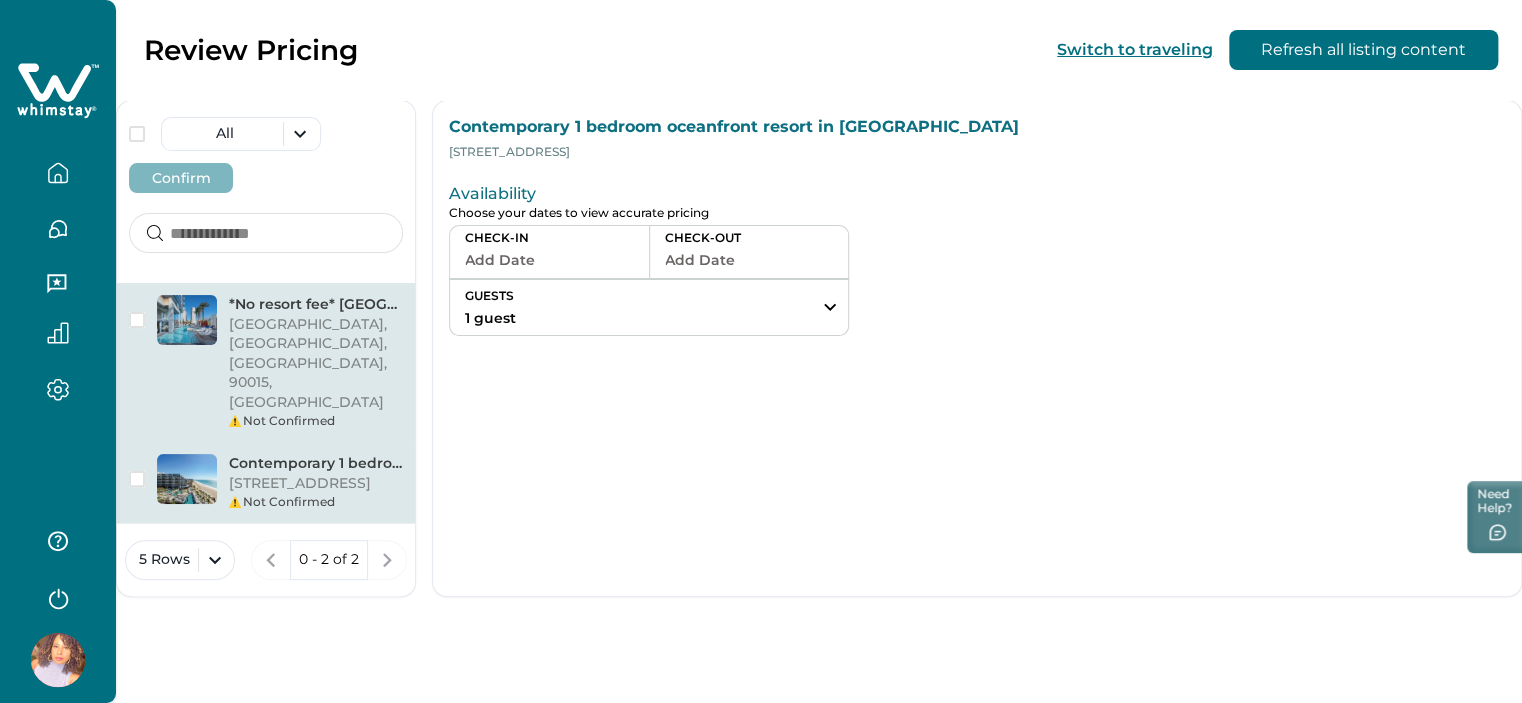 click on "Not Confirmed" at bounding box center (316, 421) 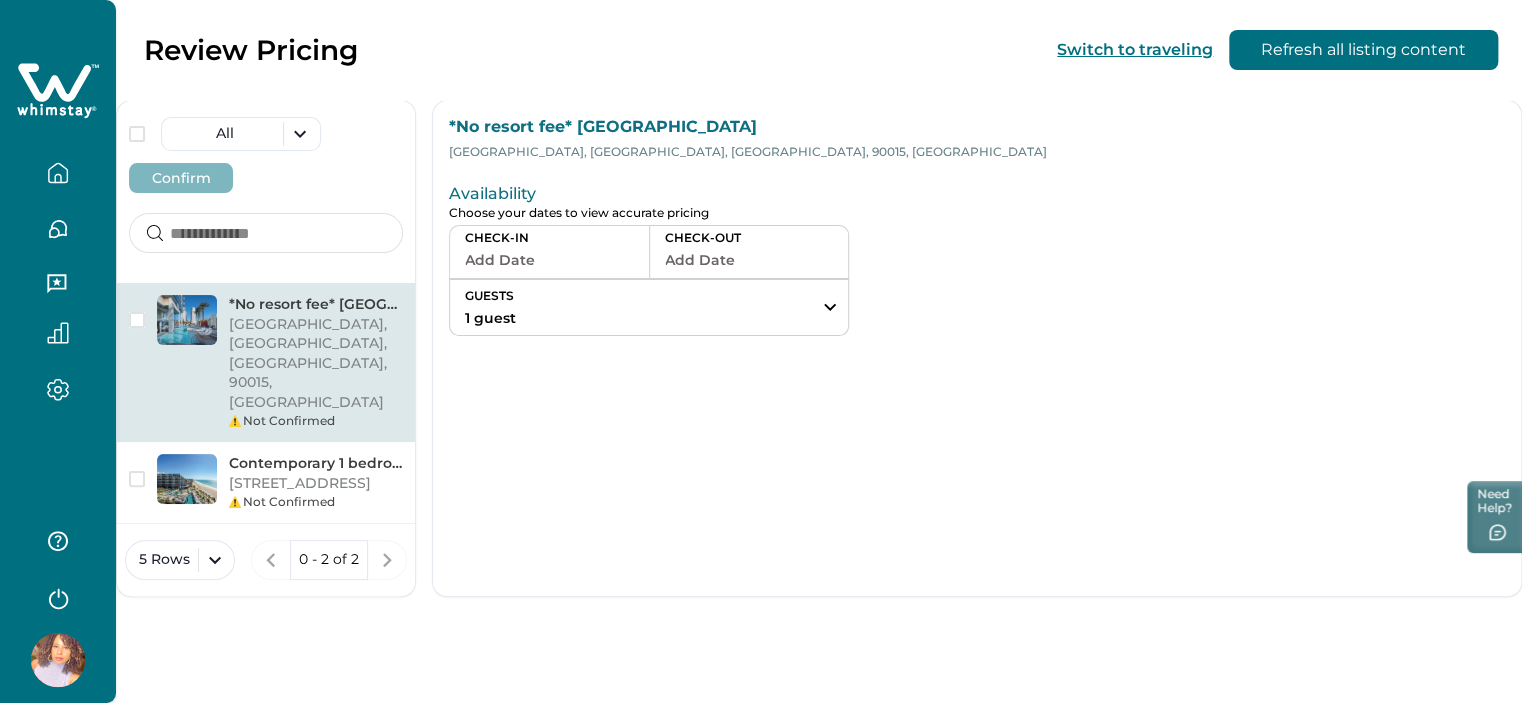 click on "Add Date" at bounding box center [549, 260] 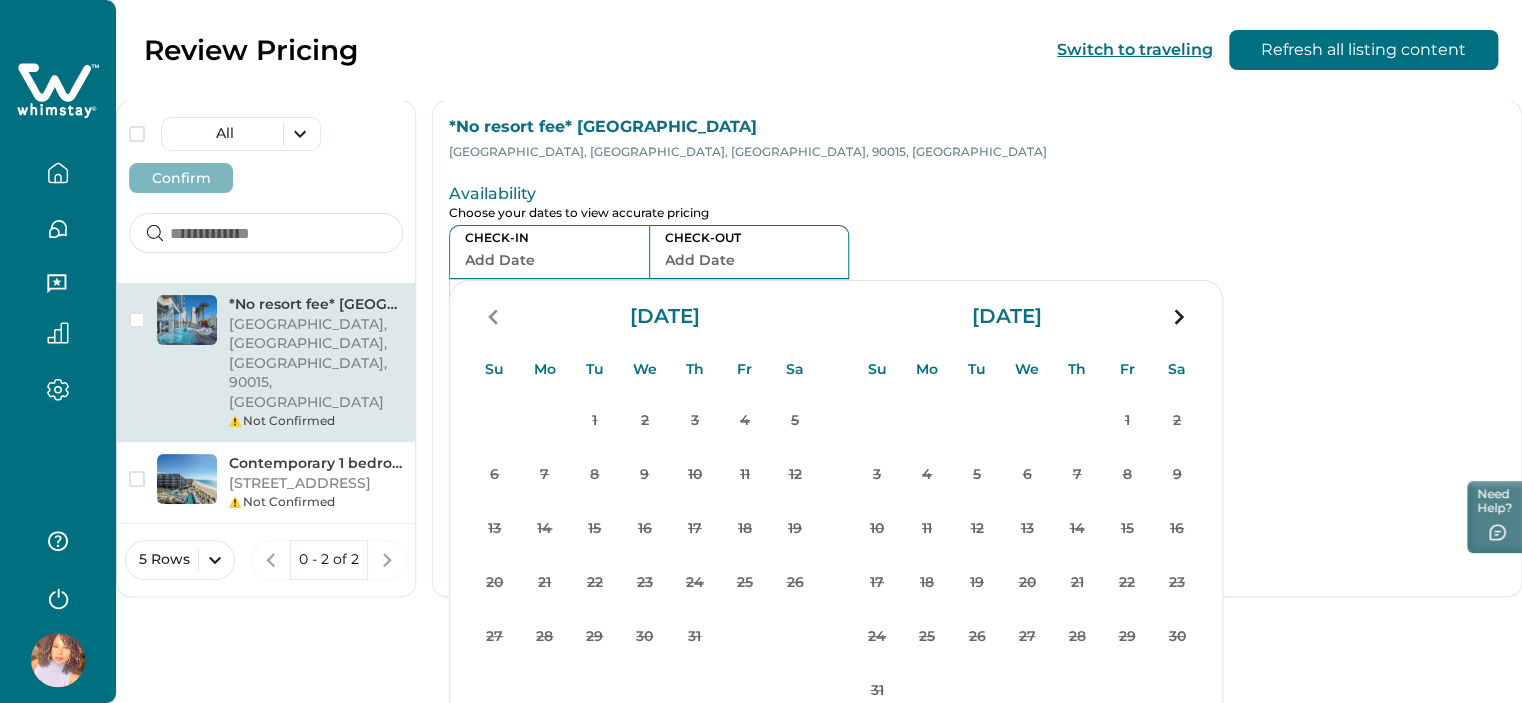 drag, startPoint x: 1041, startPoint y: 558, endPoint x: 1052, endPoint y: 628, distance: 70.85902 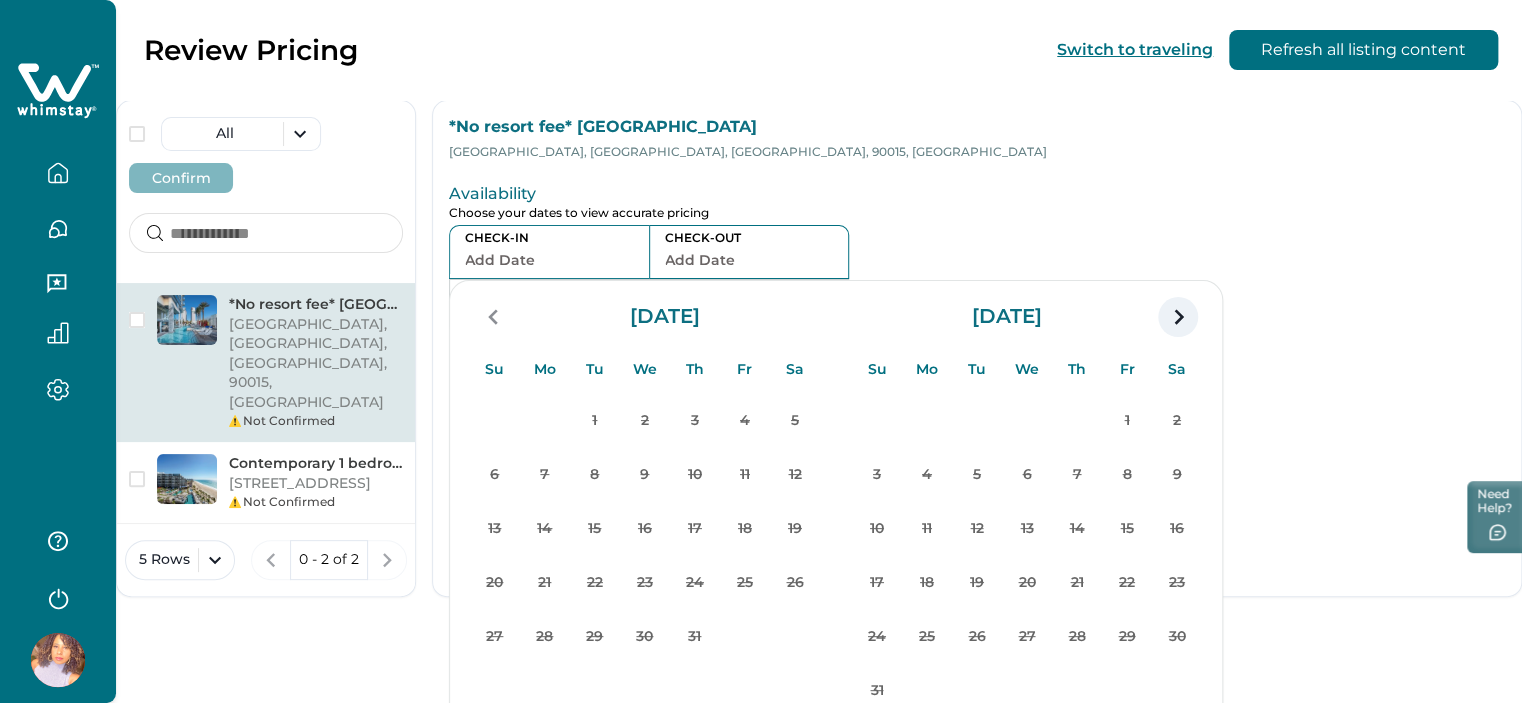 click 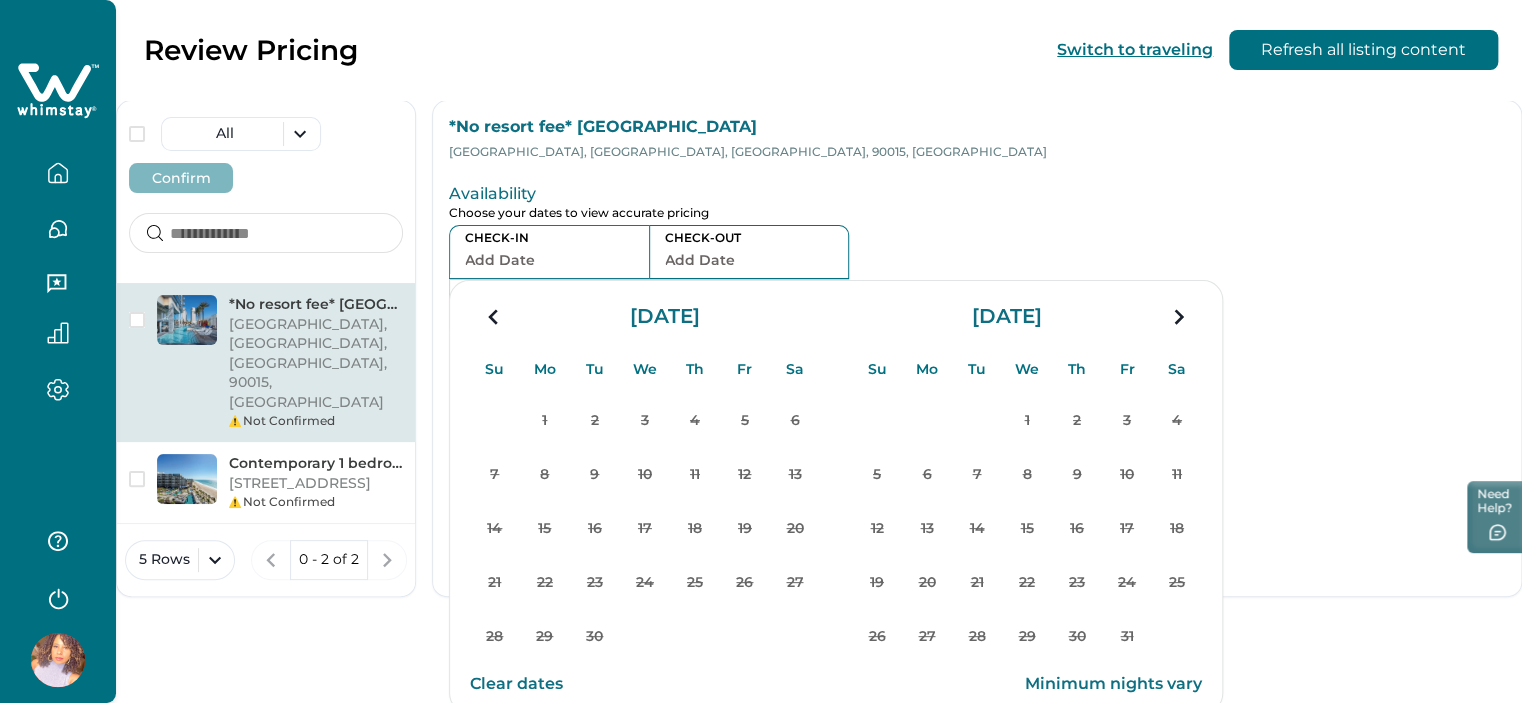 click 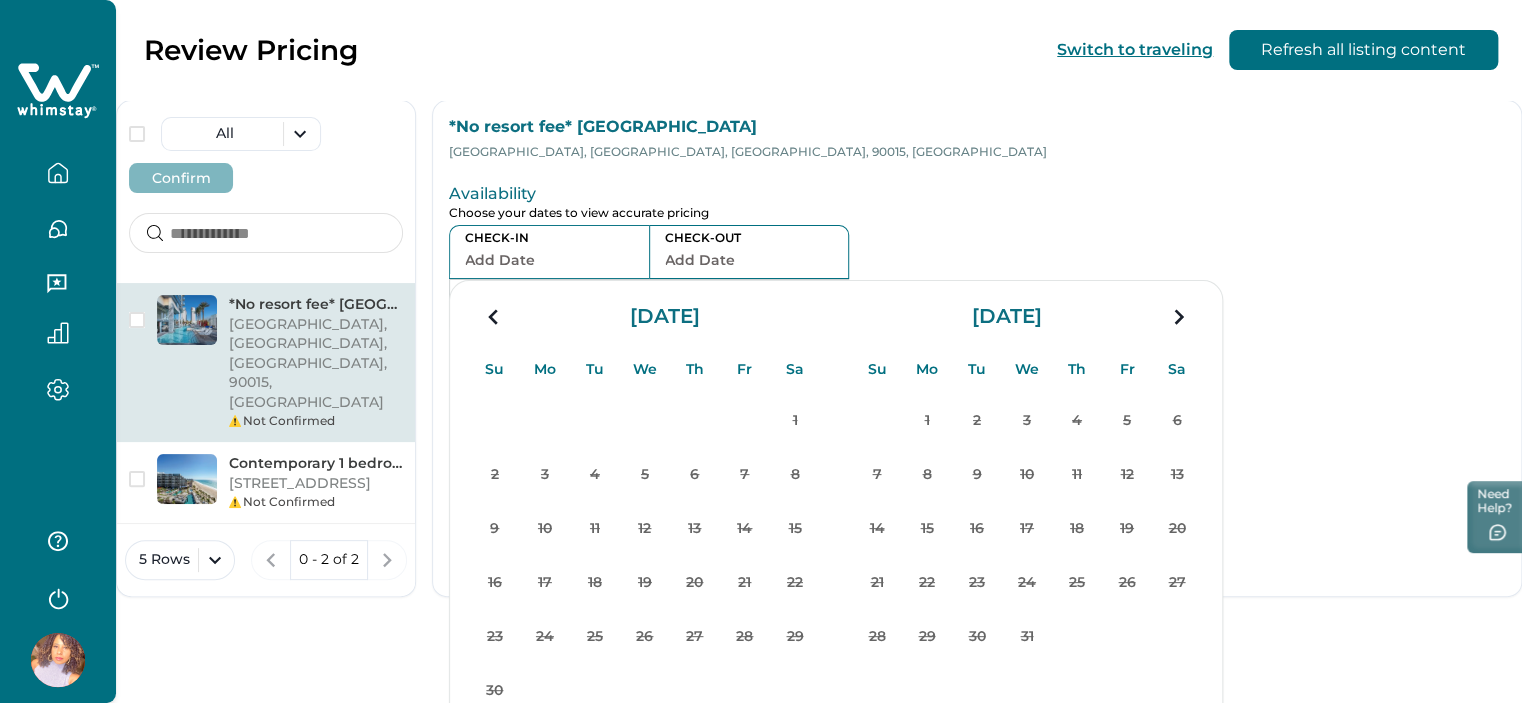 click 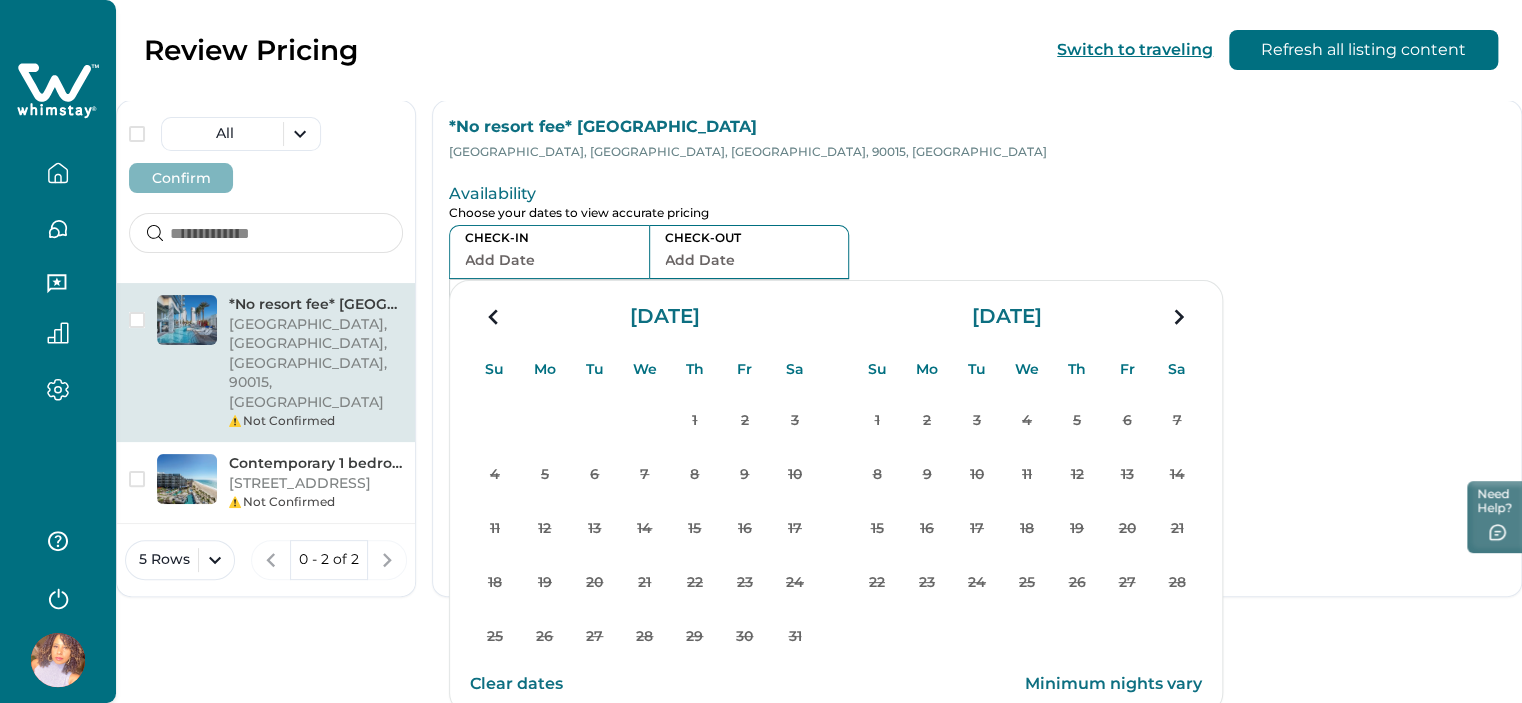 click 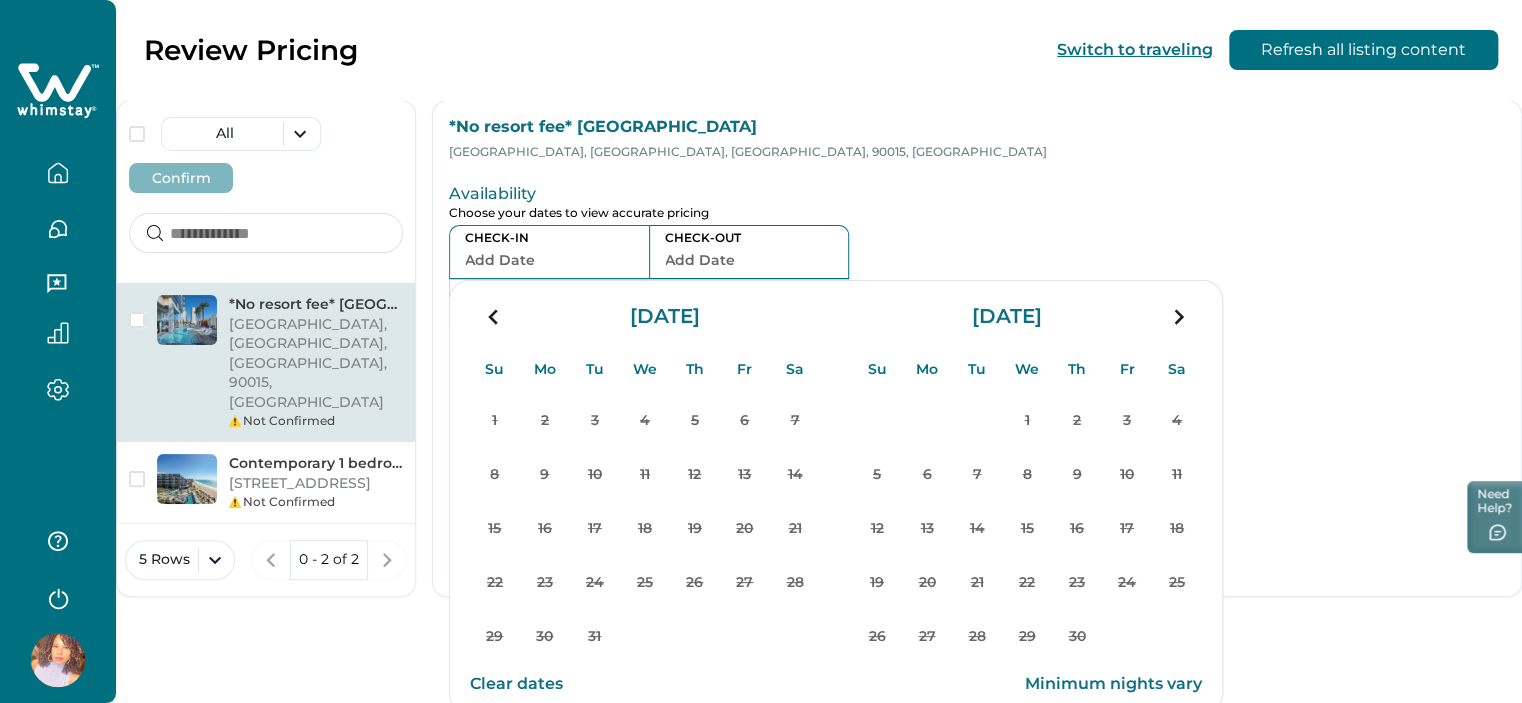 click 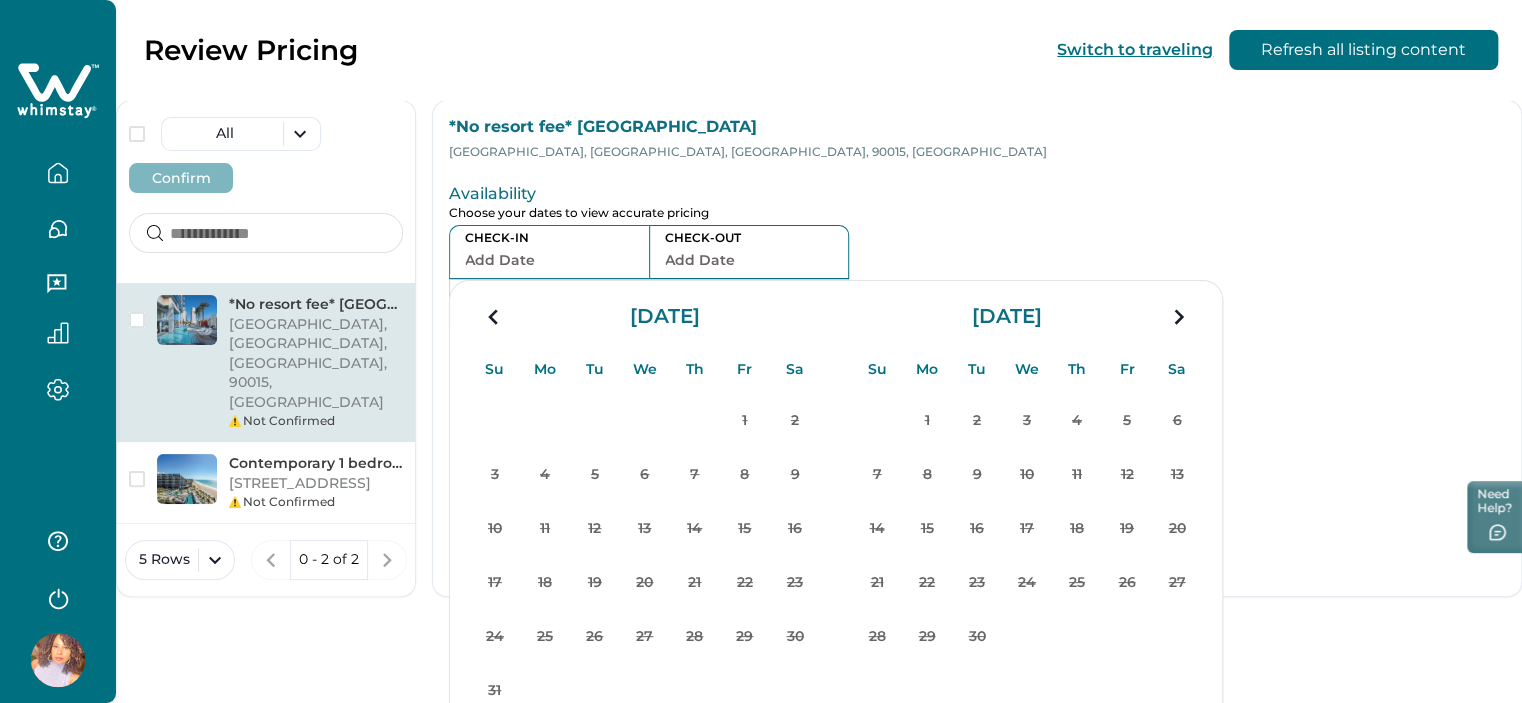 click 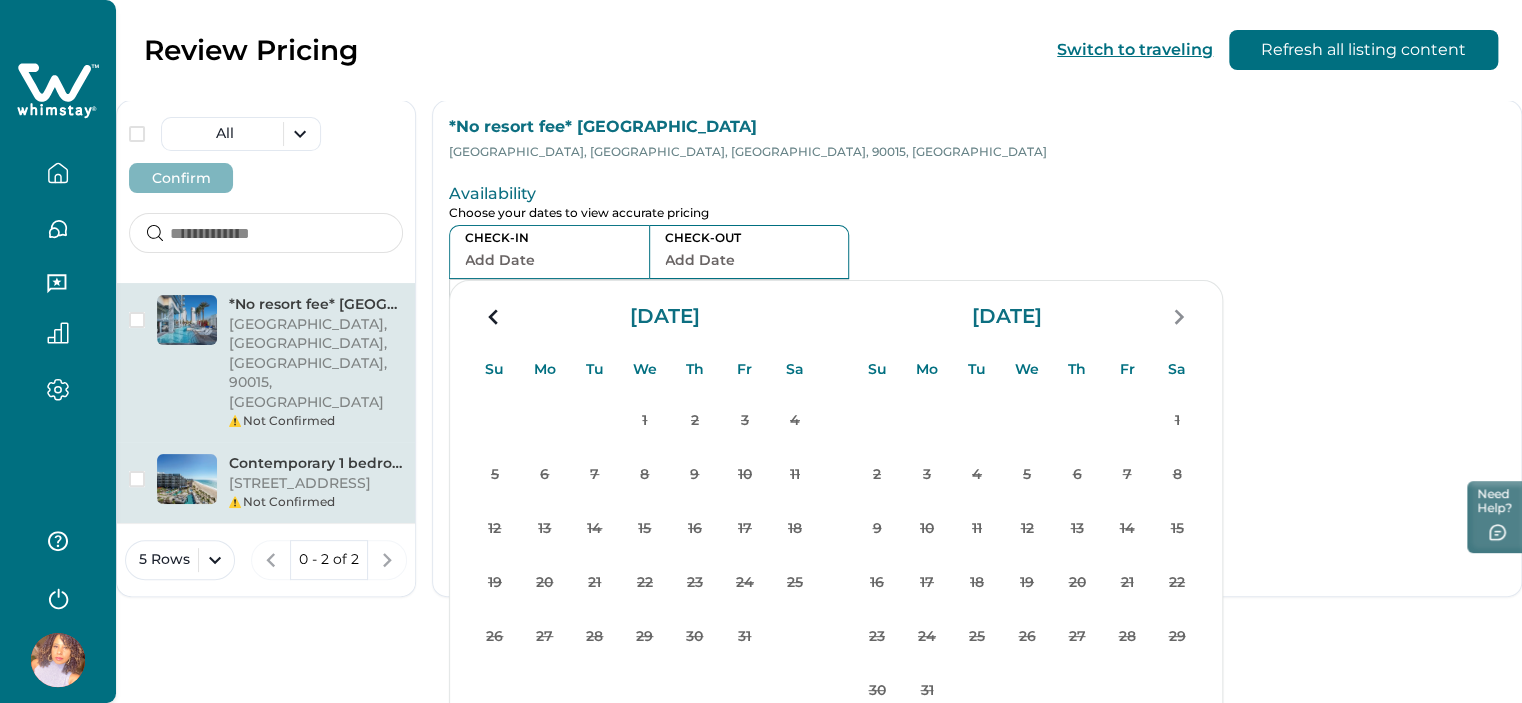 click on "[STREET_ADDRESS]" at bounding box center (316, 484) 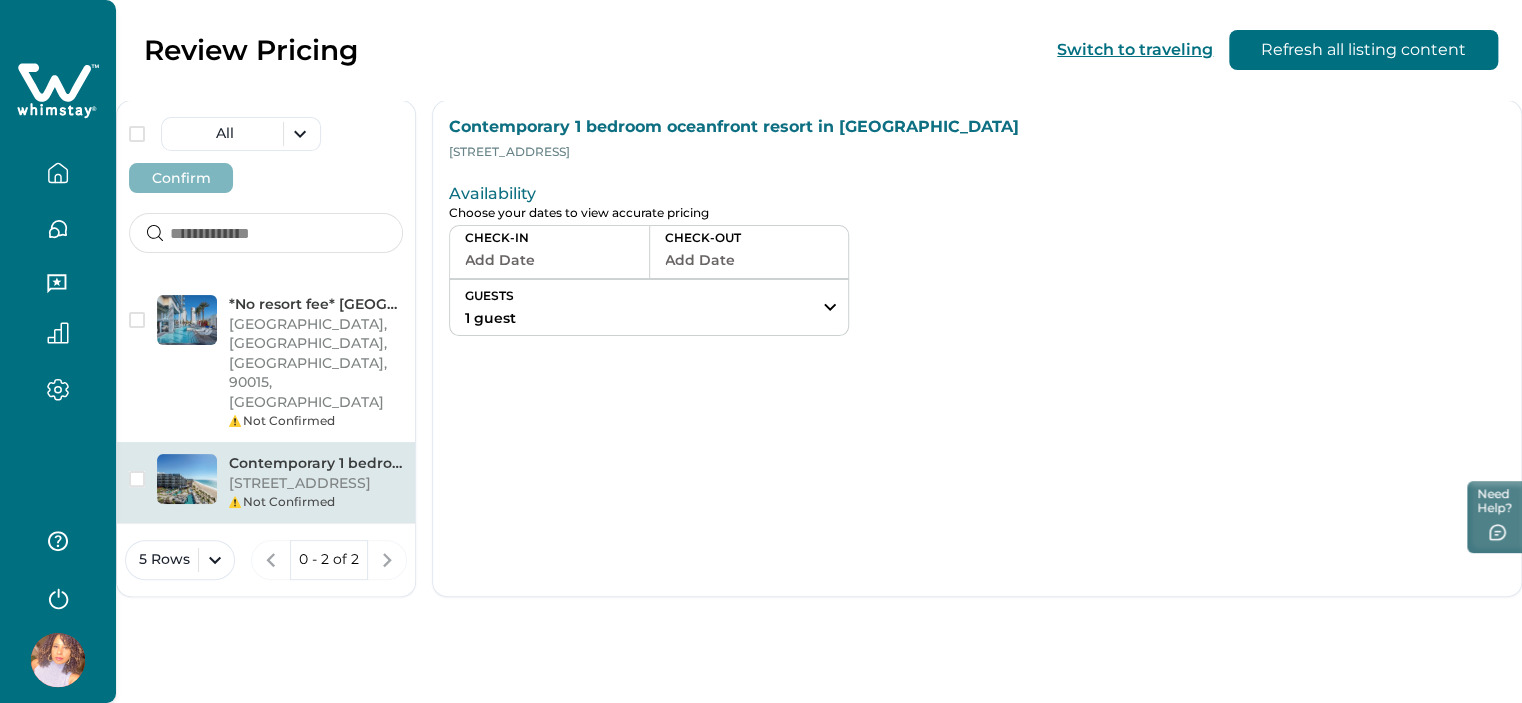 click on "CHECK-IN" at bounding box center (549, 238) 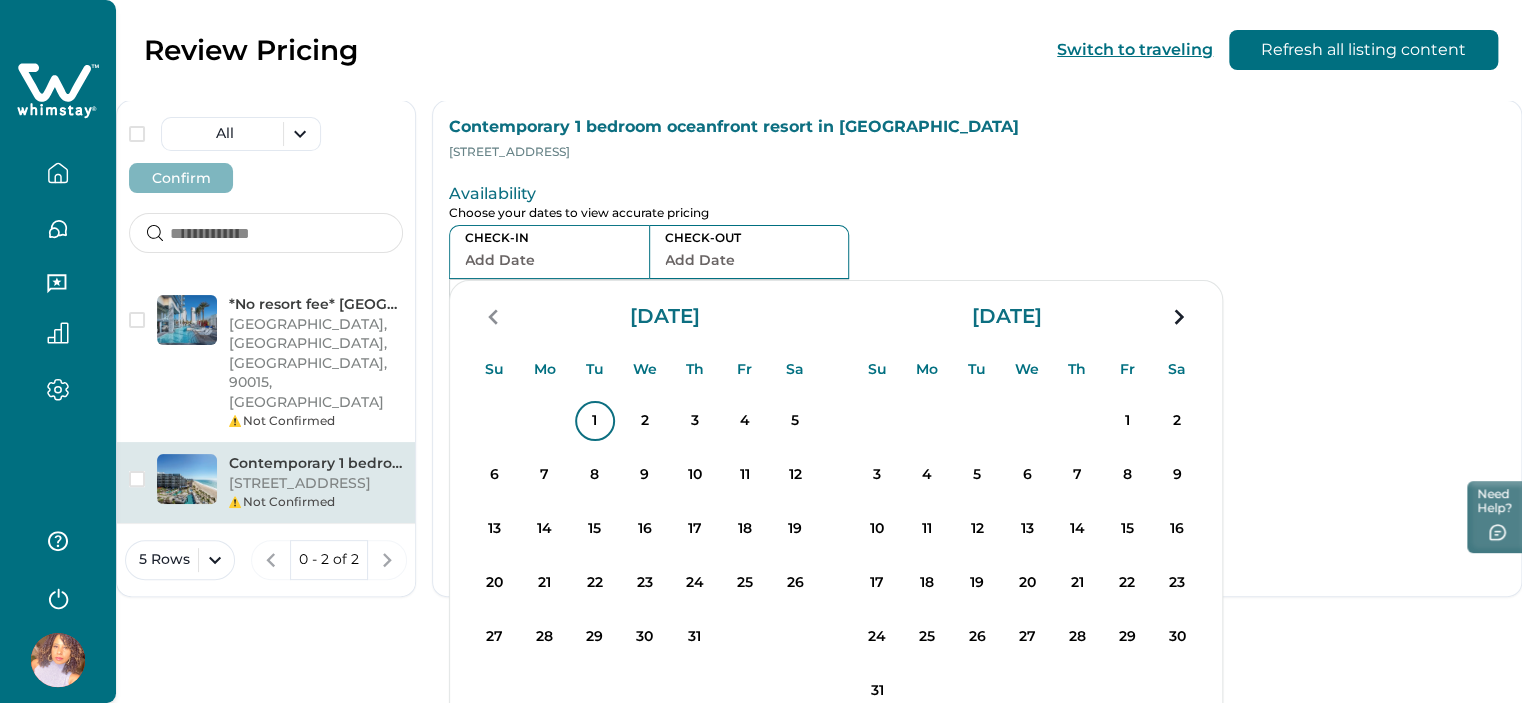 click on "1" at bounding box center [595, 421] 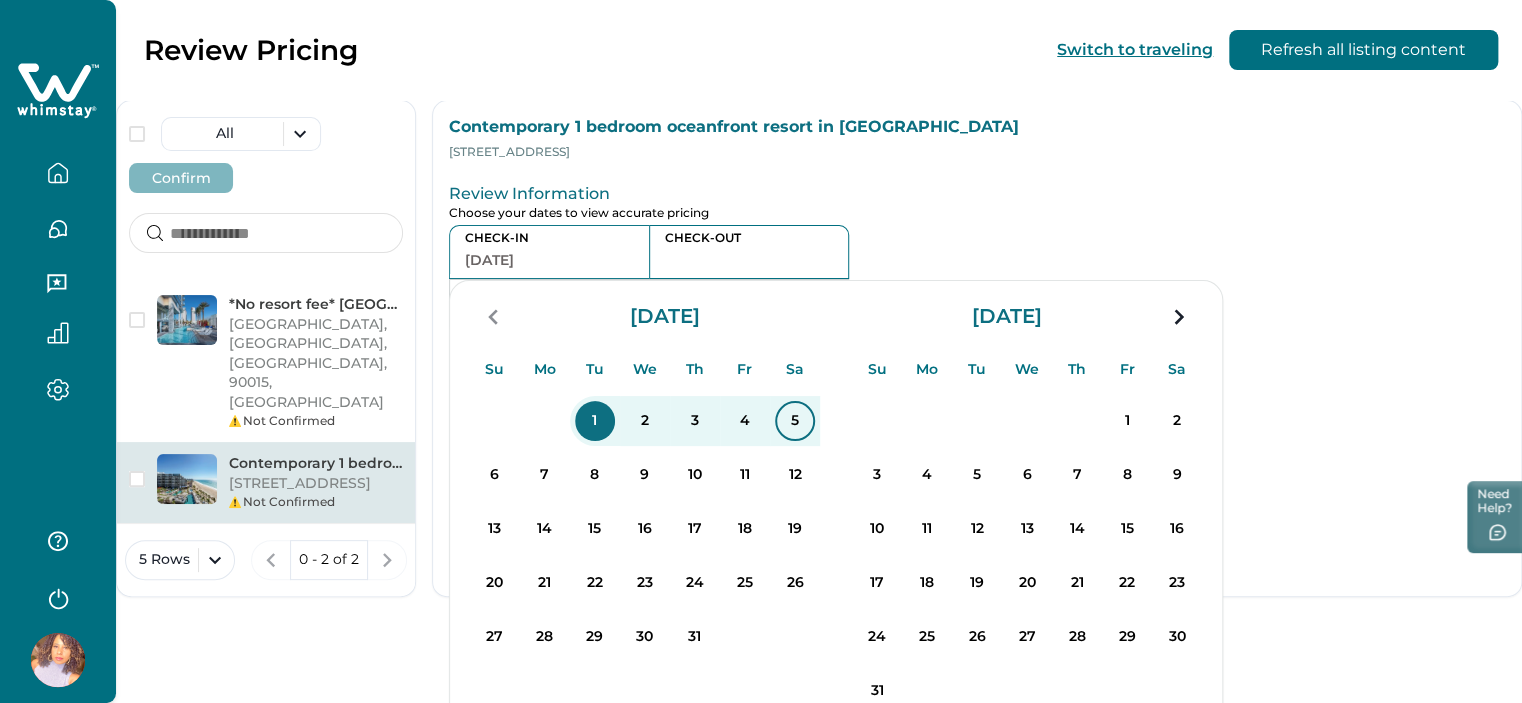 click on "5" at bounding box center [795, 421] 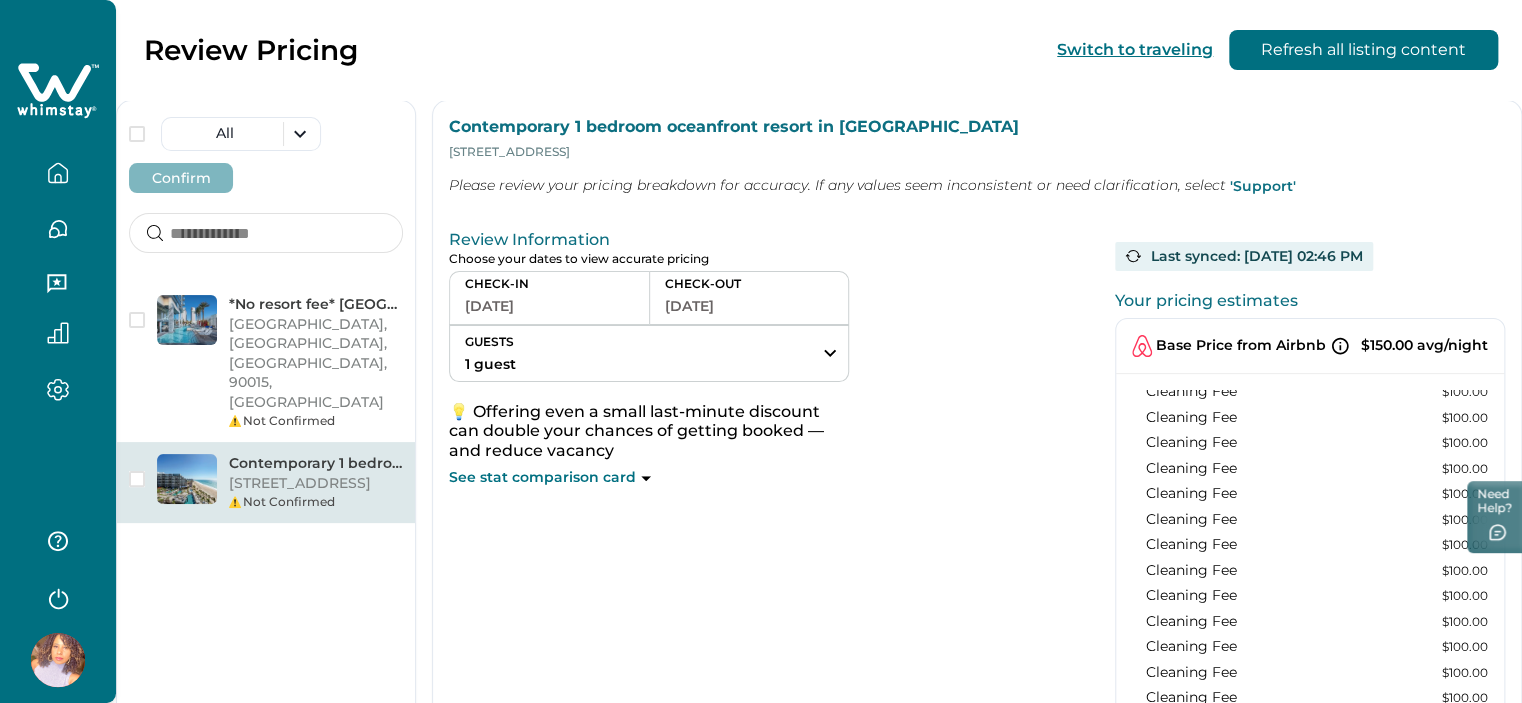 scroll, scrollTop: 500, scrollLeft: 0, axis: vertical 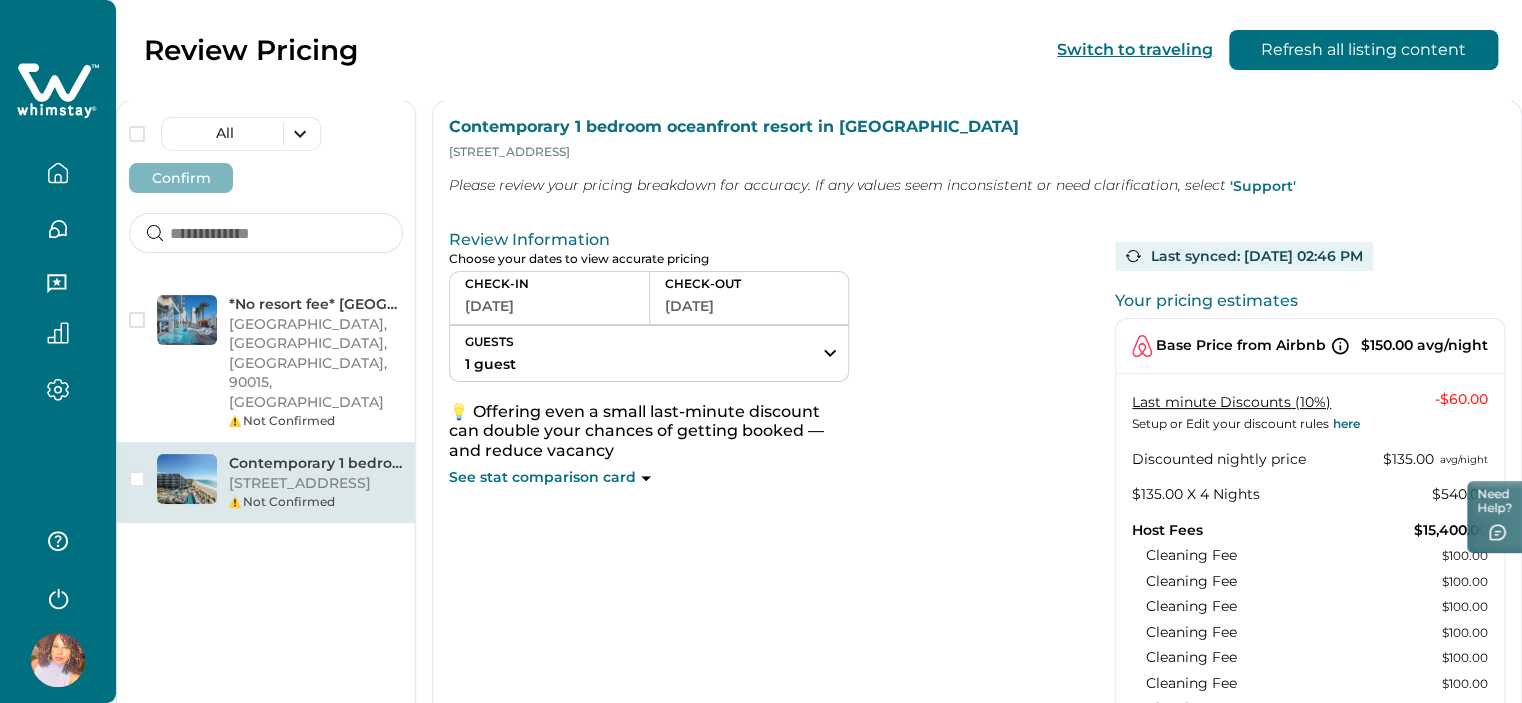 click on "'Support'" at bounding box center (1263, 186) 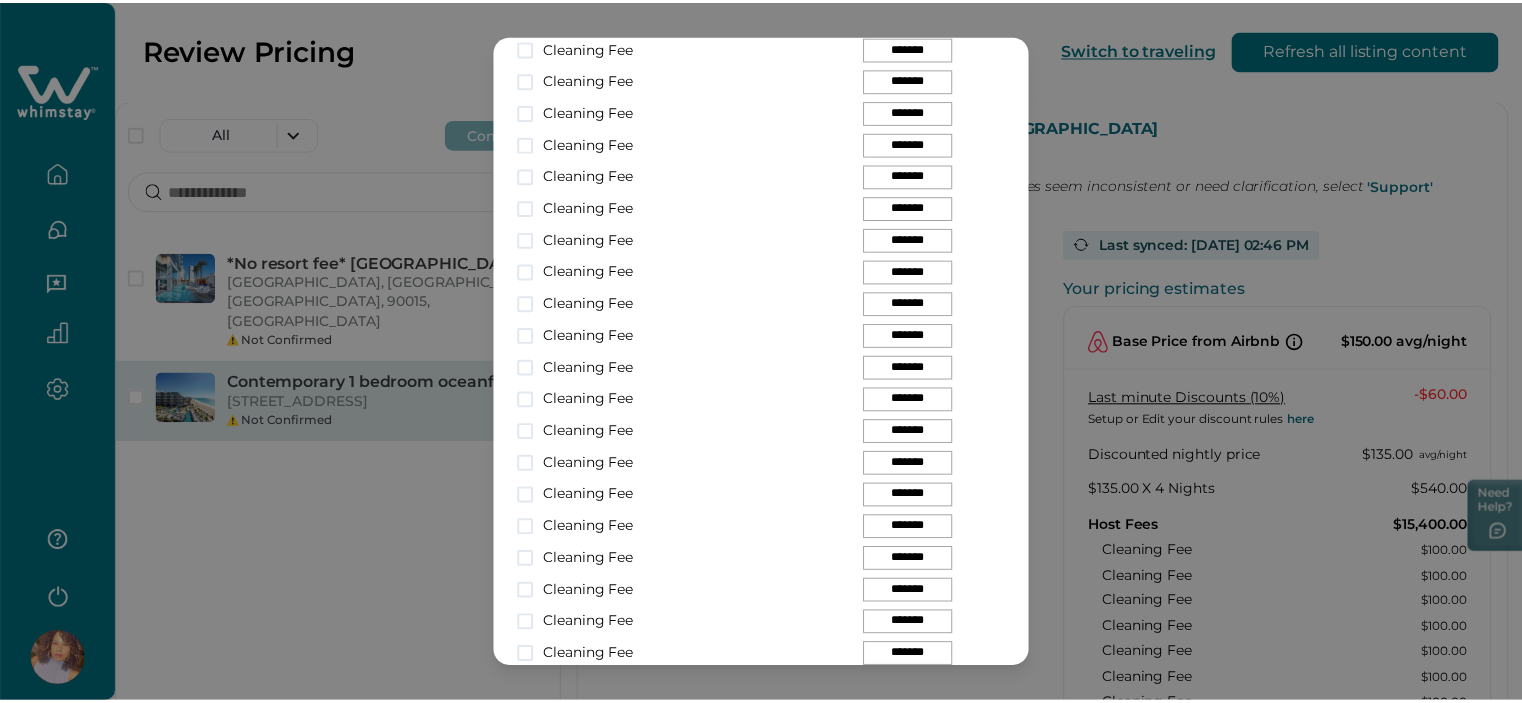 scroll, scrollTop: 3700, scrollLeft: 0, axis: vertical 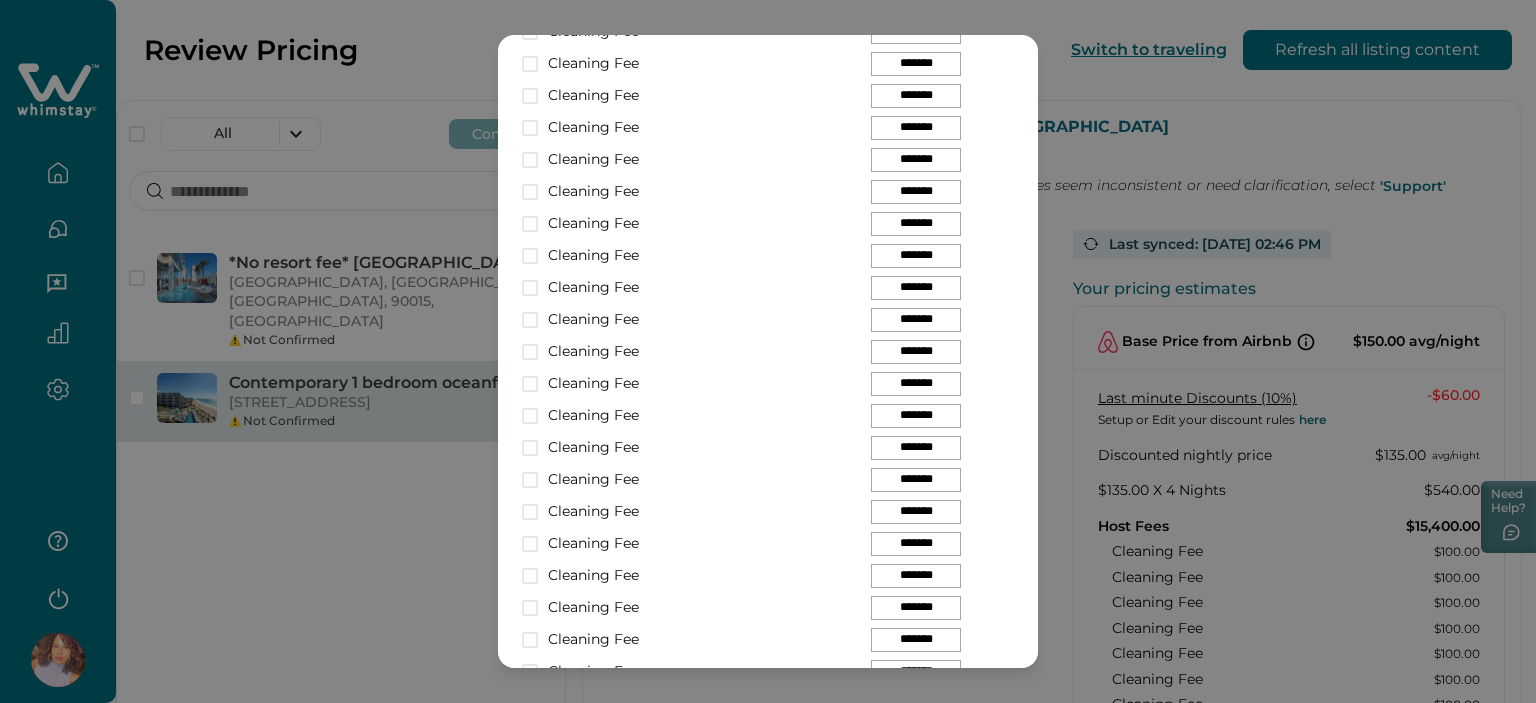 click on "**********" at bounding box center (768, 351) 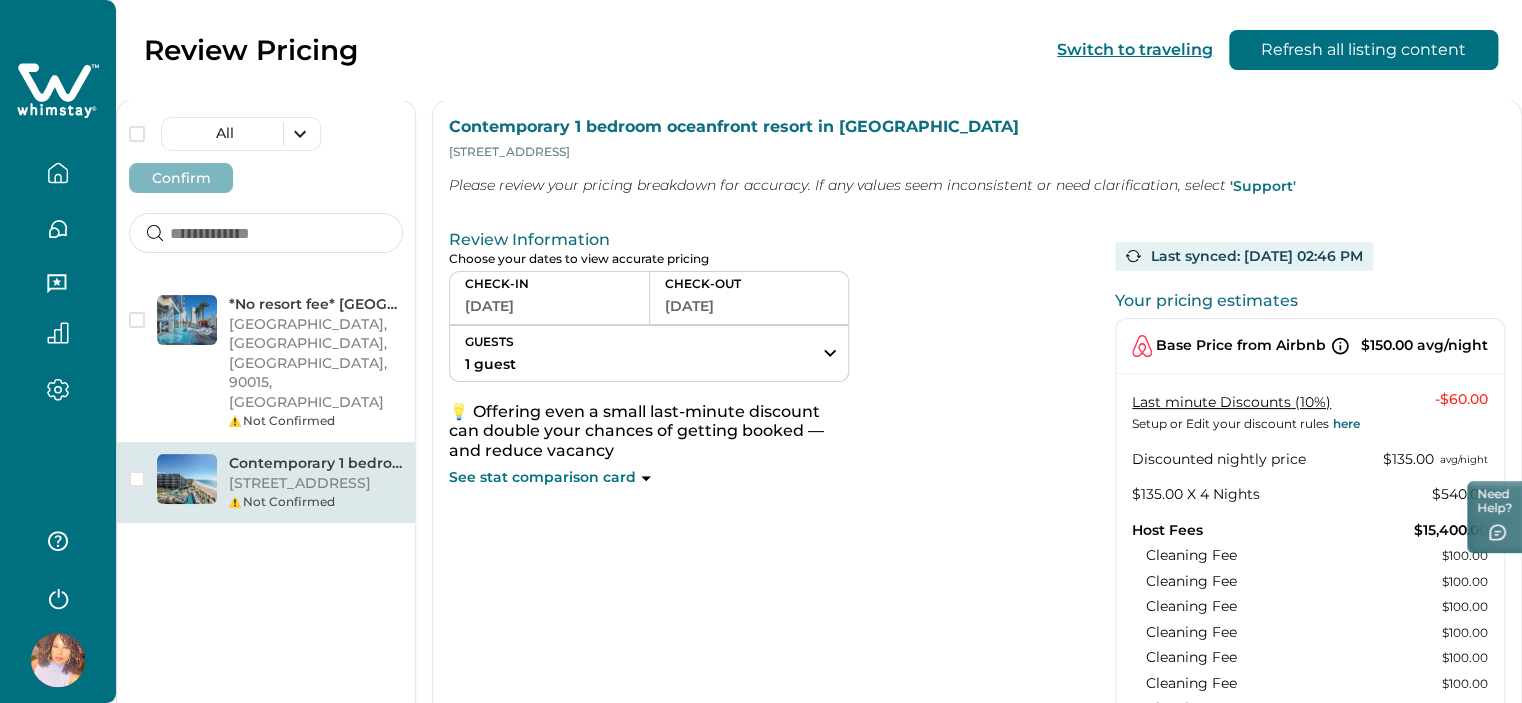 scroll, scrollTop: 282, scrollLeft: 0, axis: vertical 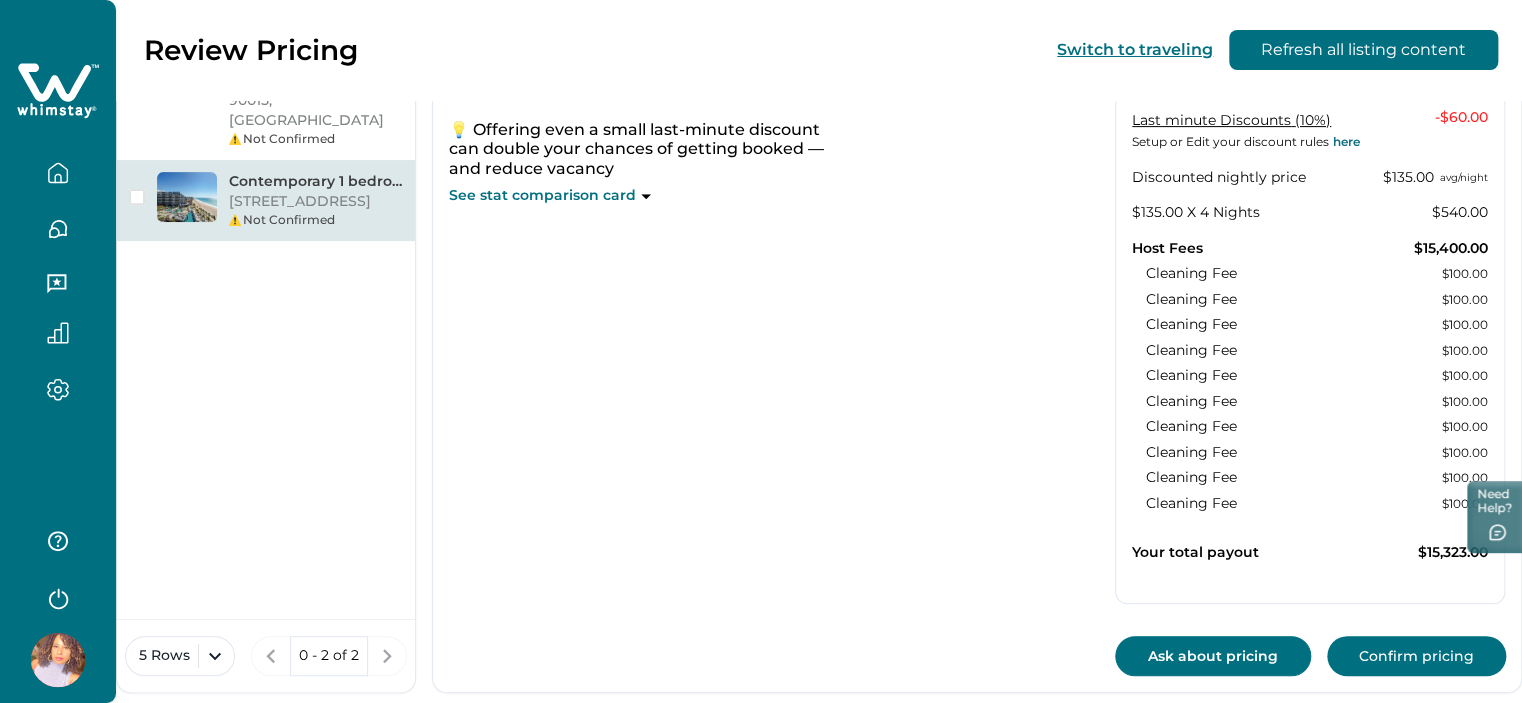 click on "Ask about pricing" at bounding box center [1213, 656] 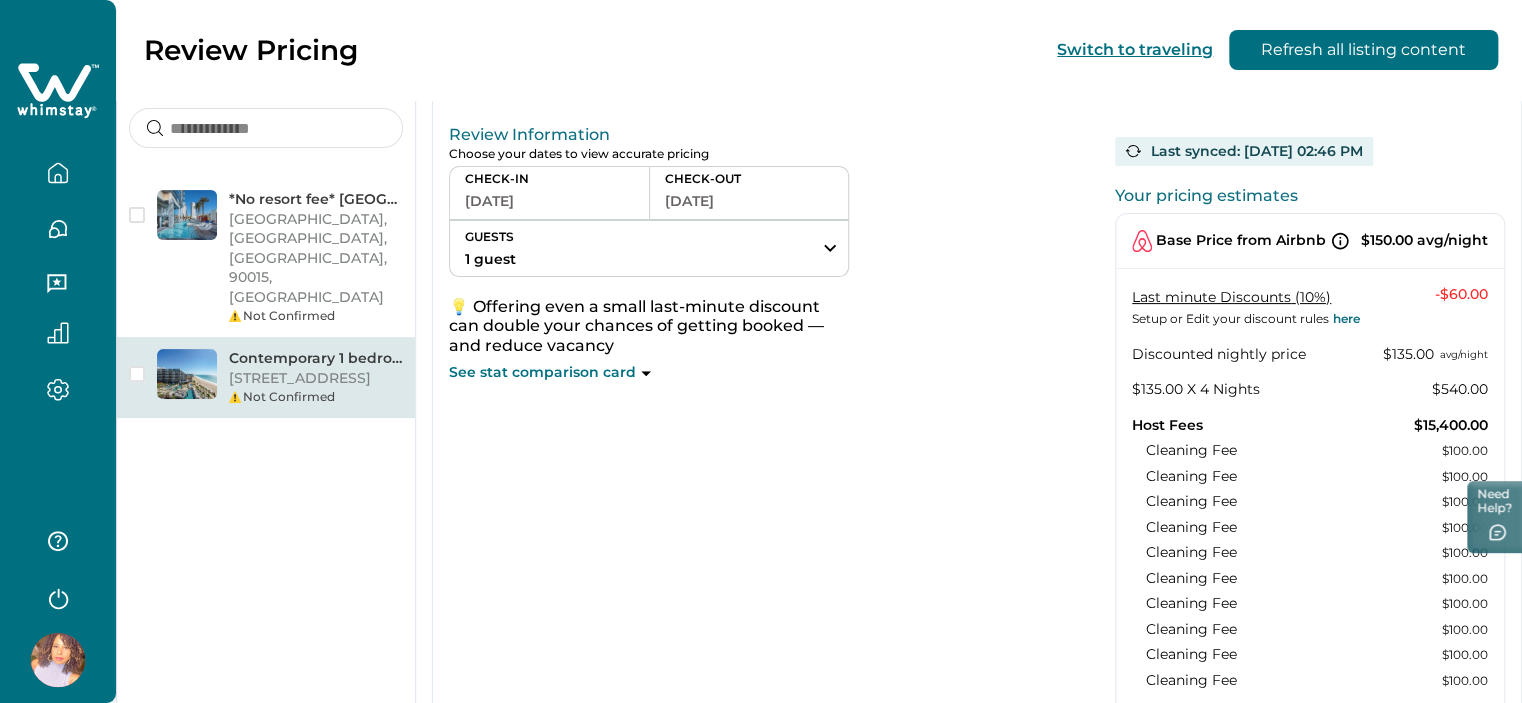 scroll, scrollTop: 0, scrollLeft: 0, axis: both 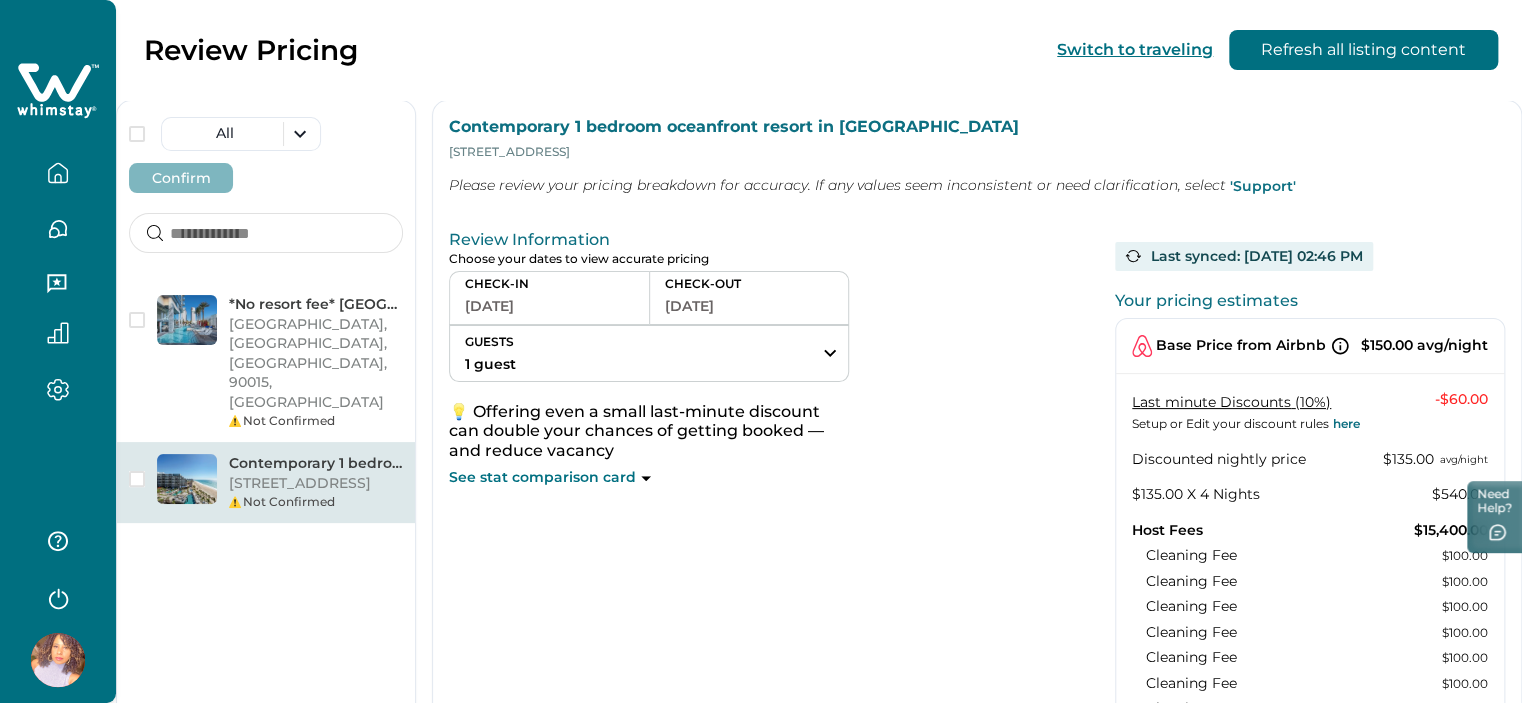 type 